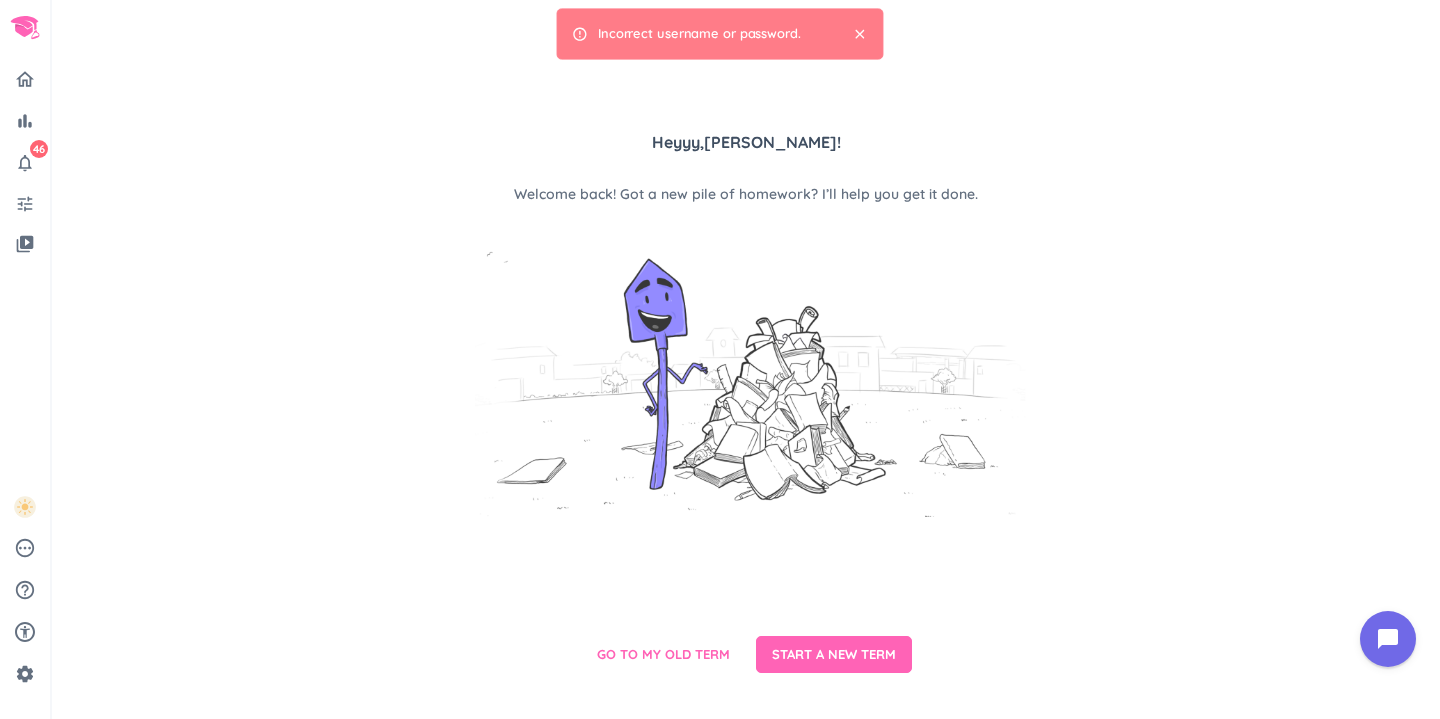 scroll, scrollTop: 0, scrollLeft: 0, axis: both 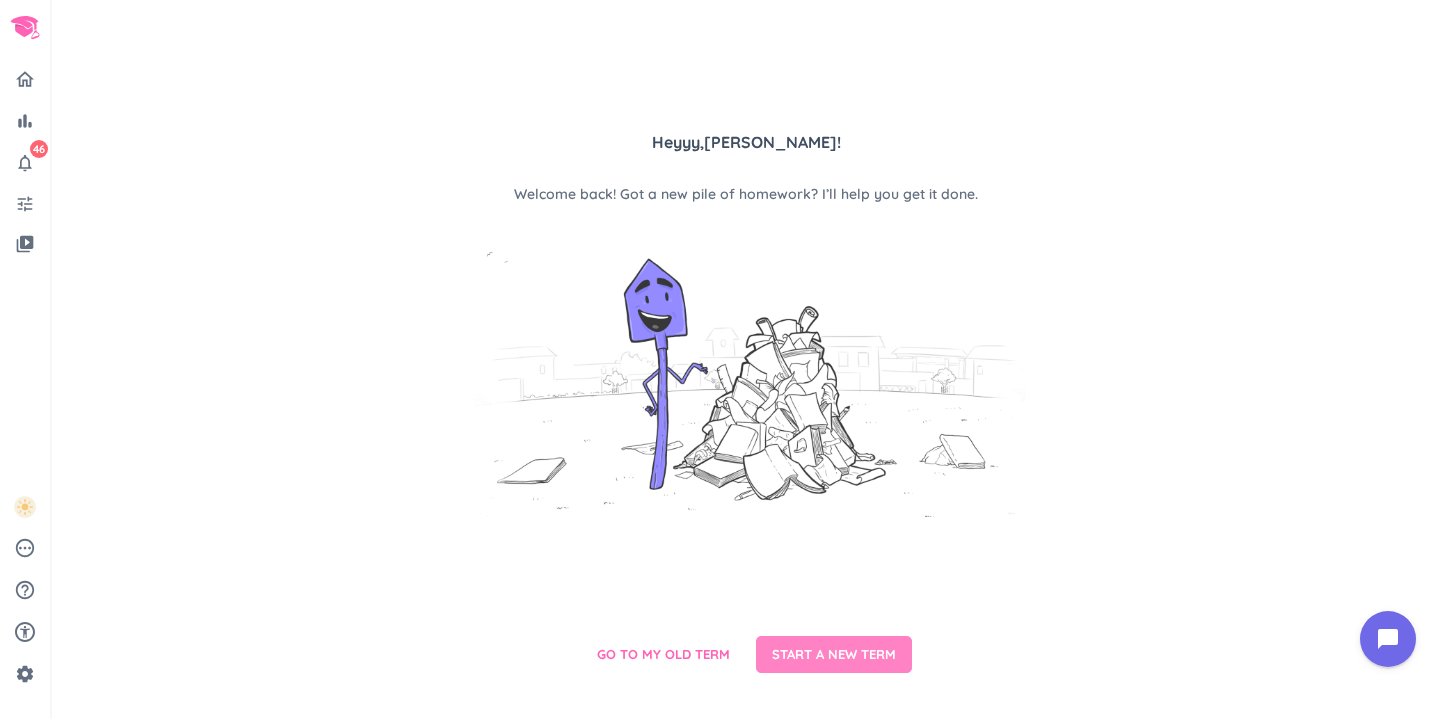 click on "START A NEW TERM" at bounding box center (834, 655) 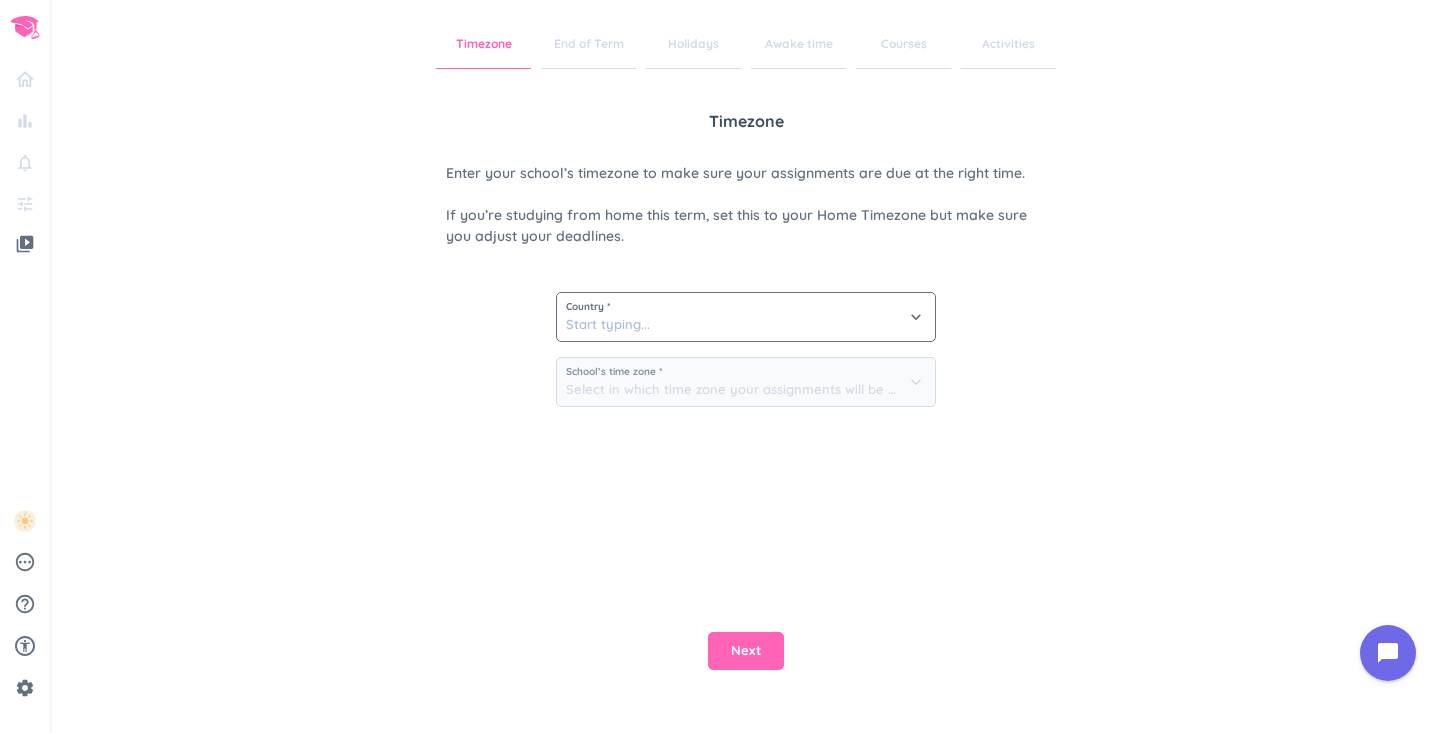 click on "Country *" at bounding box center (746, 307) 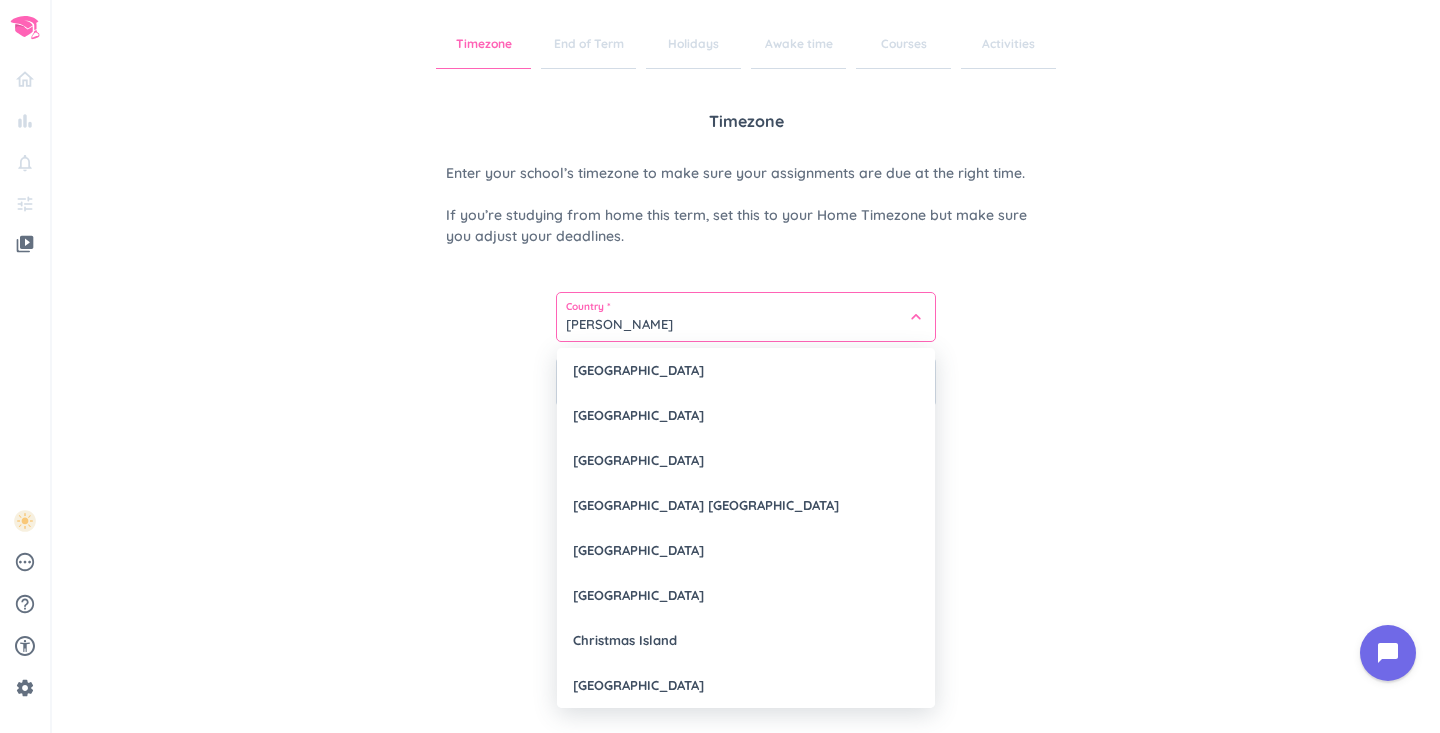 scroll, scrollTop: 0, scrollLeft: 0, axis: both 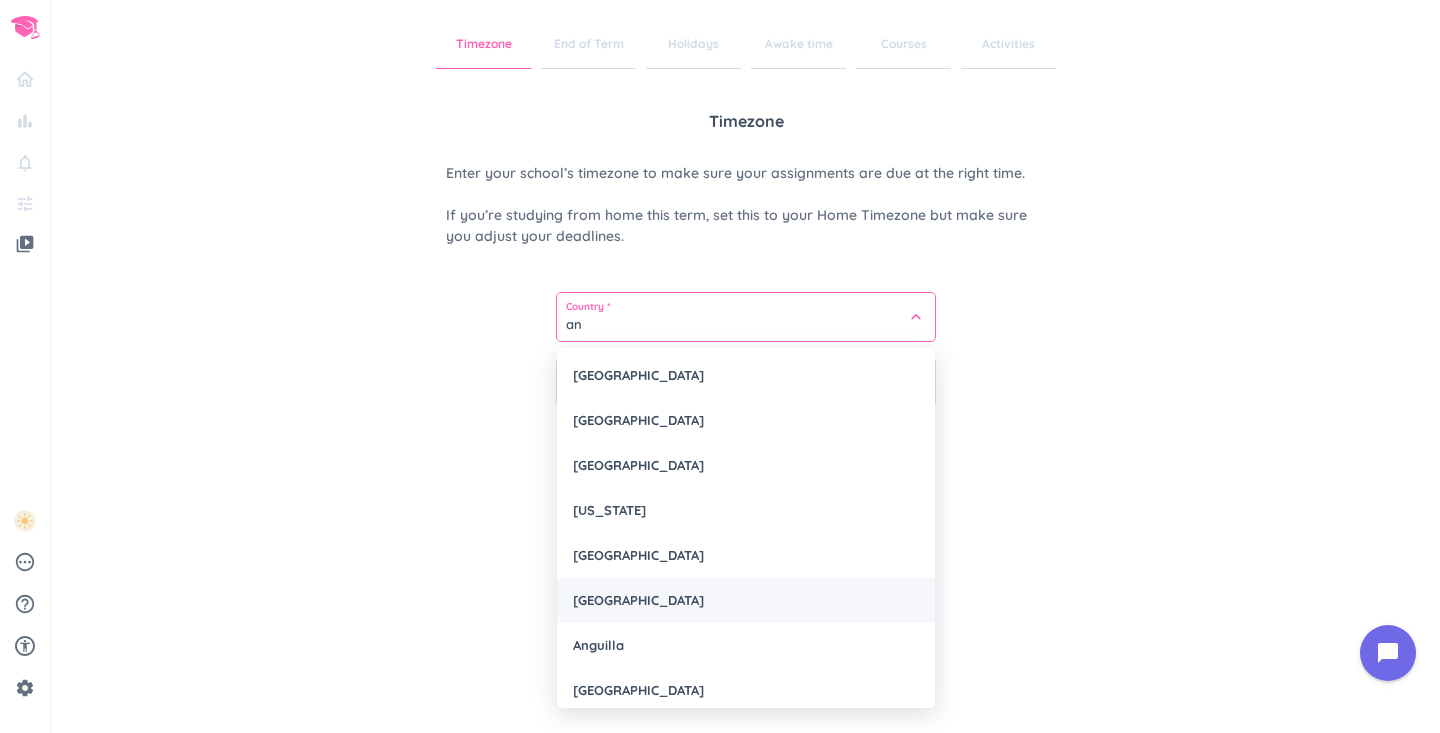 type on "a" 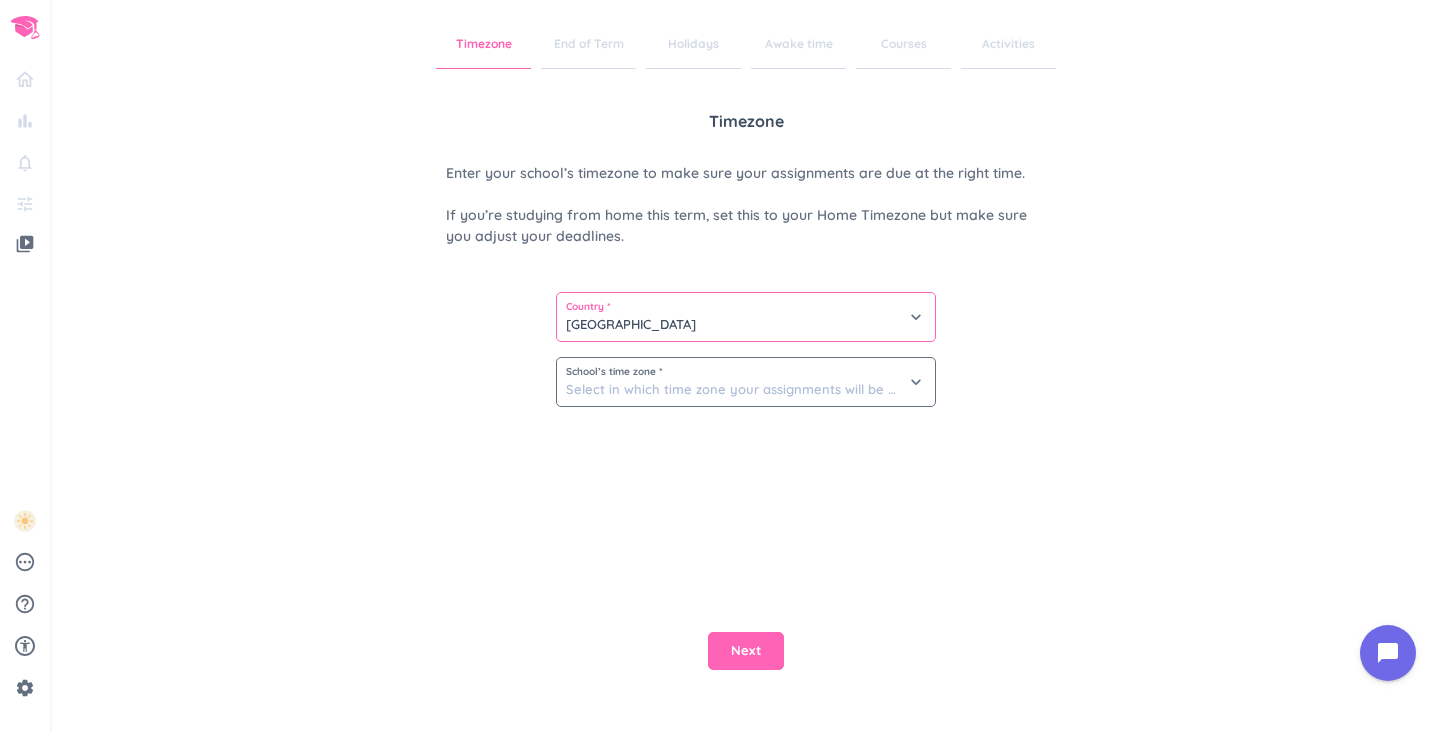 type on "Canada" 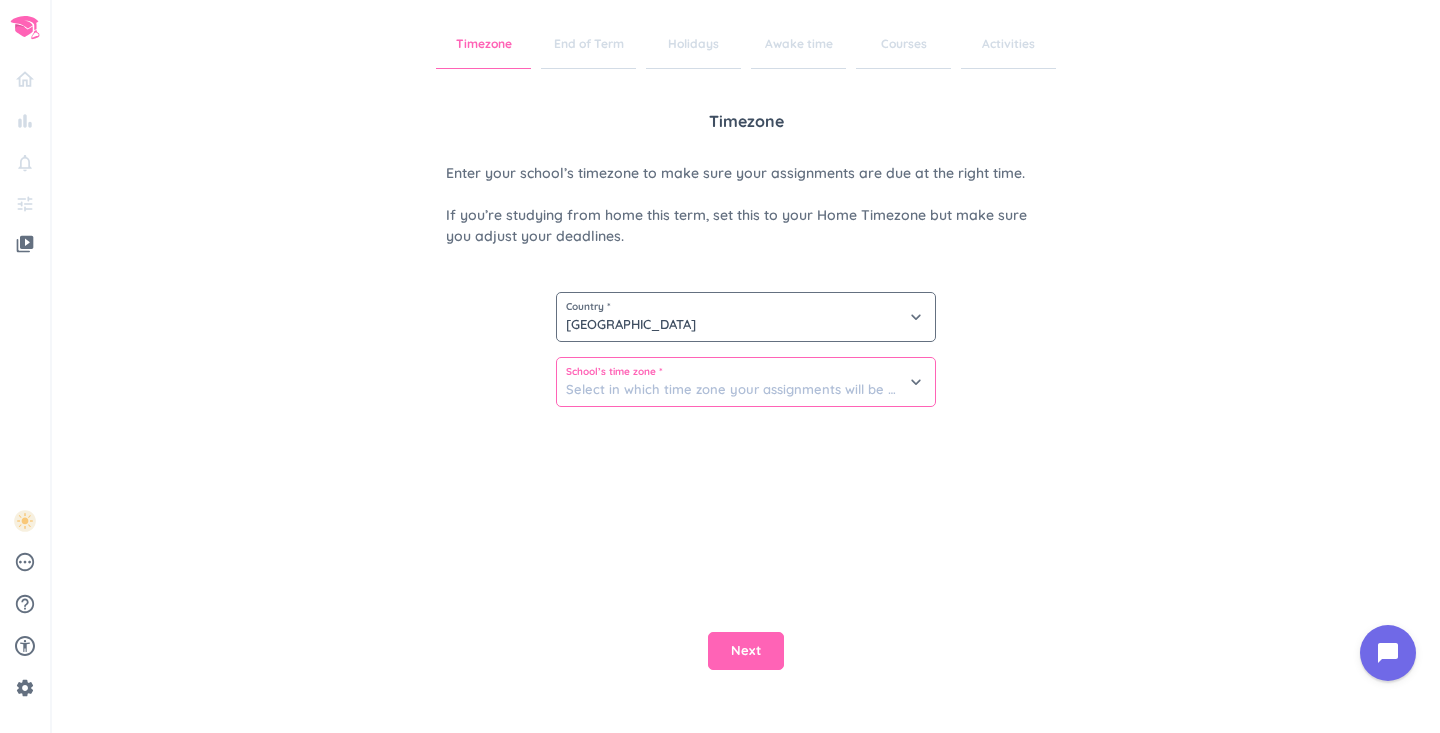 click at bounding box center [746, 382] 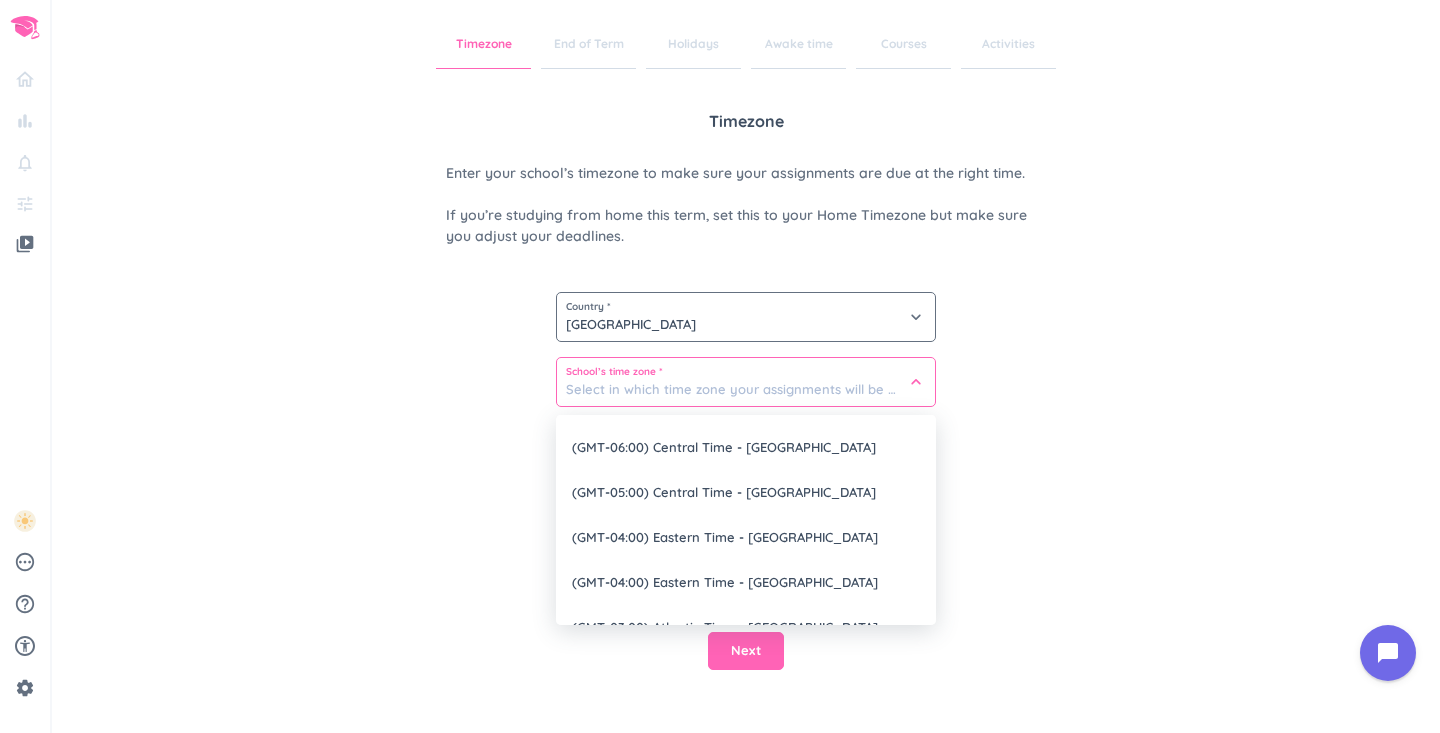 scroll, scrollTop: 261, scrollLeft: 0, axis: vertical 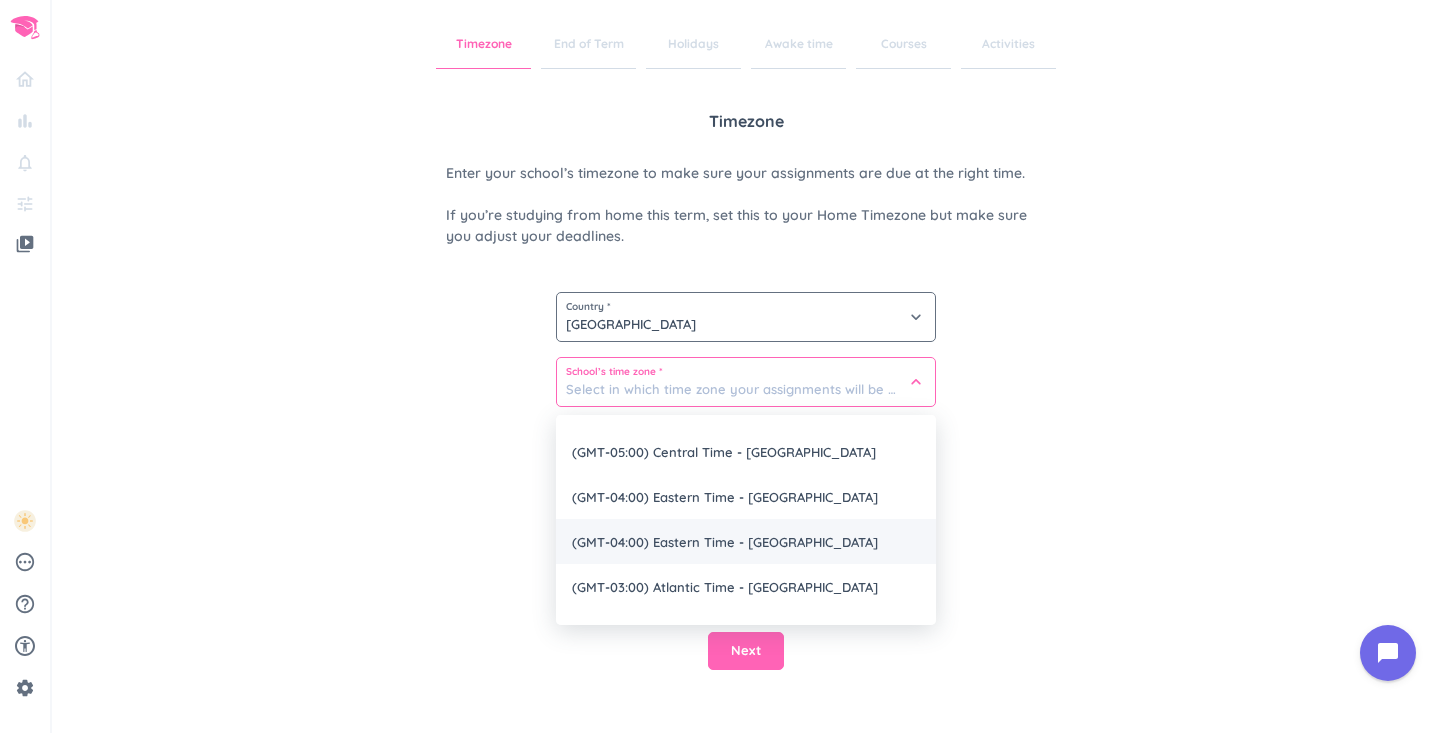 click on "(GMT-04:00) Eastern Time - Toronto" at bounding box center [746, 541] 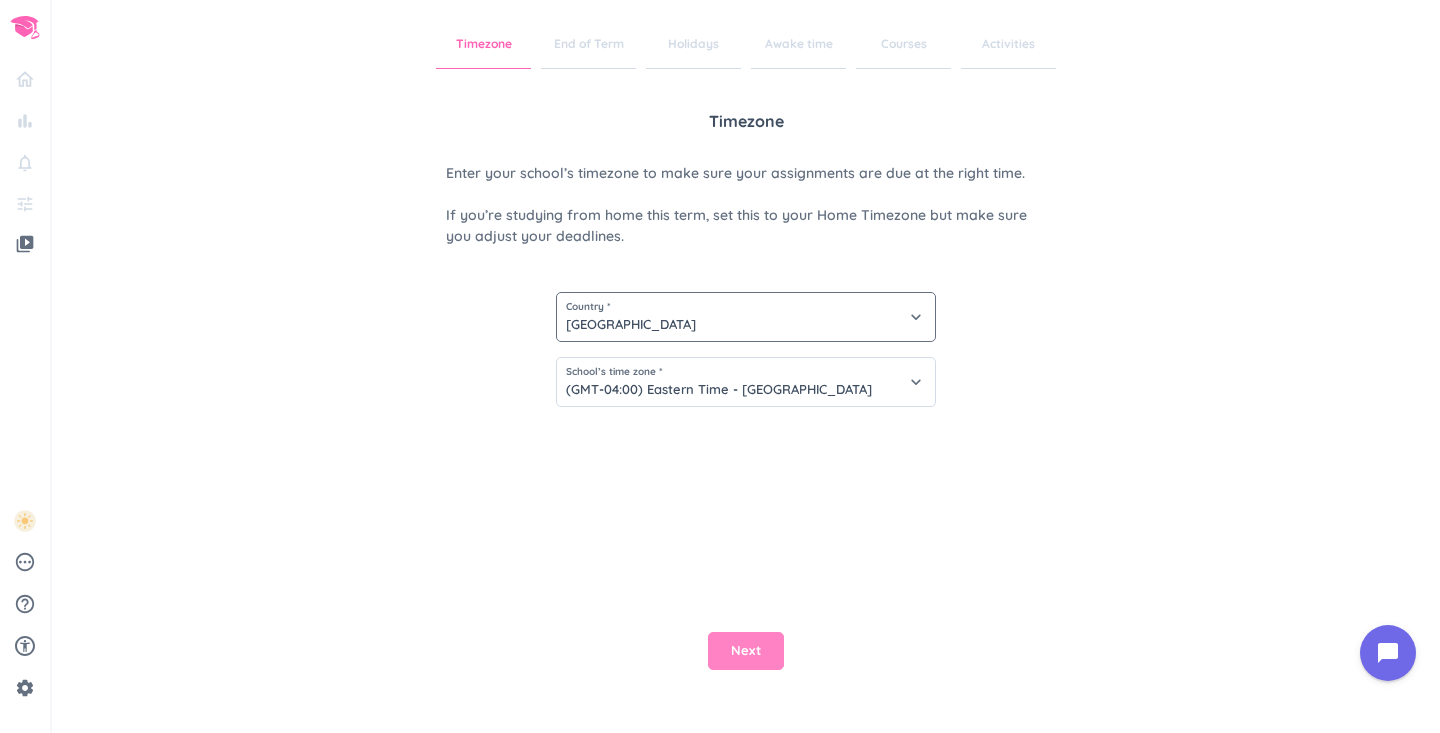 click on "Next" at bounding box center [746, 651] 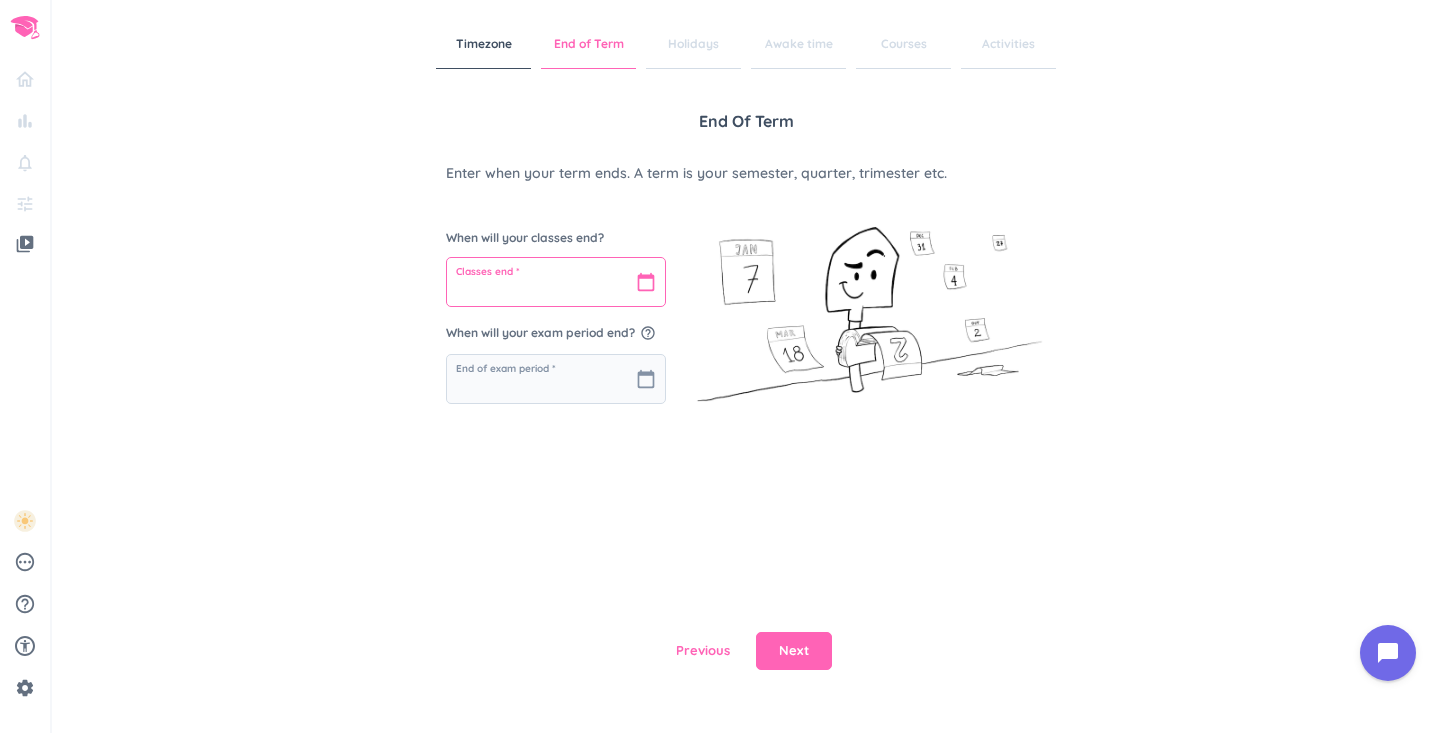 click at bounding box center [556, 282] 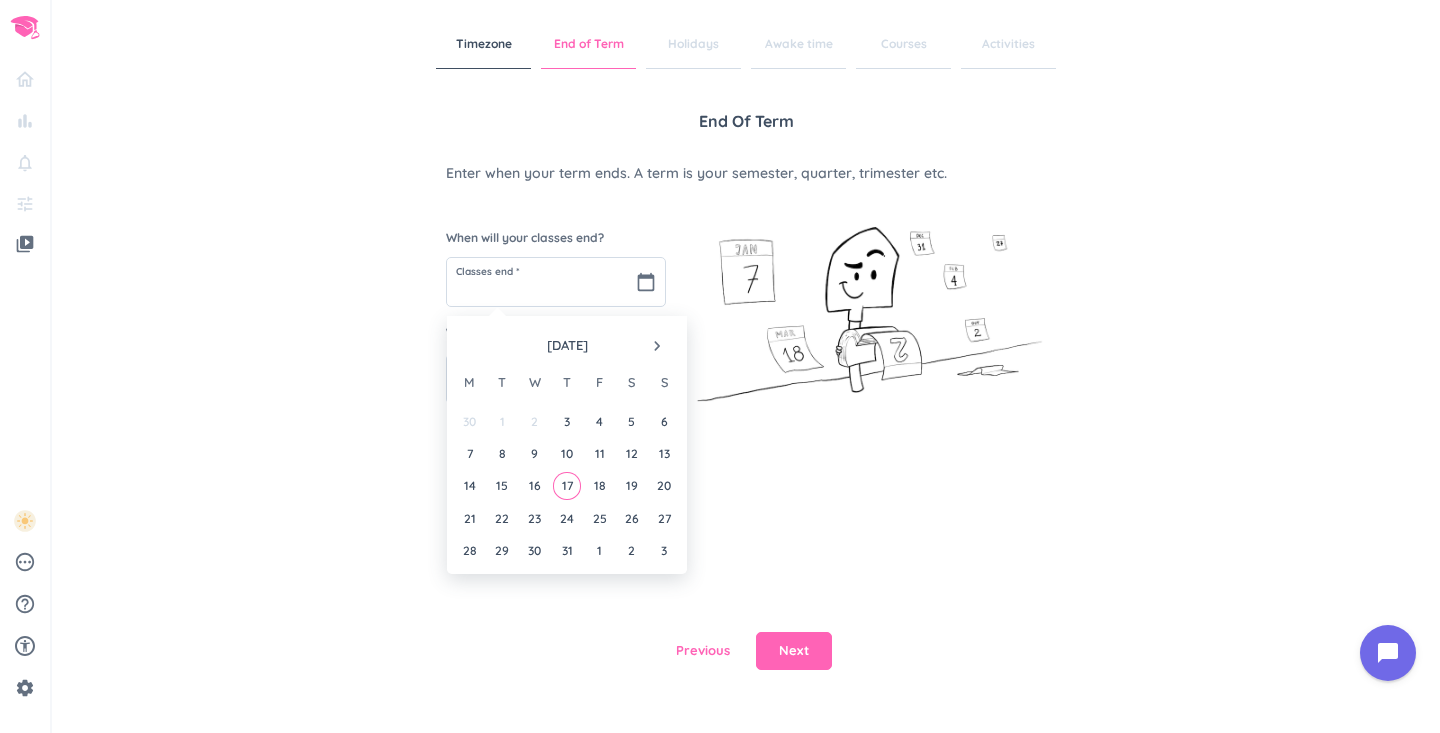 click on "When will your classes end? Classes end * calendar_today When will your exam period end? help_outline End of exam period * calendar_today" at bounding box center (556, 309) 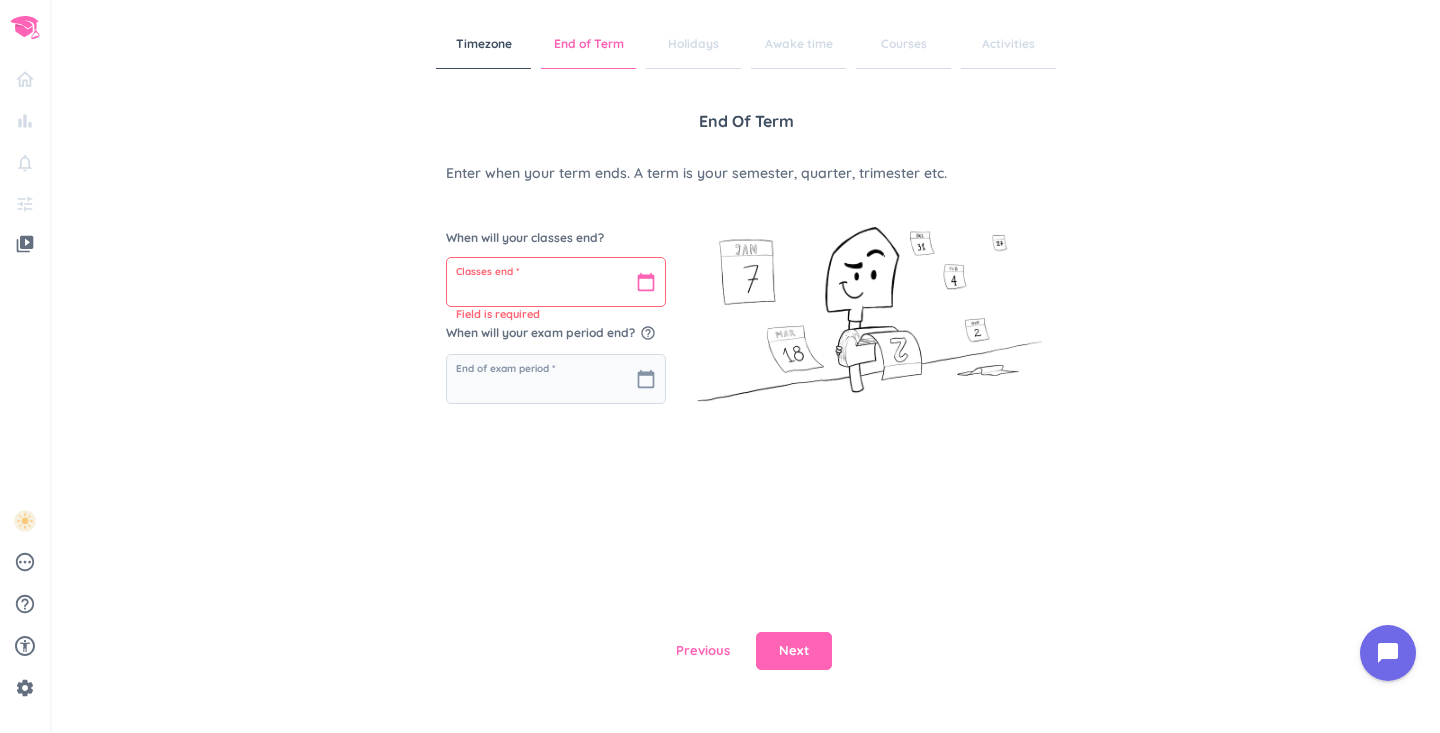 click at bounding box center (556, 282) 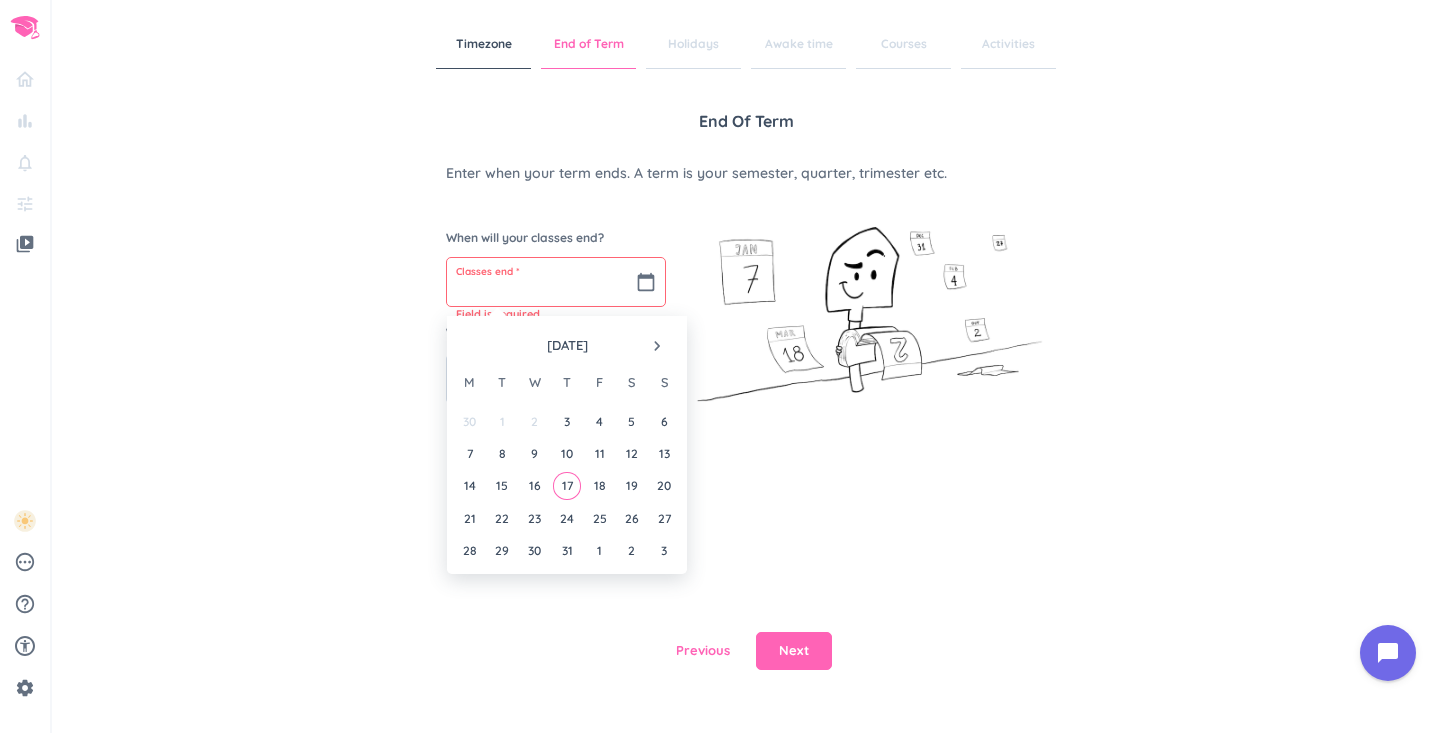 click on "navigate_next" at bounding box center [657, 346] 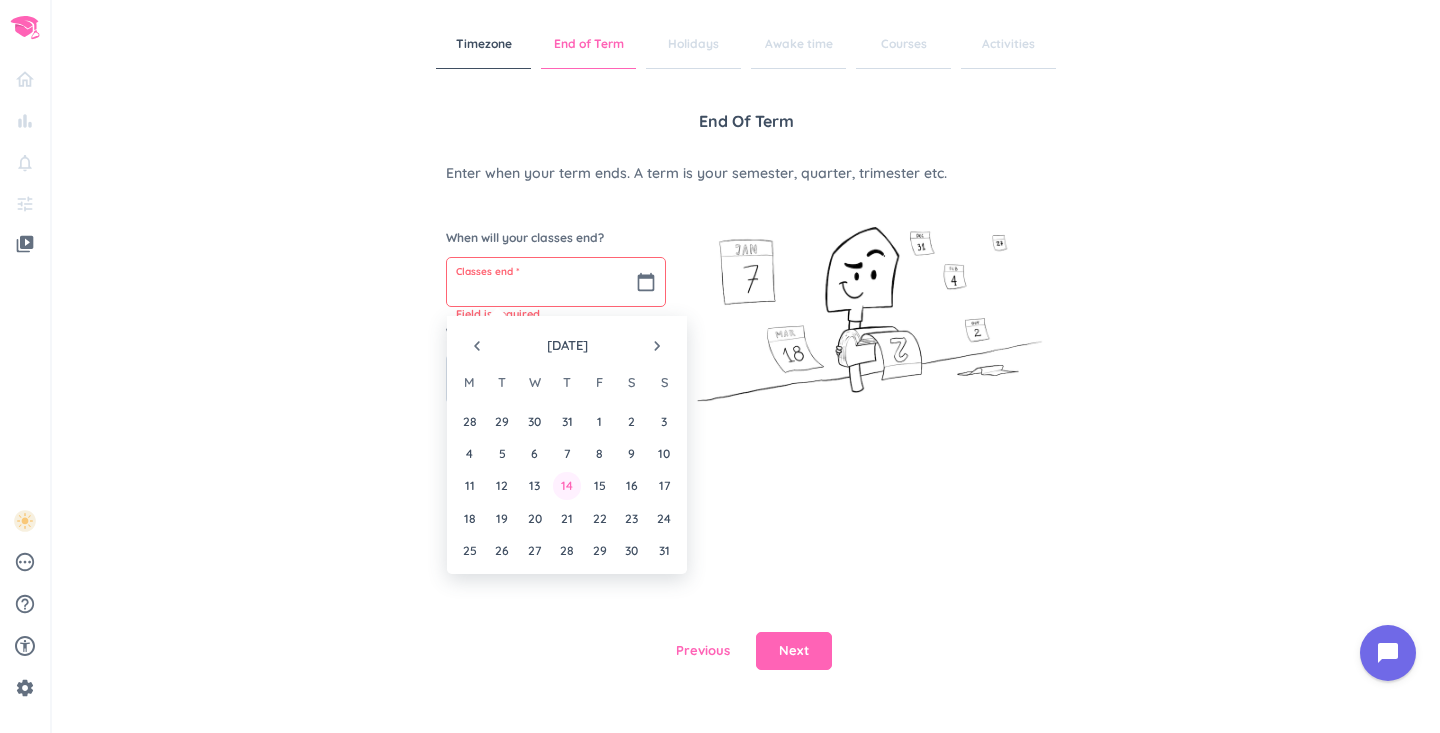click on "14" at bounding box center [566, 485] 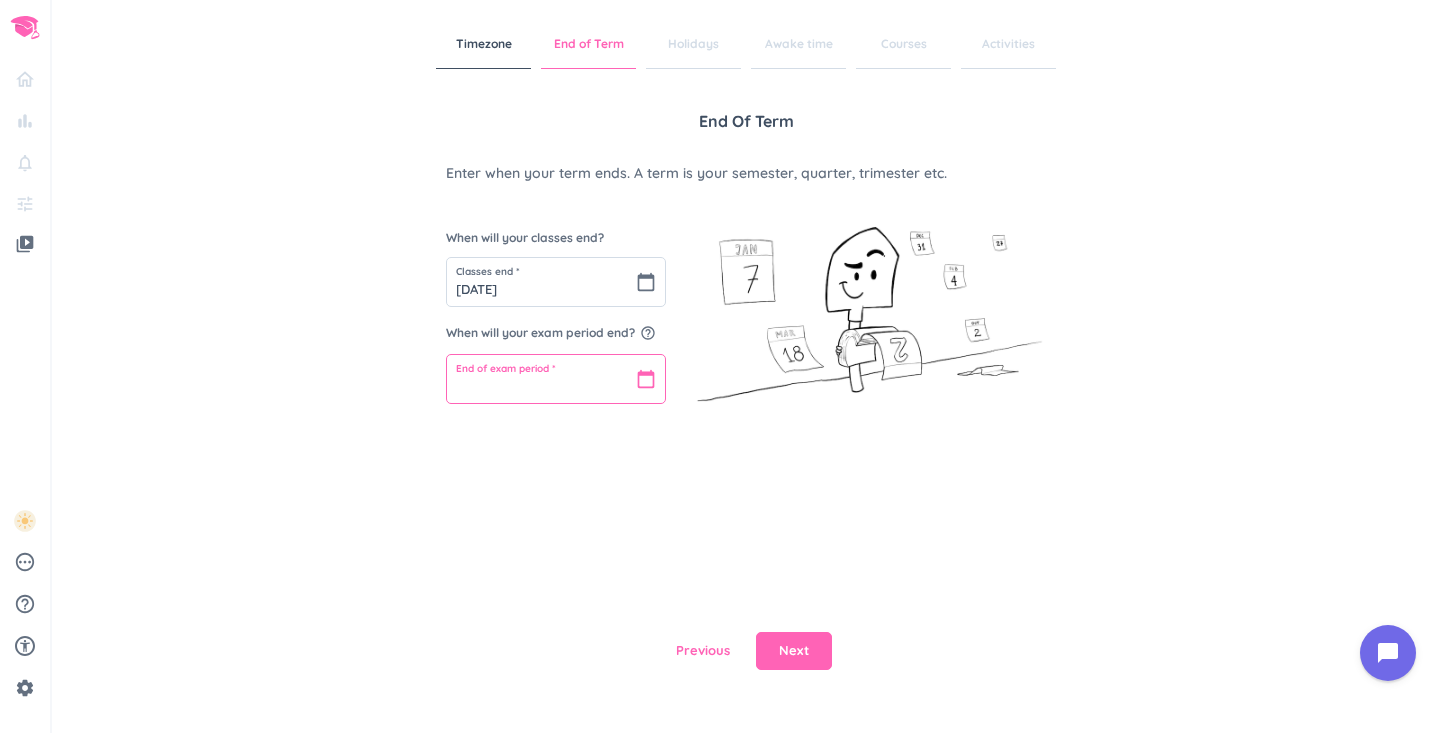 click at bounding box center (556, 379) 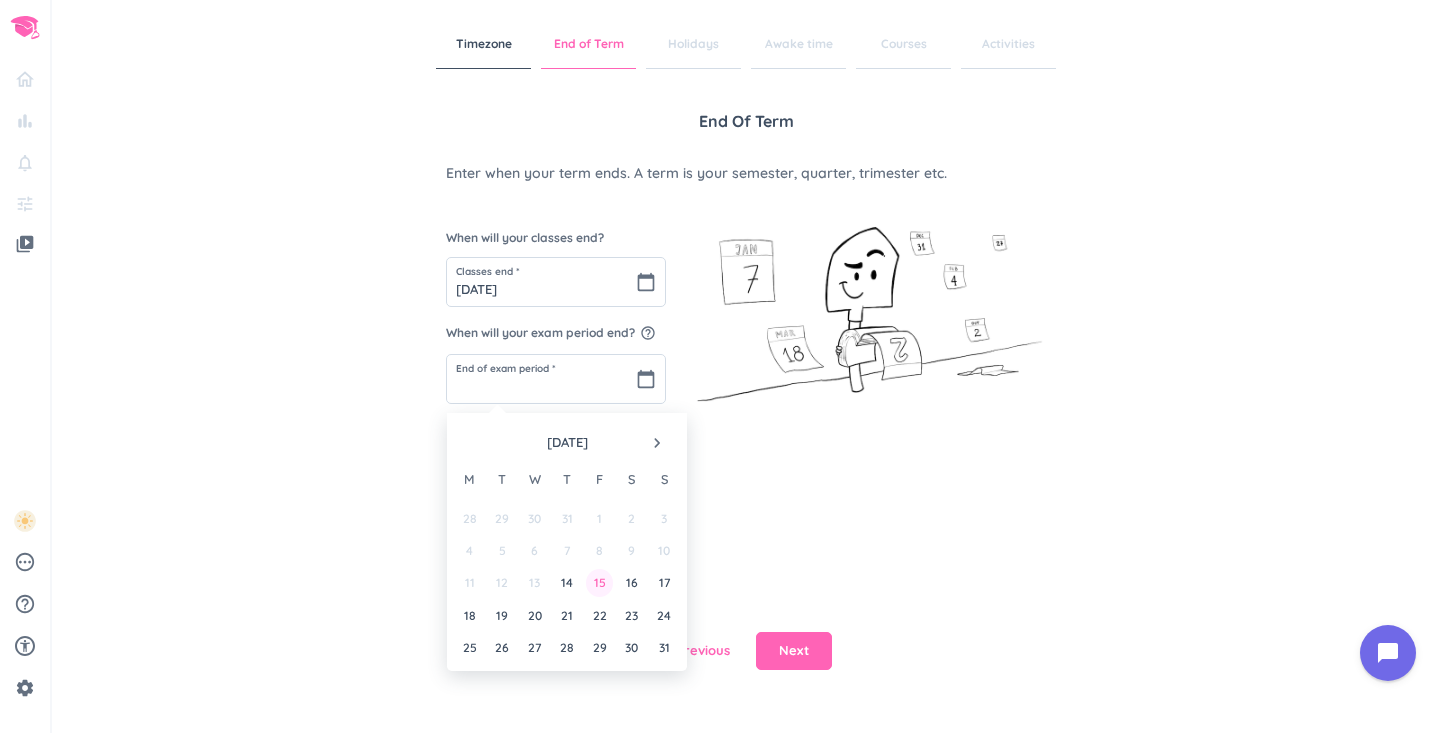 click on "15" at bounding box center (599, 582) 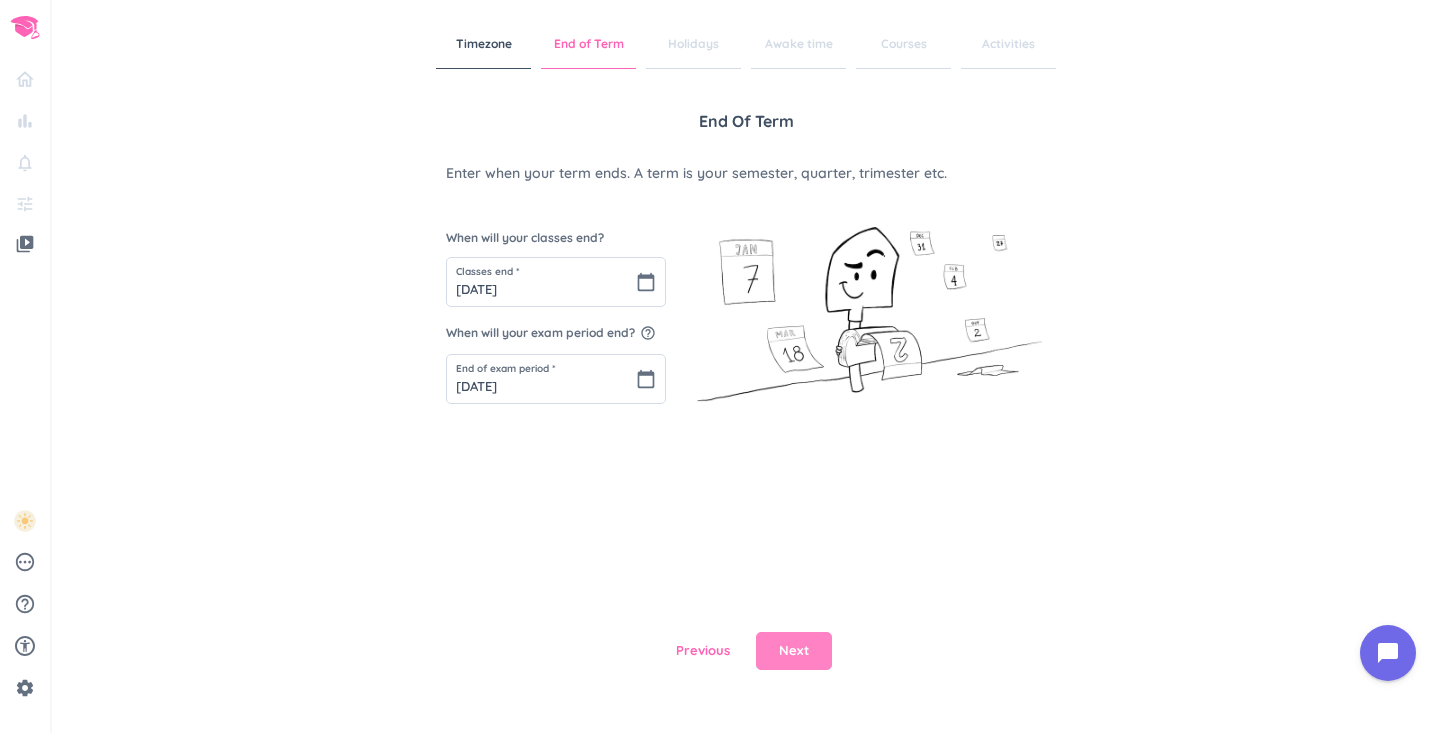 click on "Next" at bounding box center (794, 651) 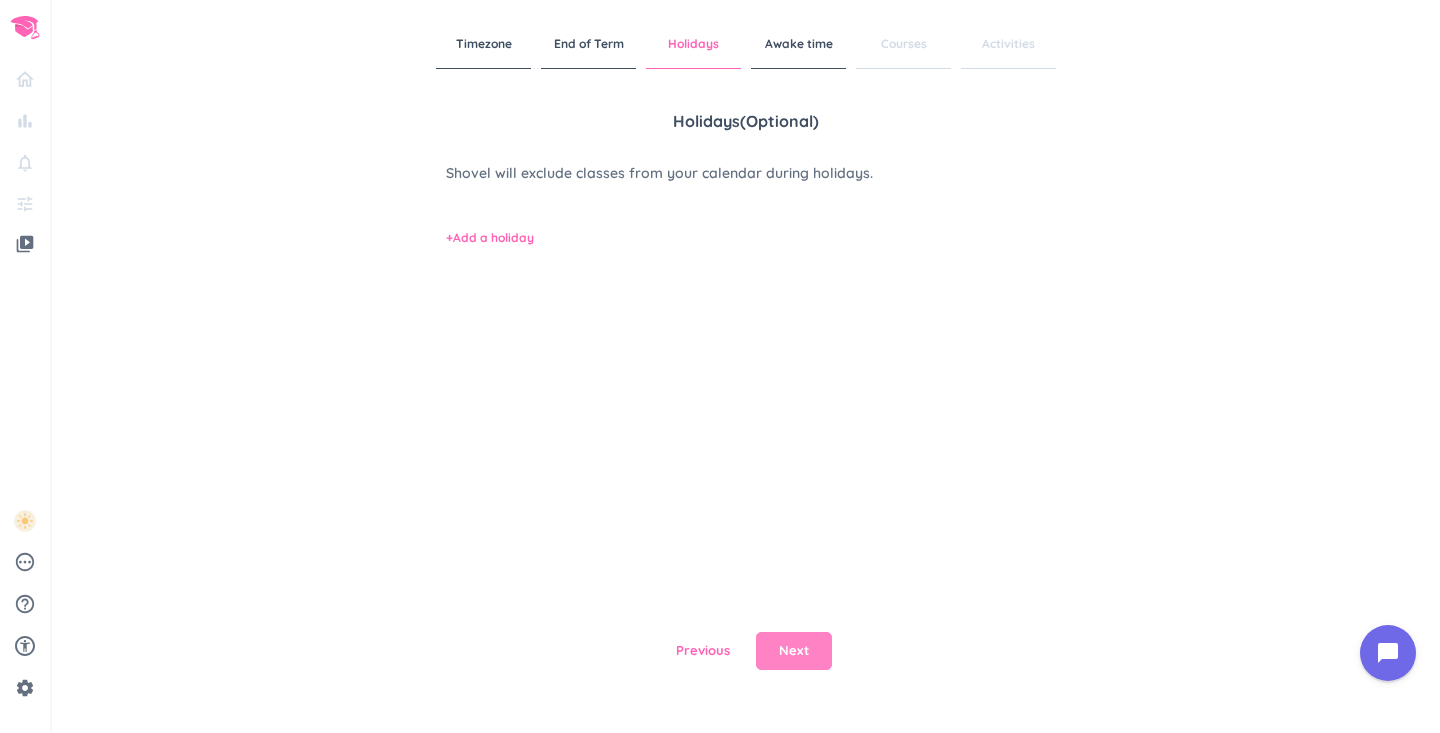 click on "Next" at bounding box center (794, 651) 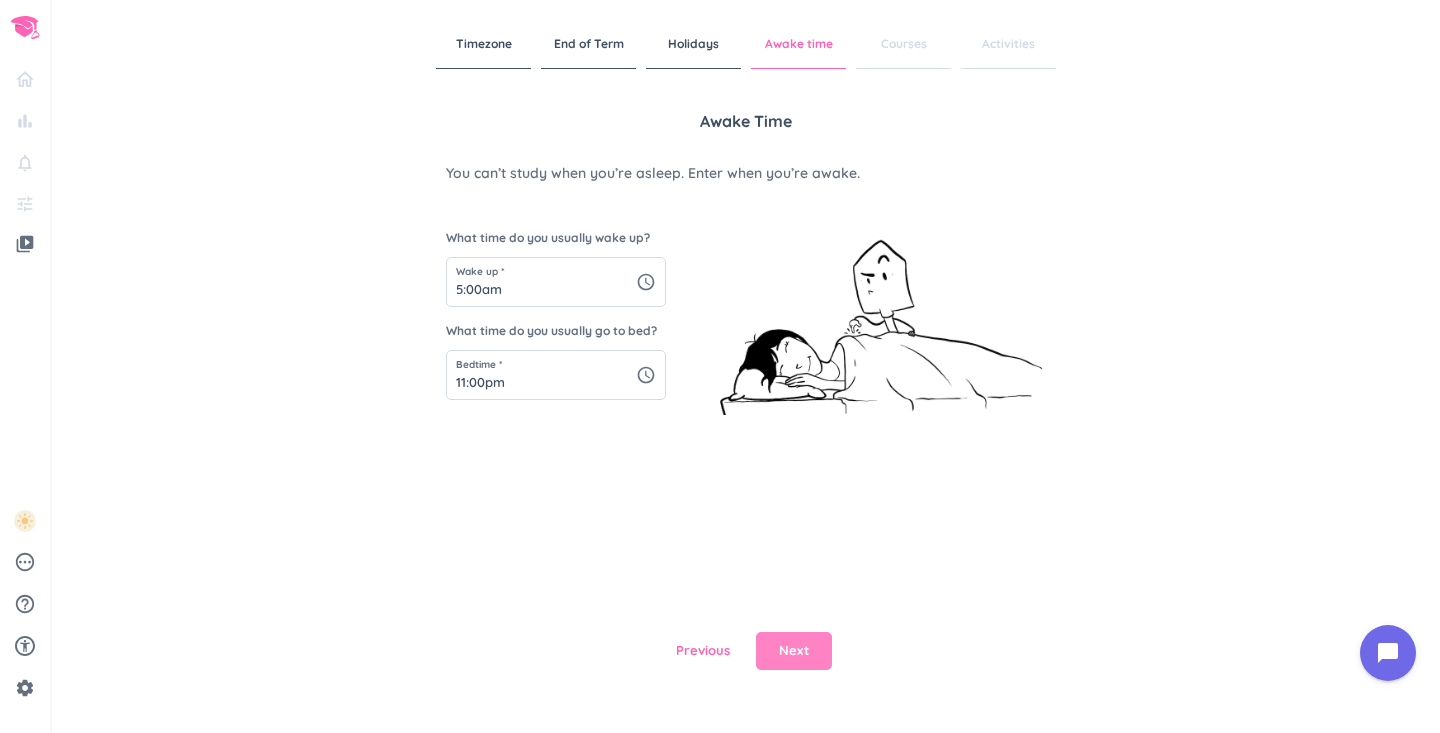click on "Next" at bounding box center [794, 651] 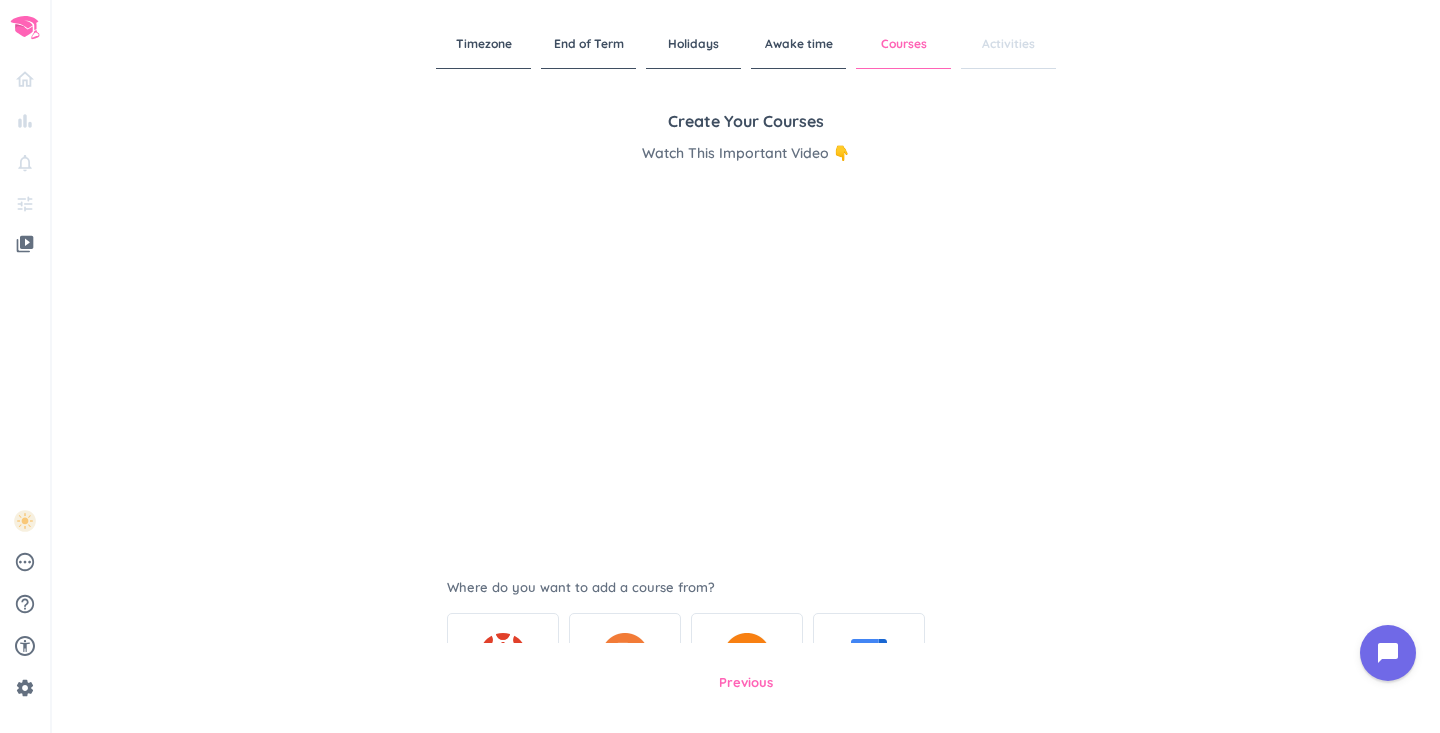 scroll, scrollTop: 182, scrollLeft: 0, axis: vertical 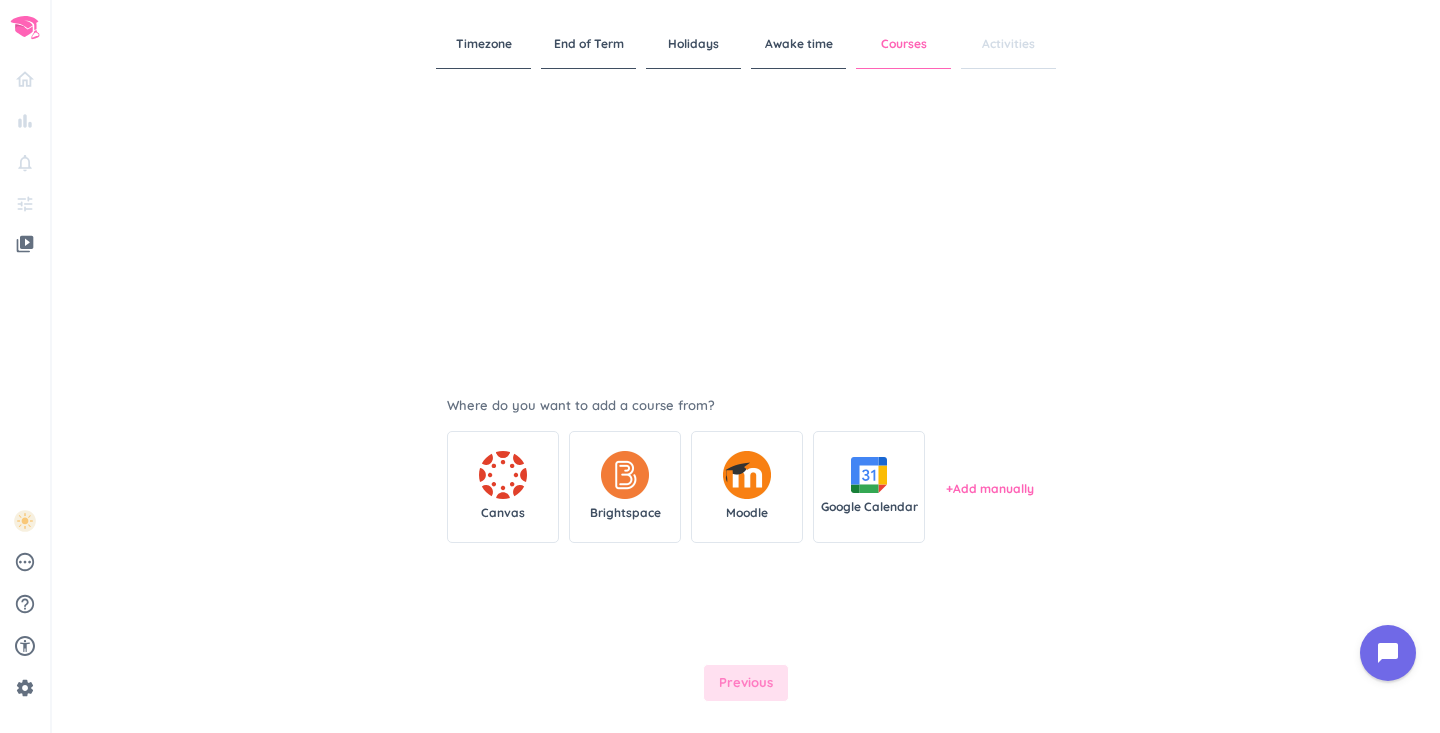 drag, startPoint x: 737, startPoint y: 703, endPoint x: 736, endPoint y: 693, distance: 10.049875 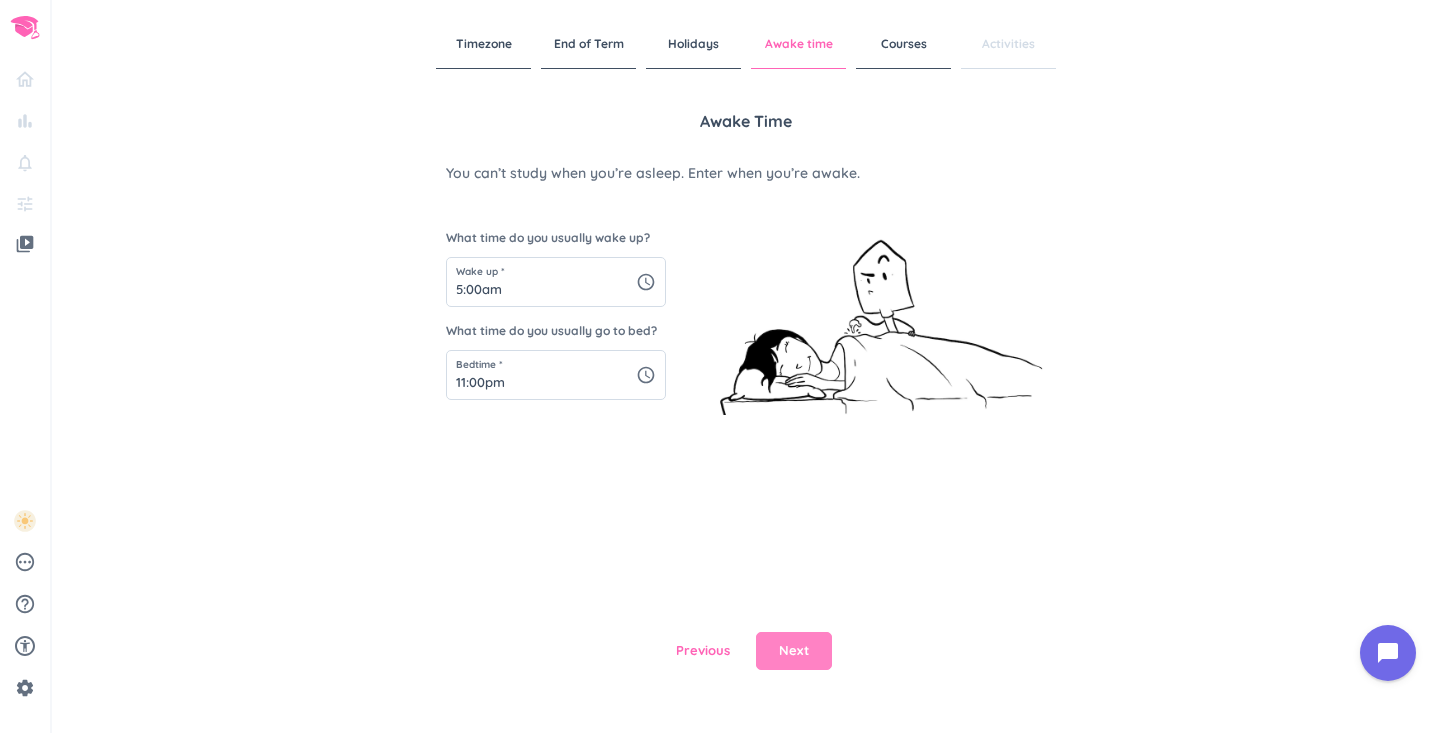 click on "Next" at bounding box center (794, 651) 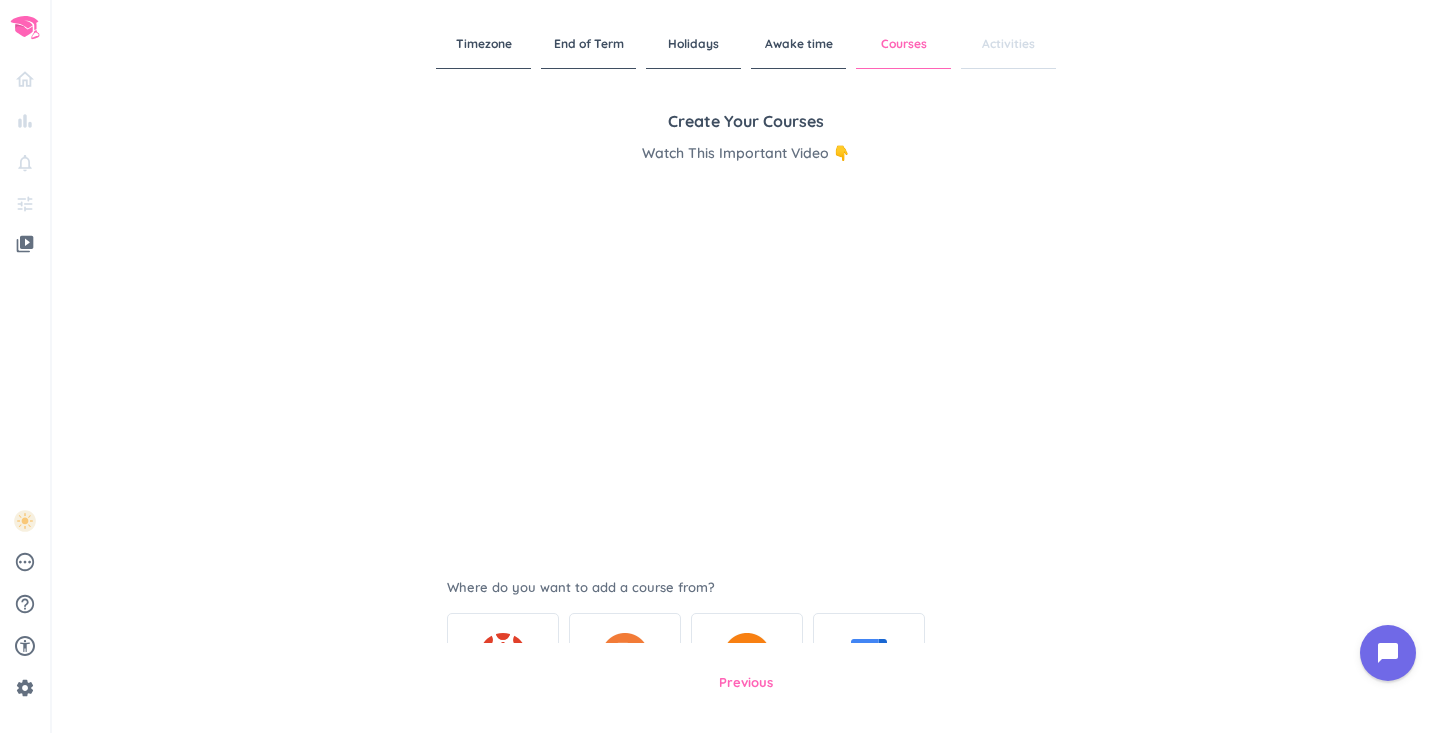 click on "Activities" at bounding box center [1008, 44] 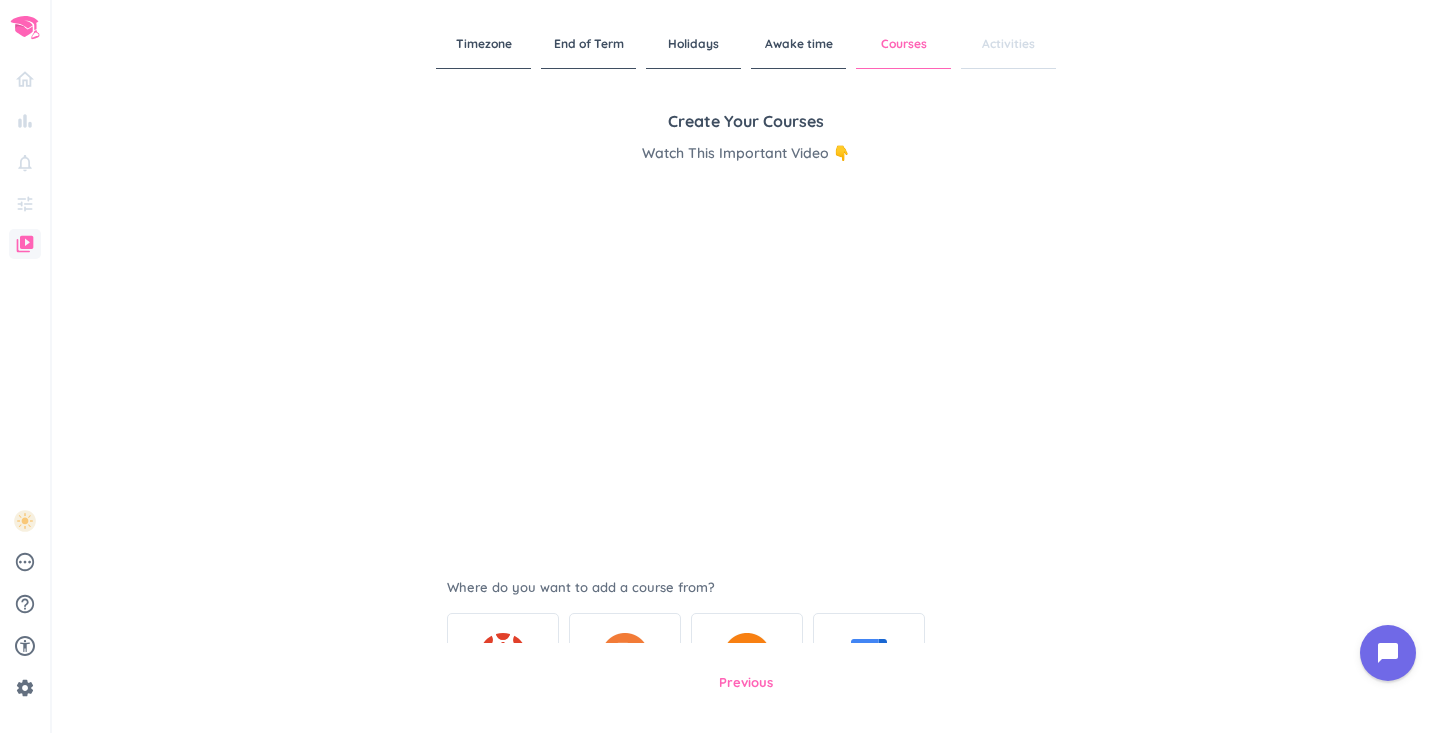 click on "video_library" at bounding box center [25, 244] 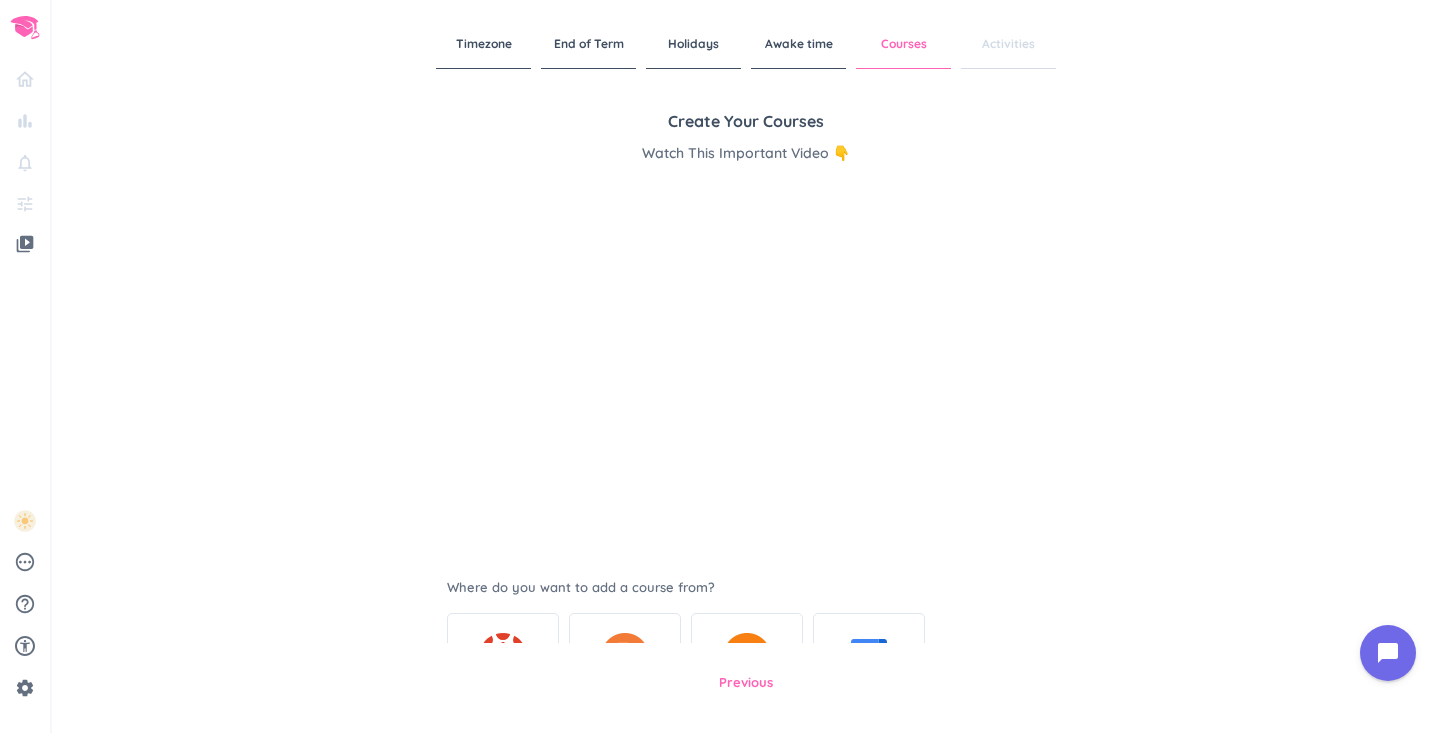 scroll, scrollTop: 182, scrollLeft: 0, axis: vertical 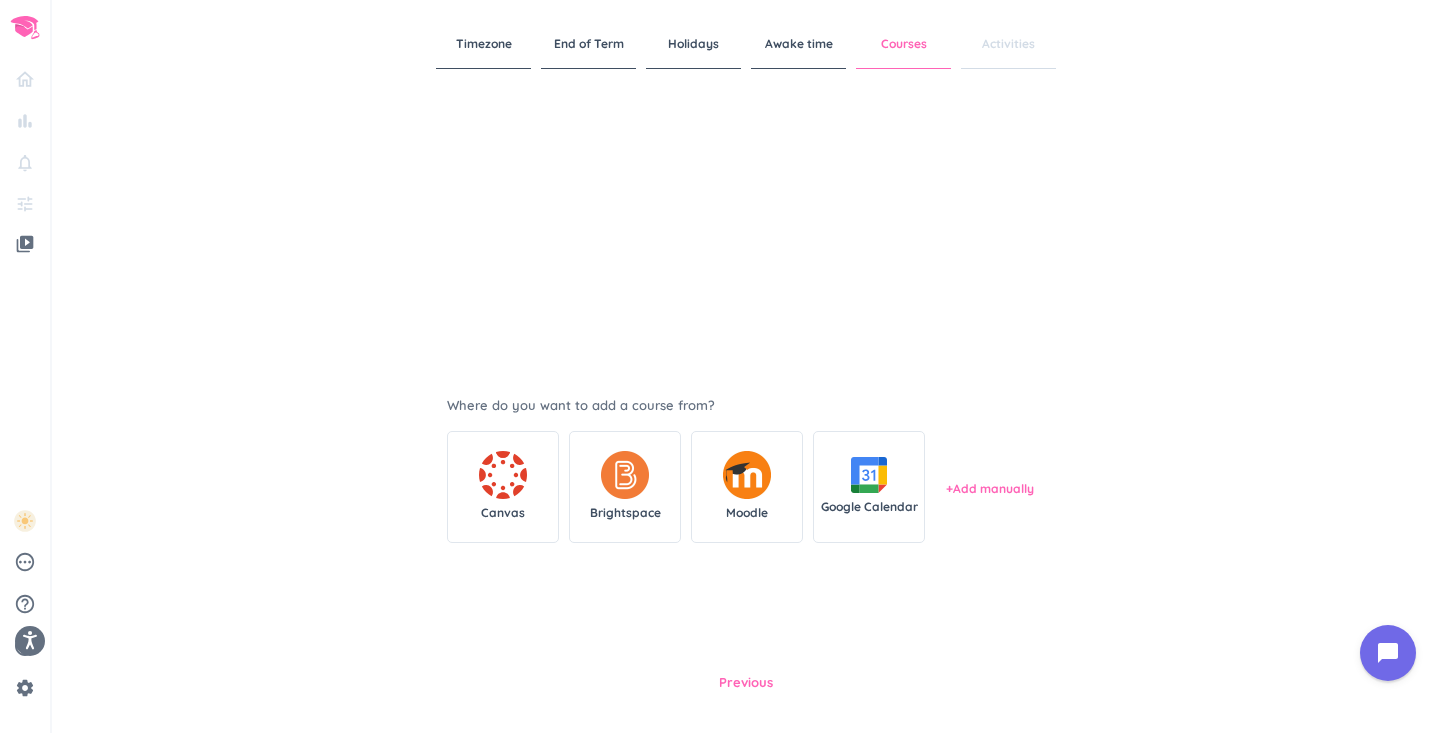 click on "Where do you want to add a course from? Canvas Brightspace Moodle Google Calendar   +  Add manually" at bounding box center [746, 519] 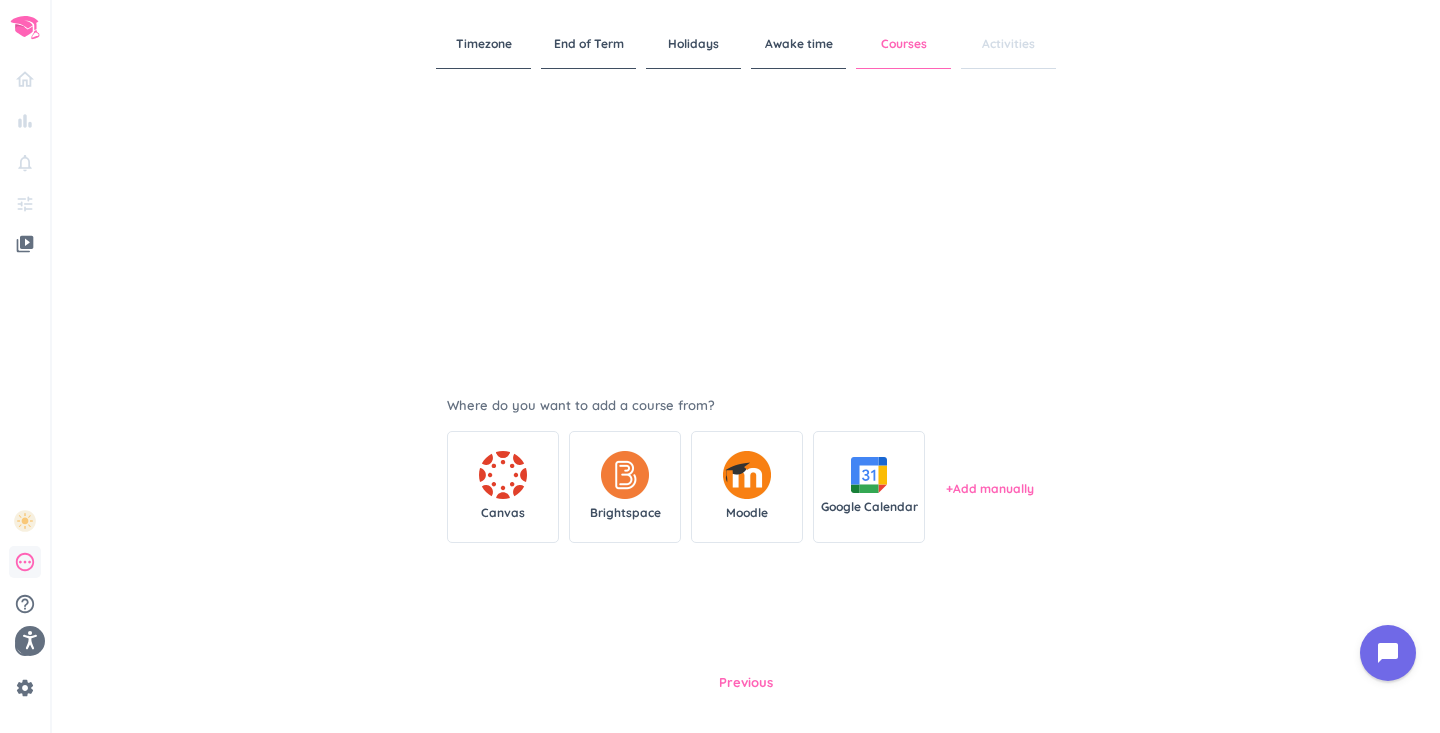 click on "pending" at bounding box center [25, 562] 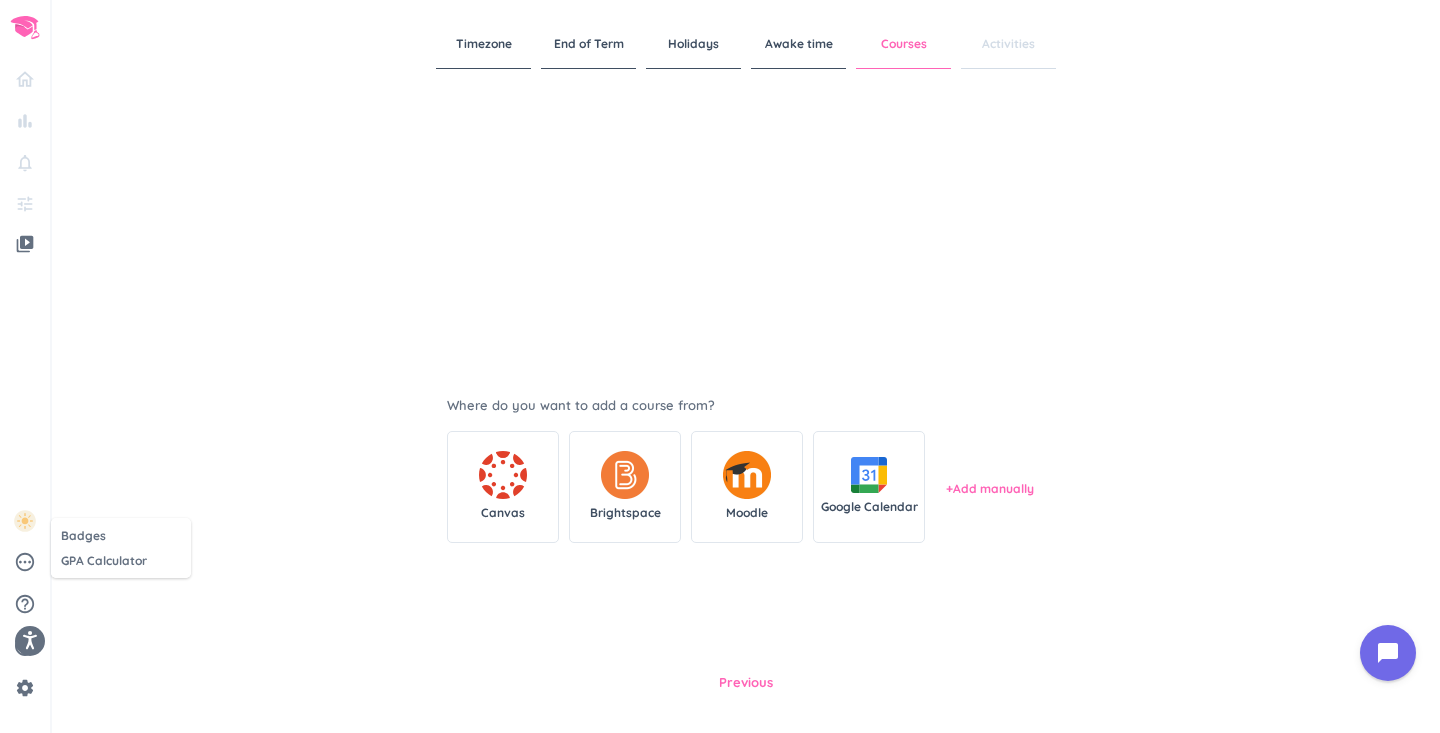 click at bounding box center (720, 366) 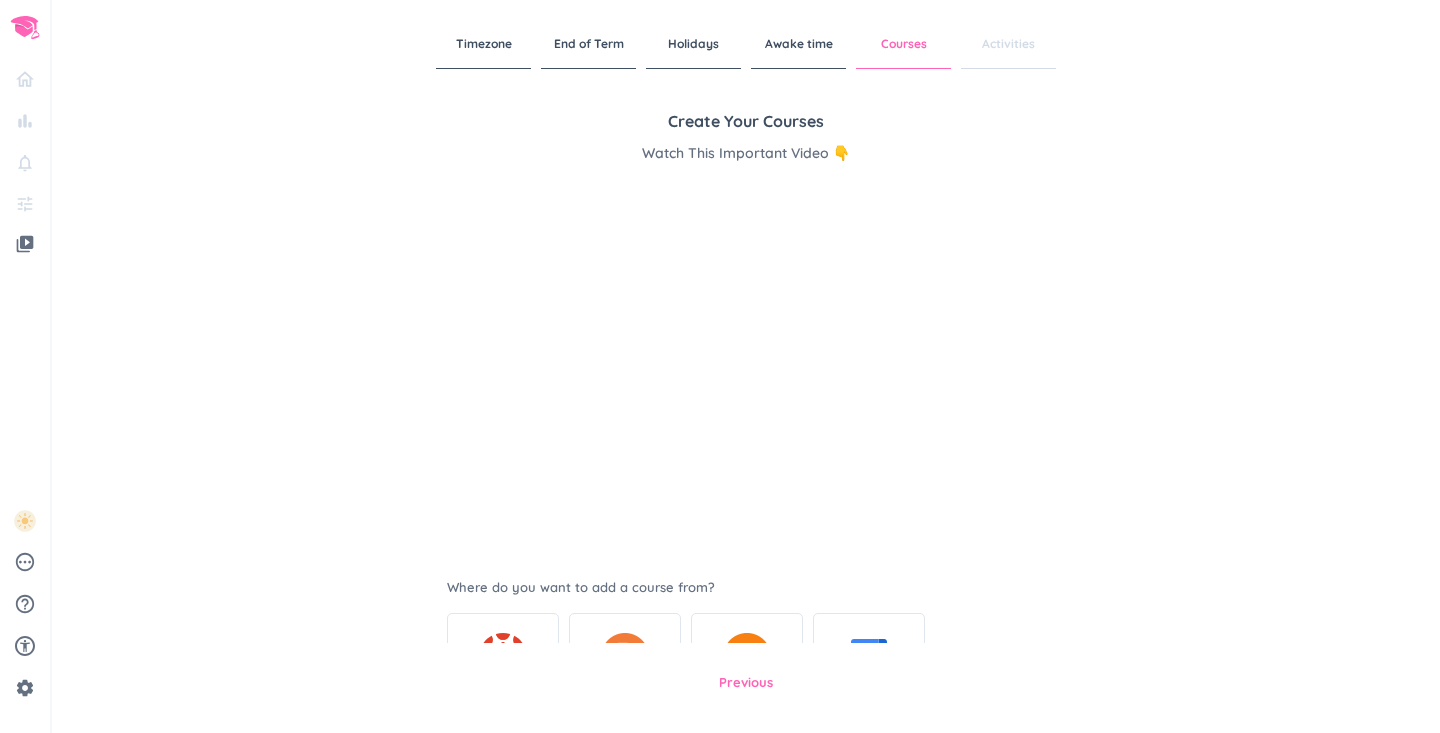 scroll, scrollTop: 0, scrollLeft: 0, axis: both 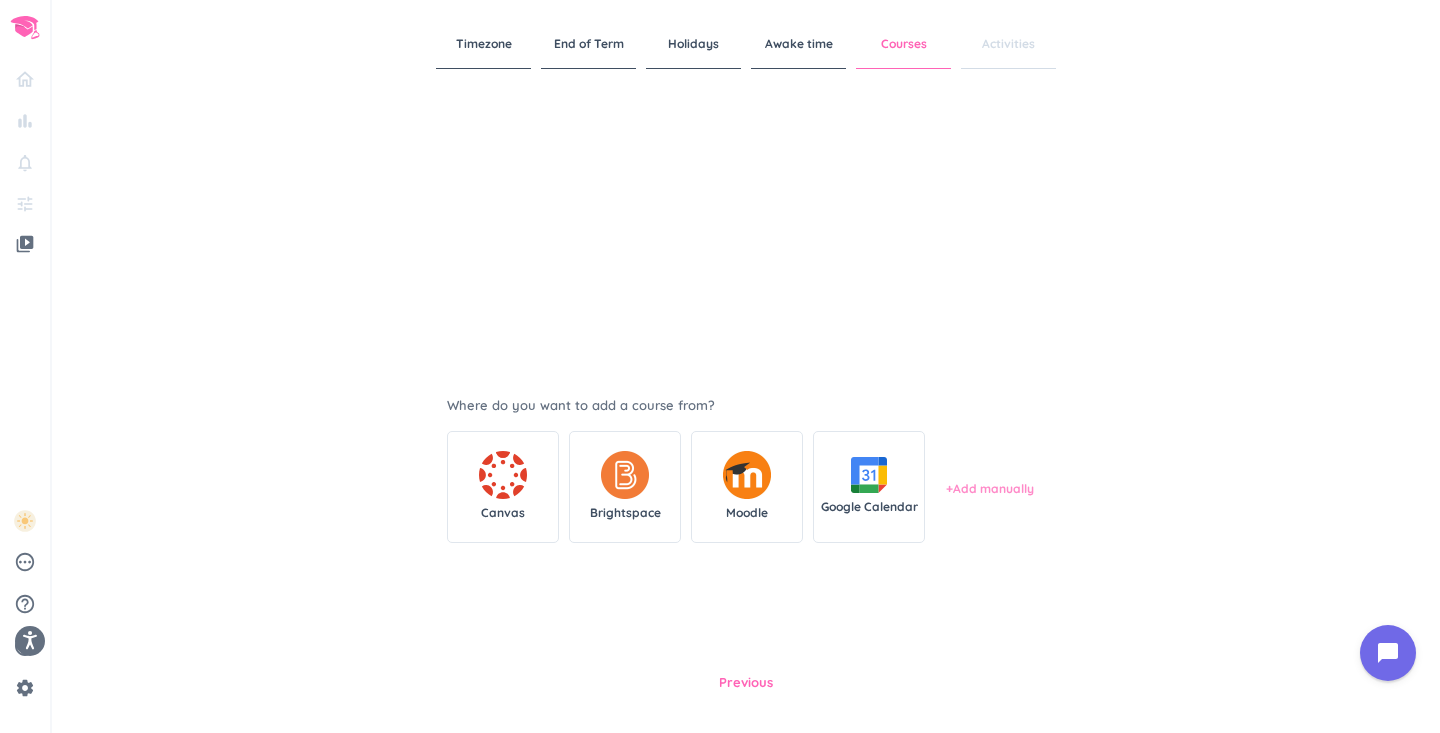 click on "+  Add manually" at bounding box center (990, 487) 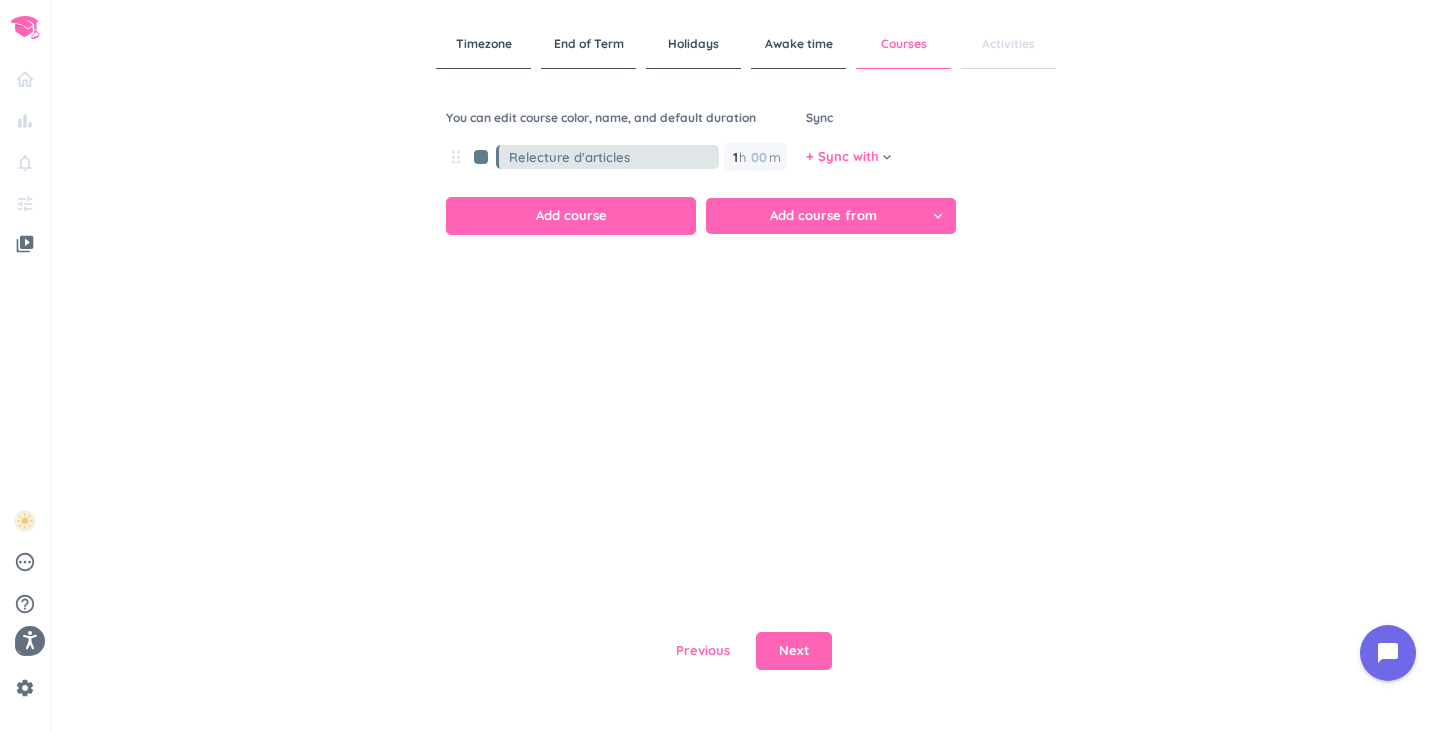 type on "Relecture d'articles" 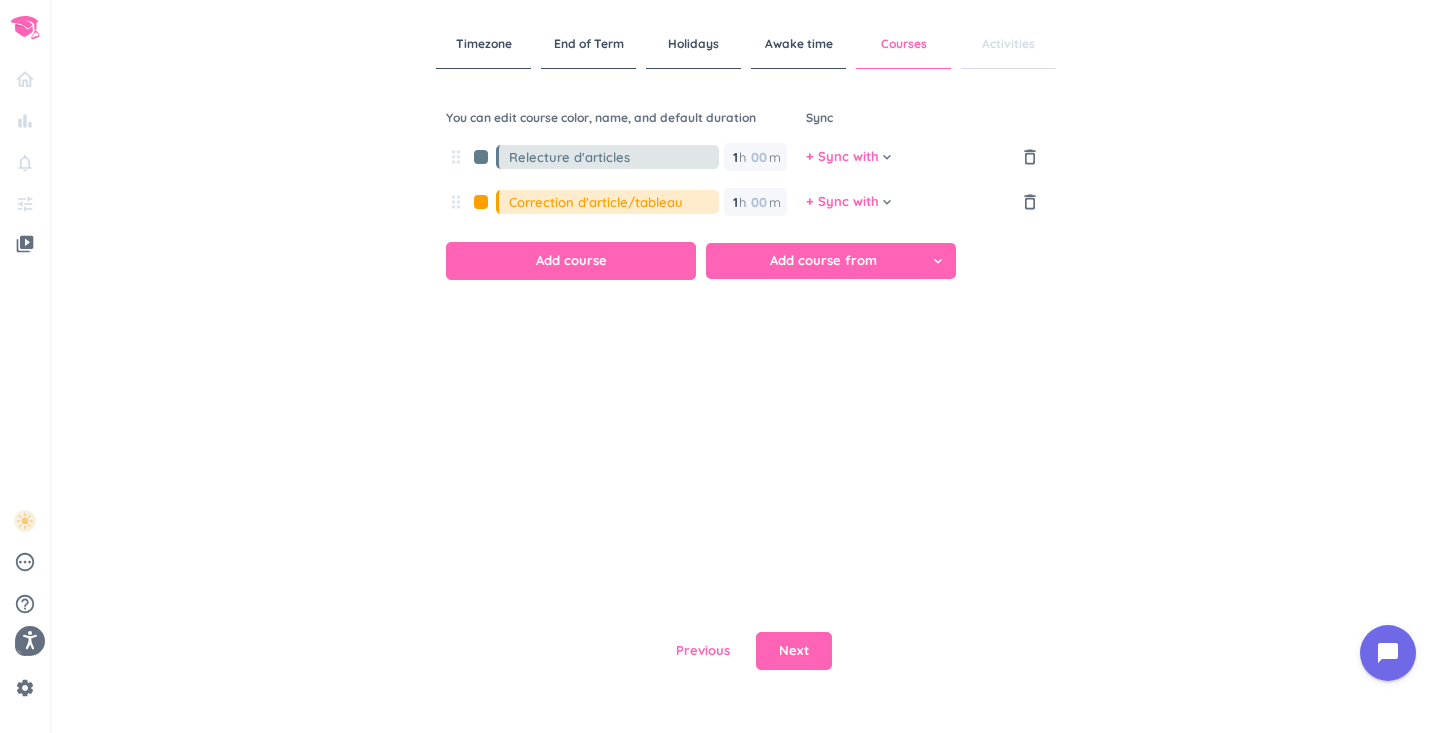 type on "Correction d'article/tableau" 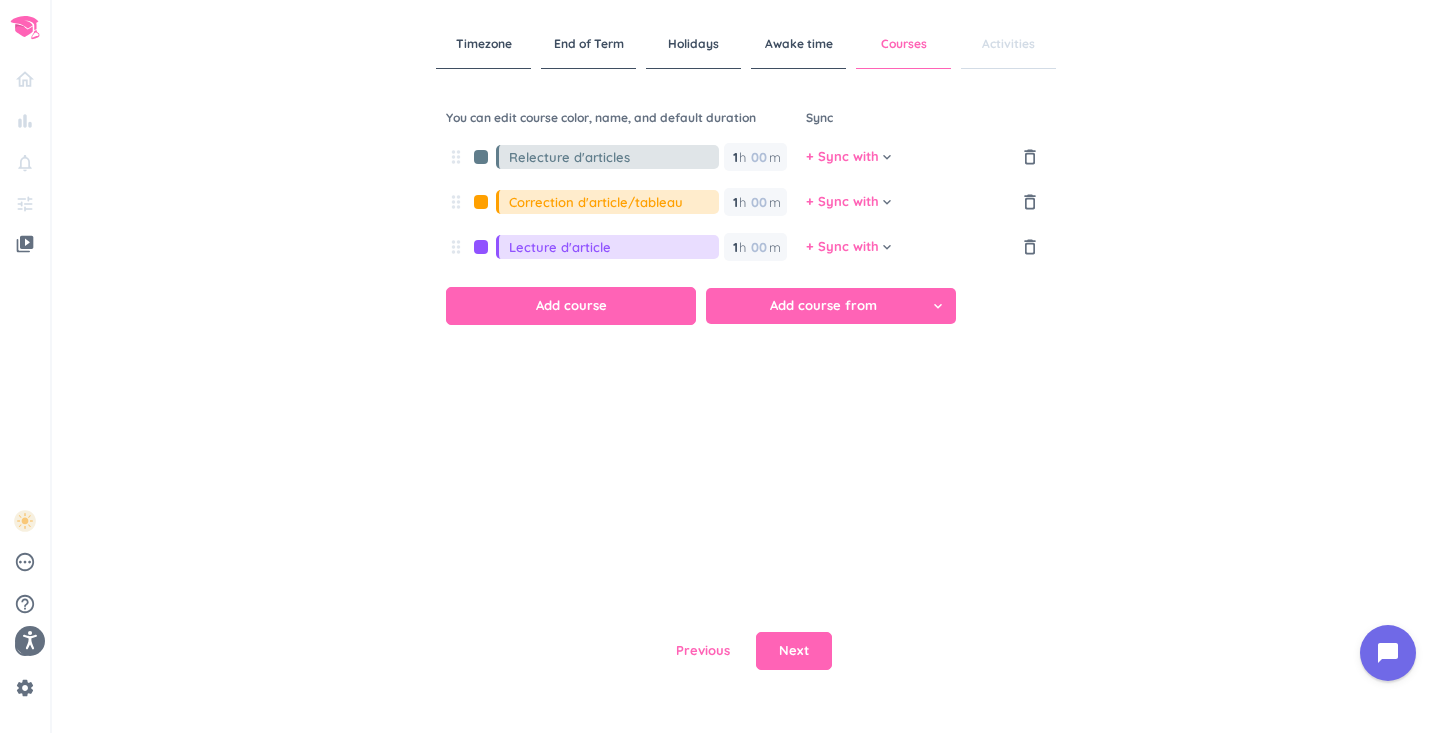 type on "Lecture d'article" 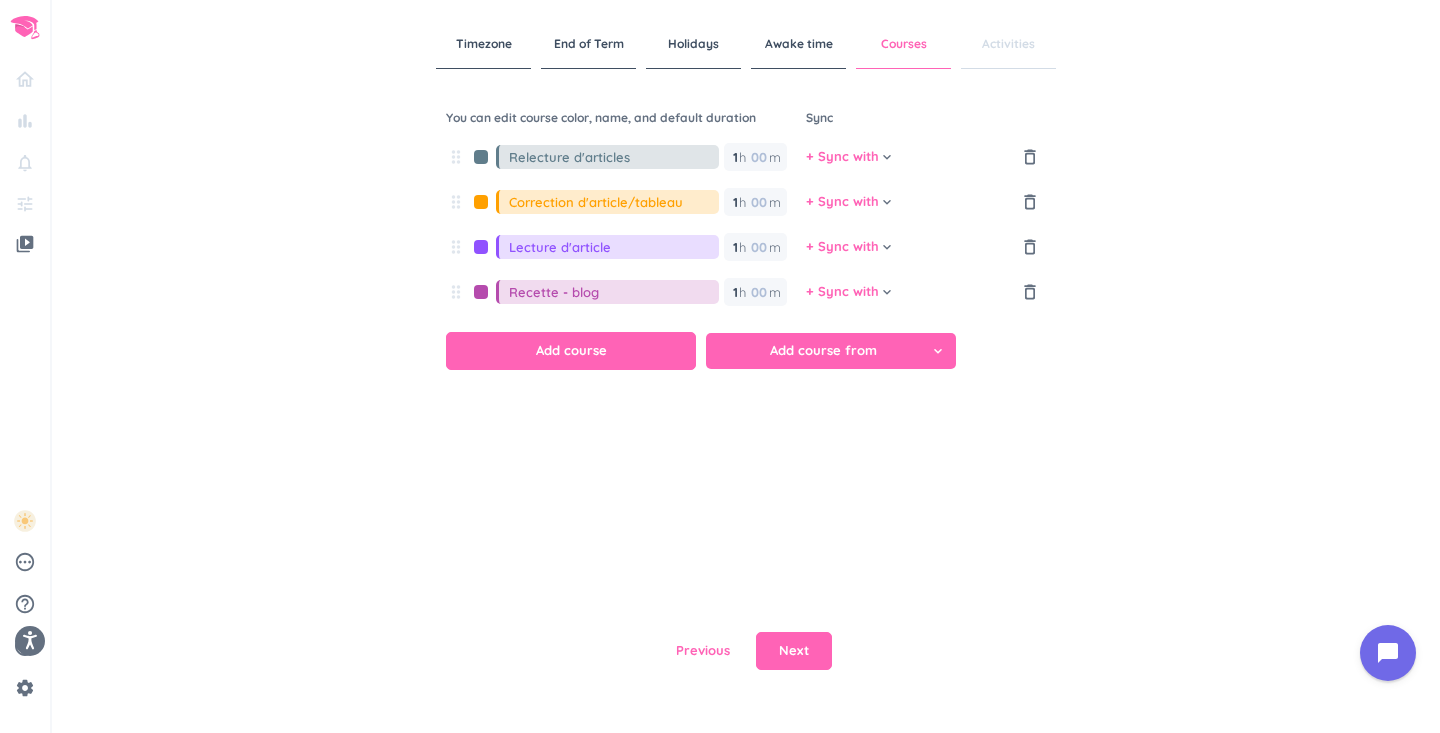 type on "Recette - blog" 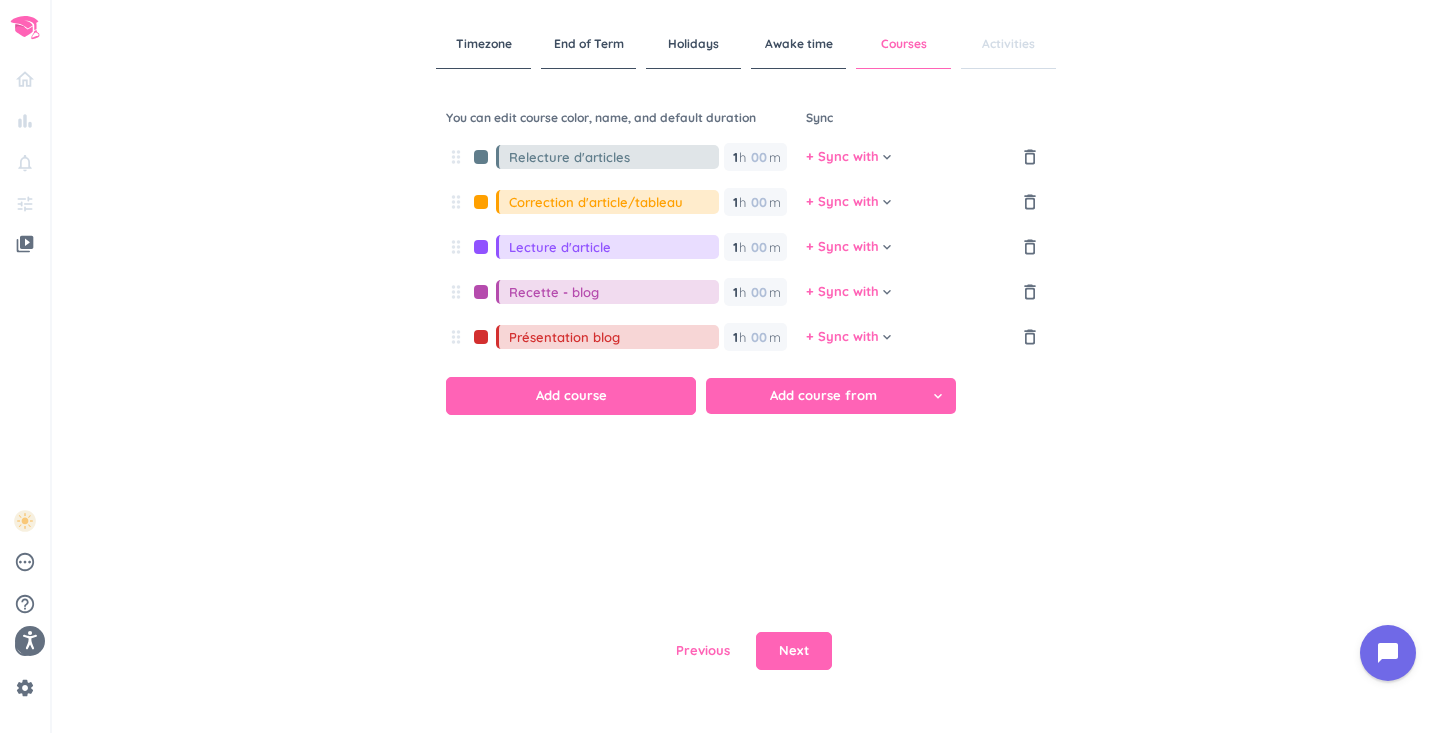 click on "Présentation blog" at bounding box center [614, 337] 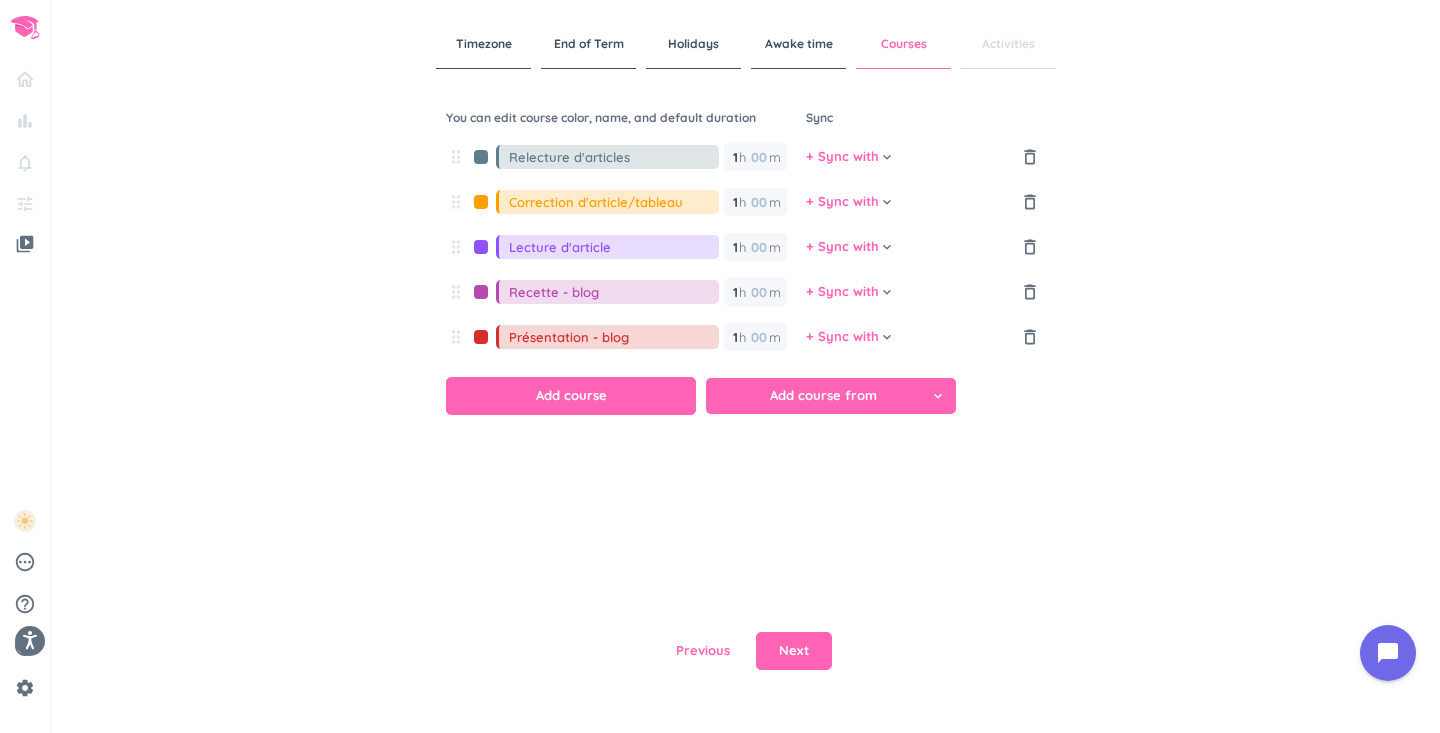 type on "Présentation - blog" 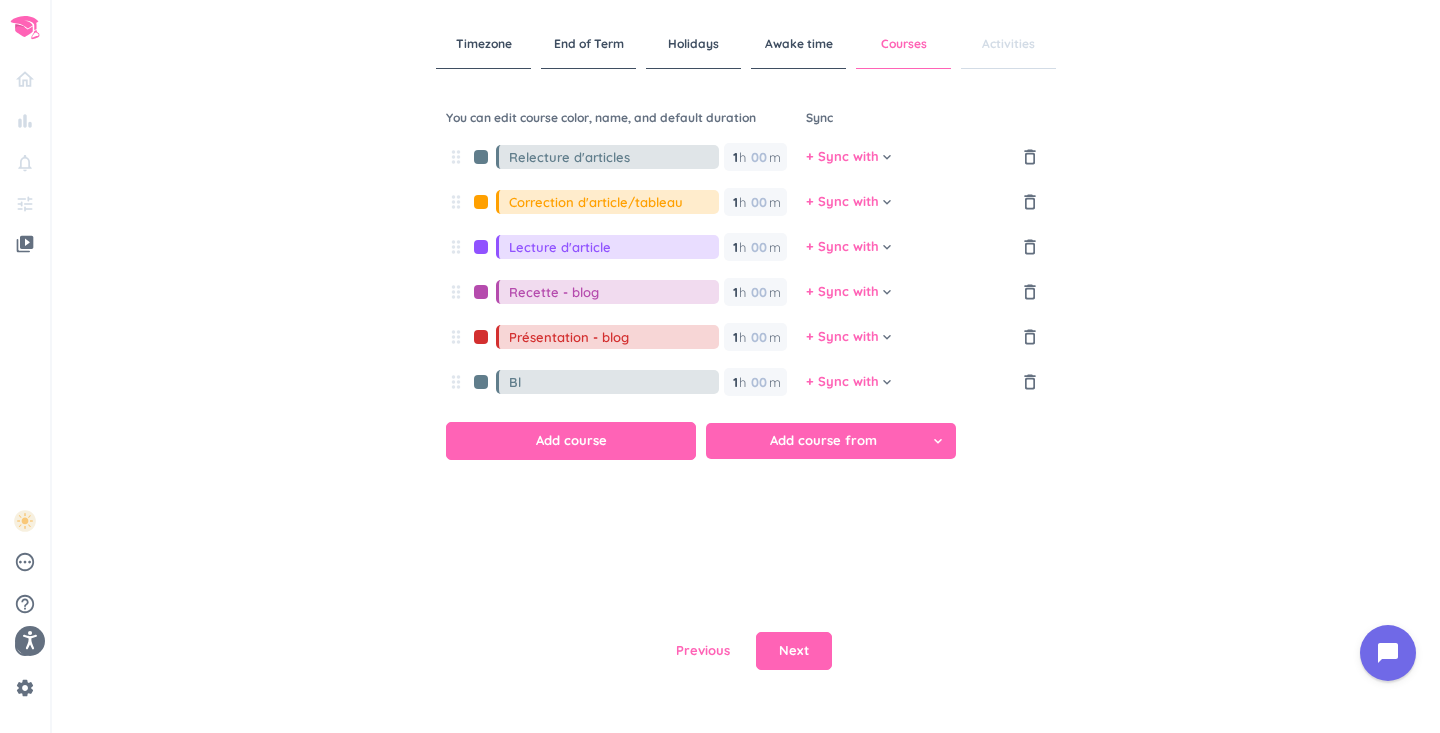 type on "B" 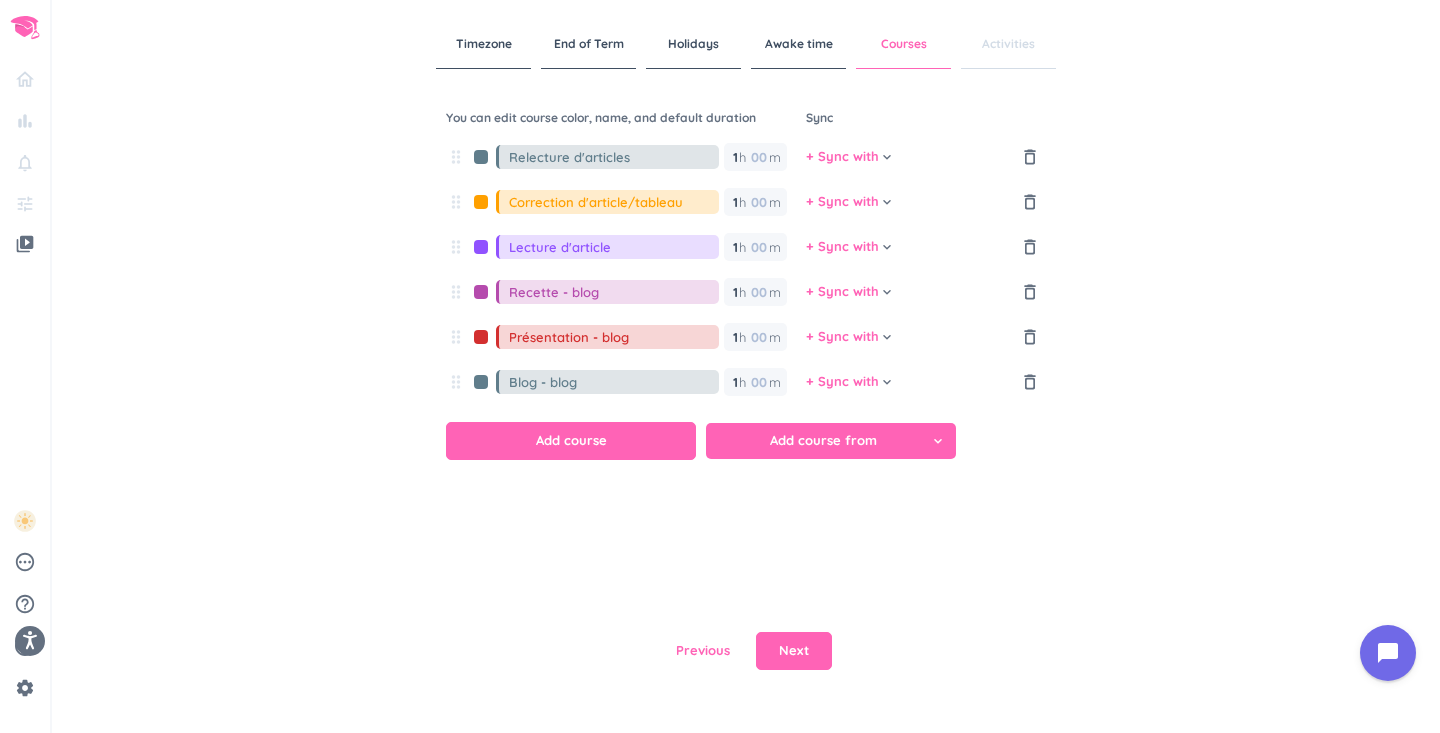 type on "Blog - blog" 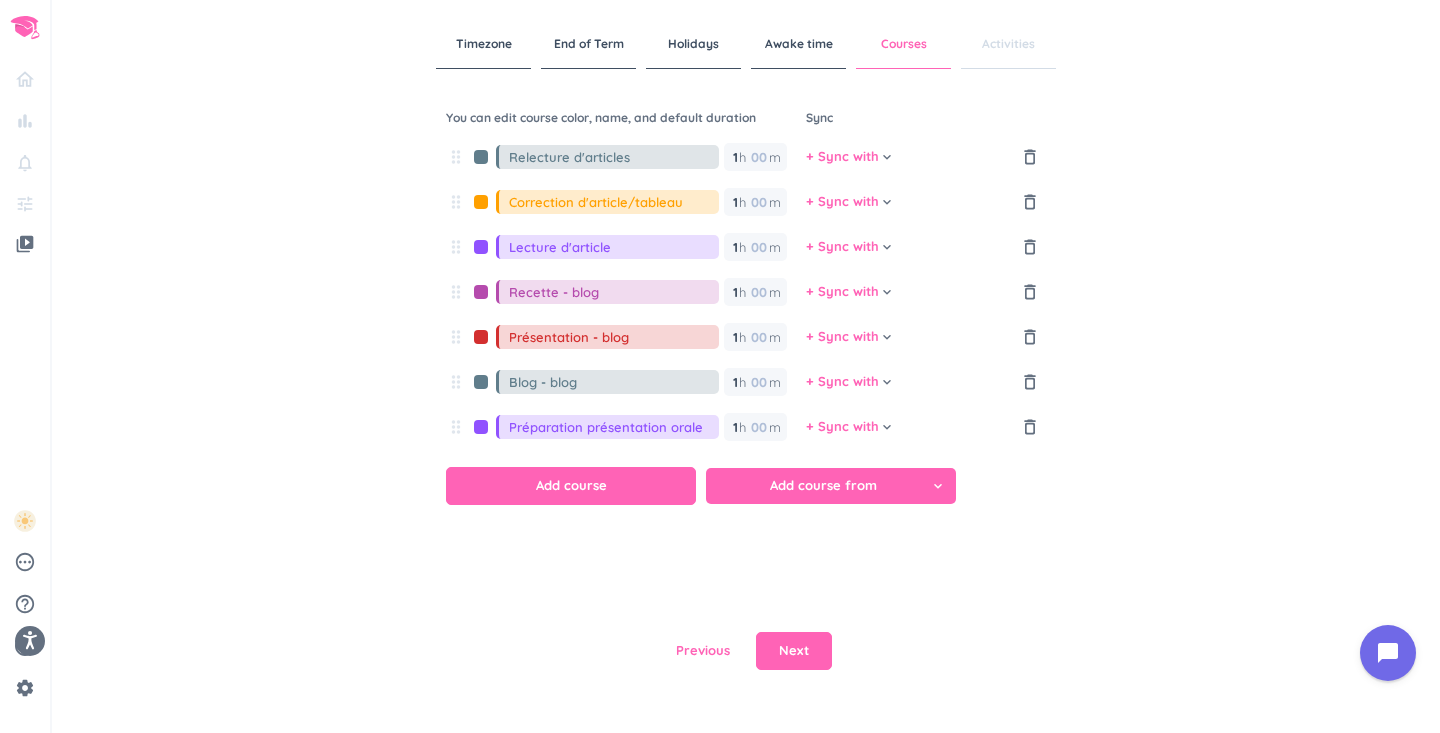 type on "Préparation présentation orale" 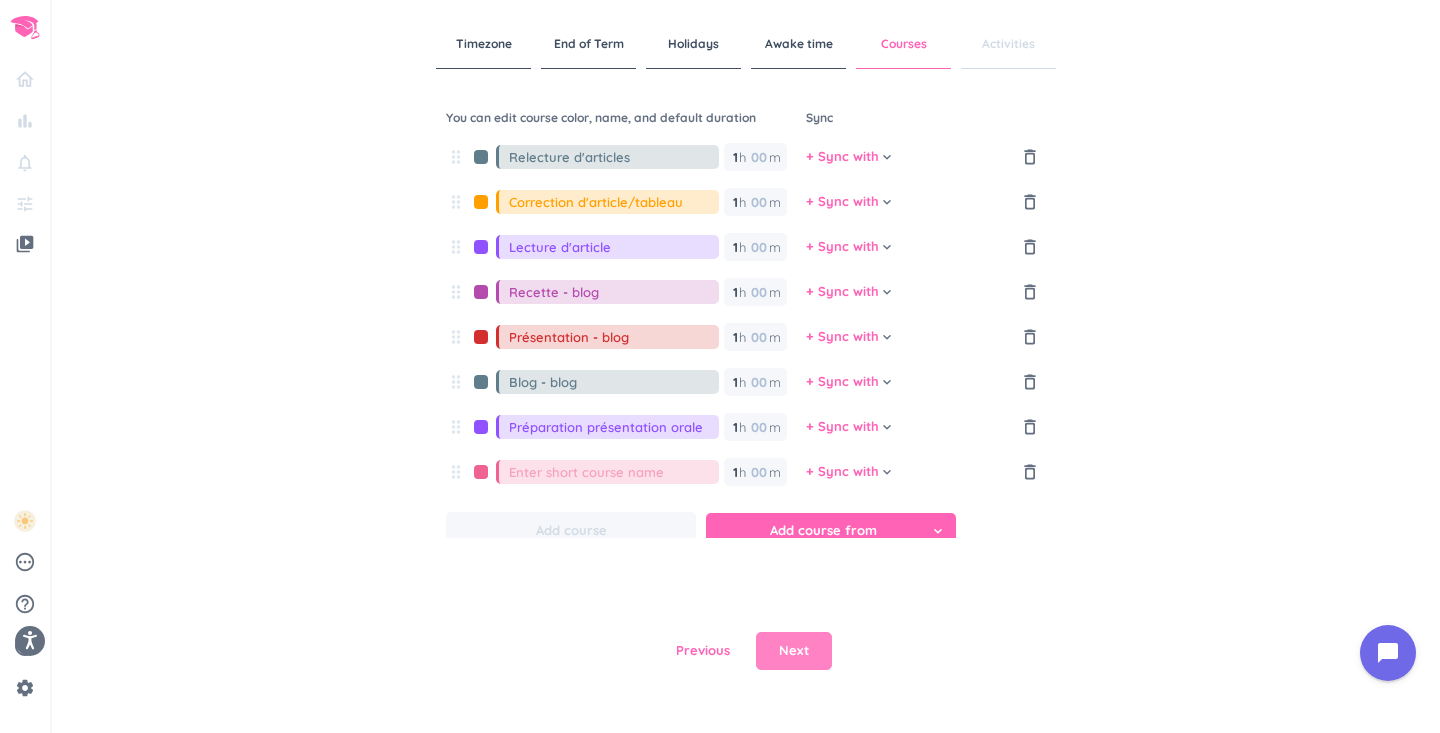 click on "Next" at bounding box center (794, 651) 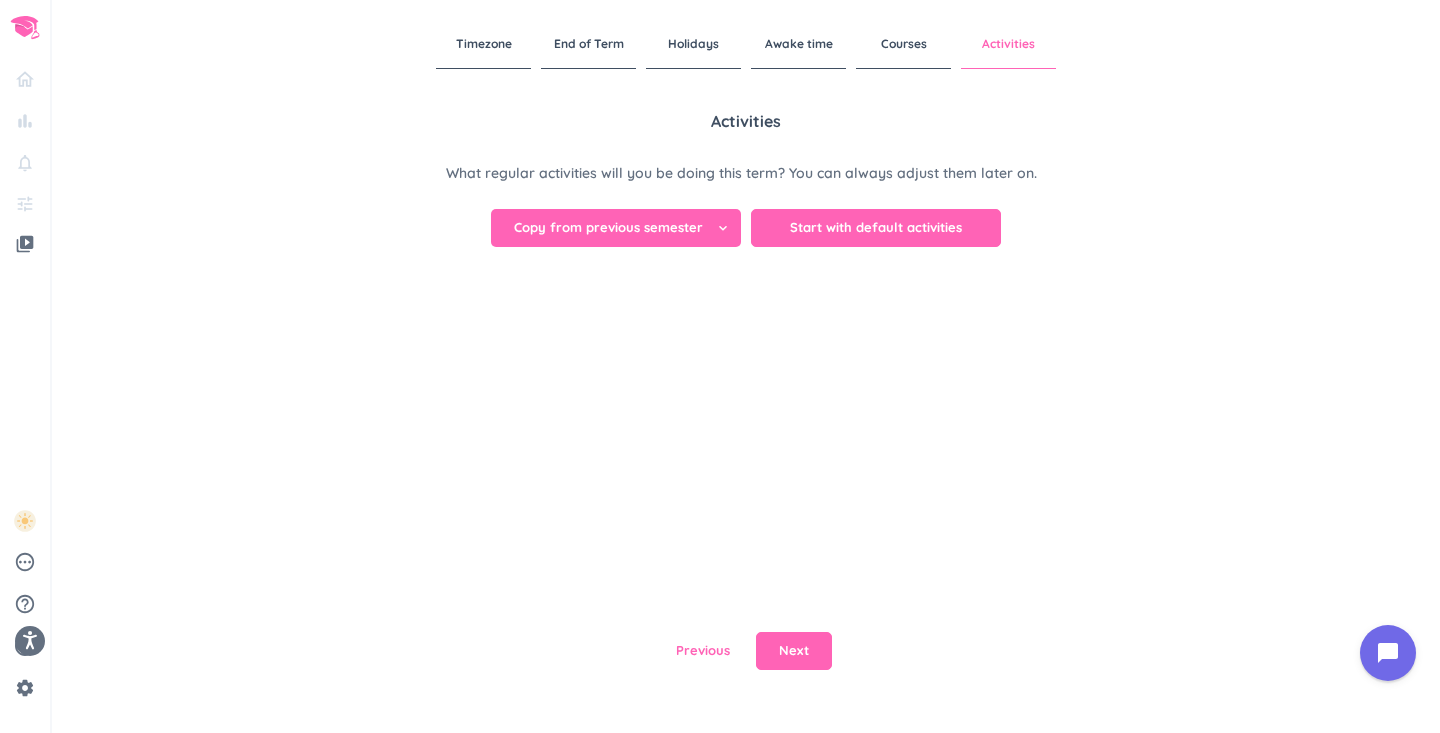 click on "Copy from previous semester cancel keyboard_arrow_down" at bounding box center [616, 228] 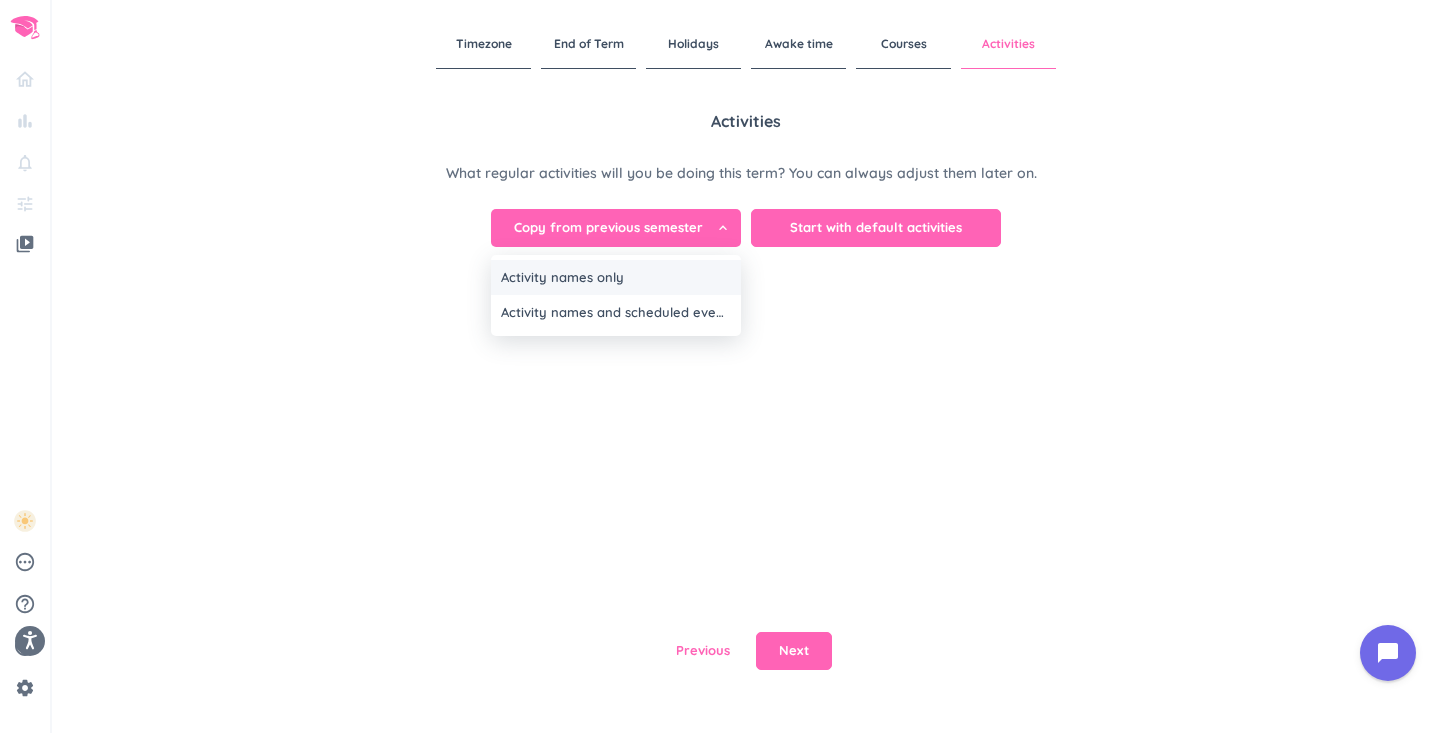 click on "Activity names only" at bounding box center (616, 278) 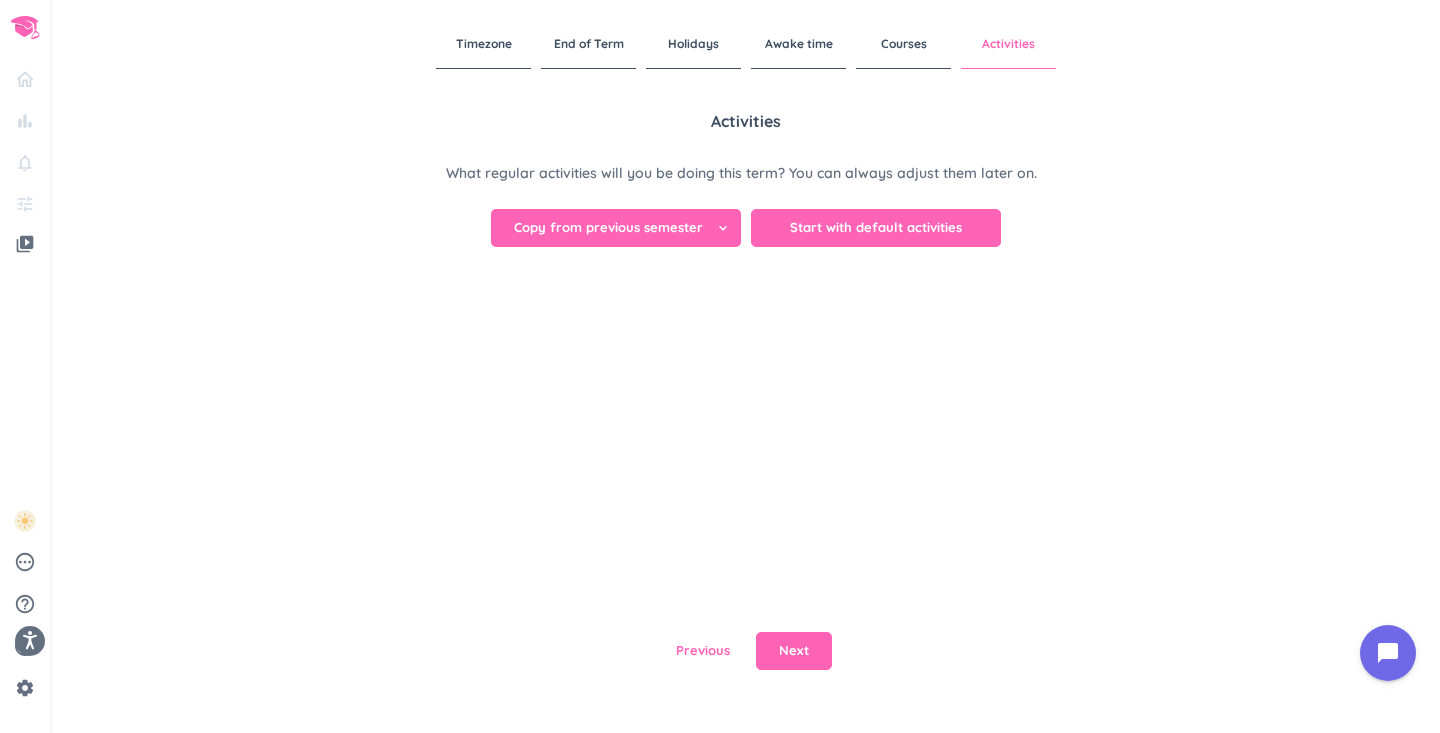 click on "Copy from previous semester cancel keyboard_arrow_down" at bounding box center [616, 228] 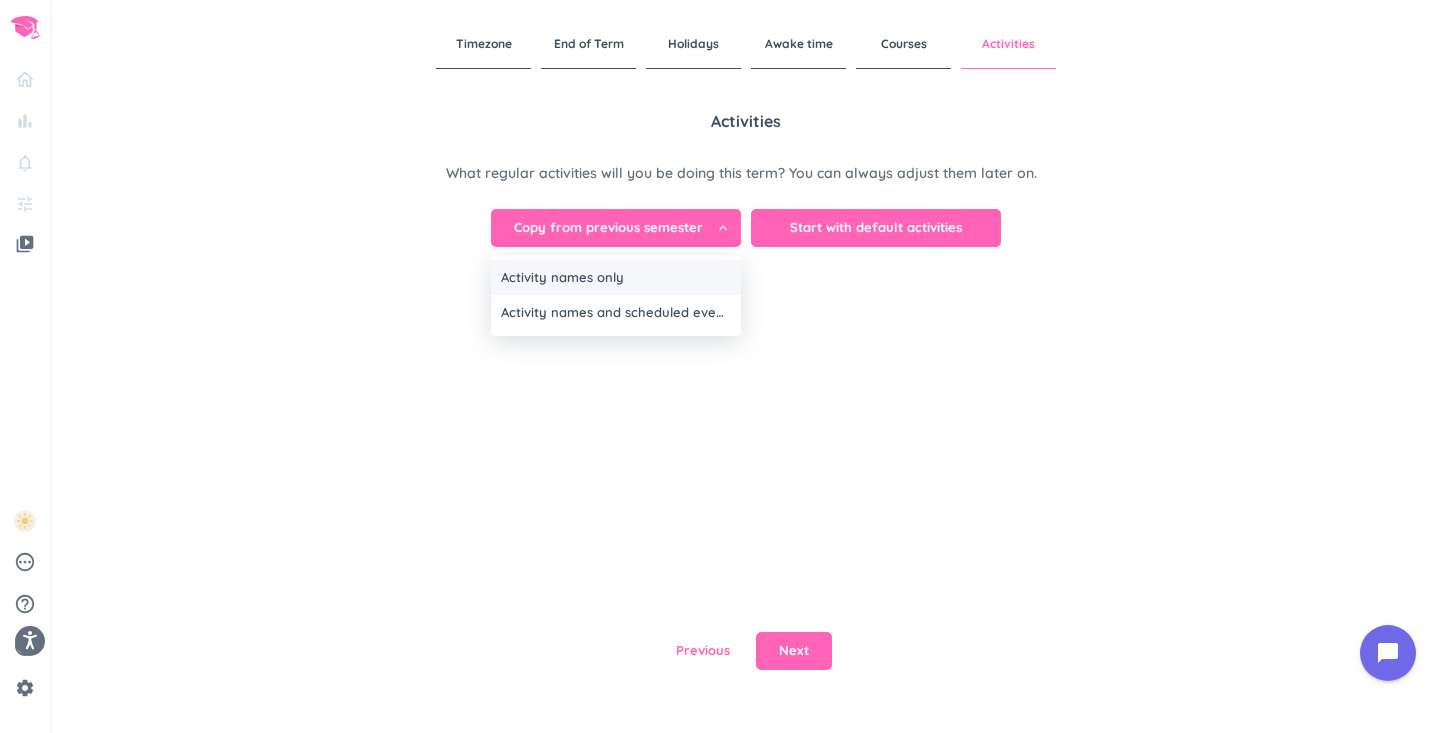 click on "Activity names only" at bounding box center [616, 278] 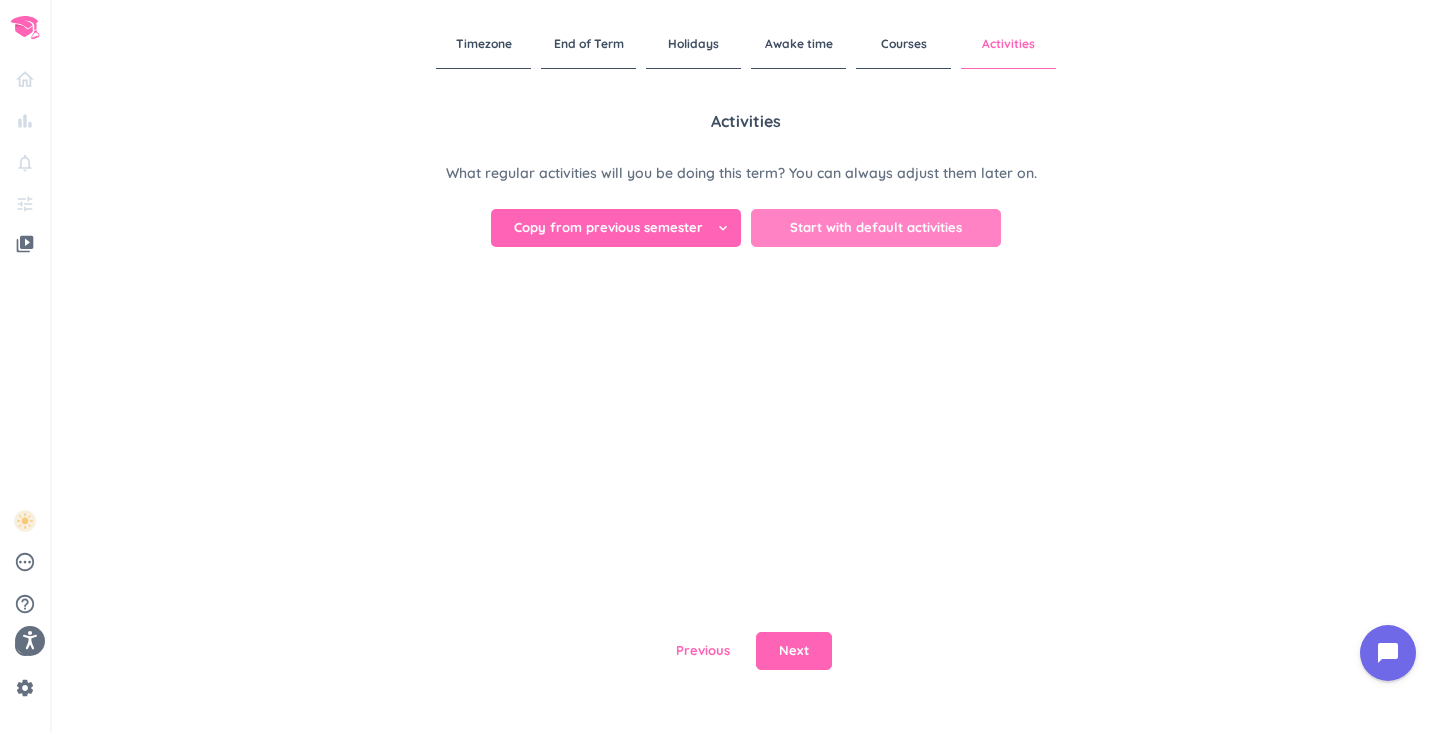 click on "Start with default activities" at bounding box center [876, 228] 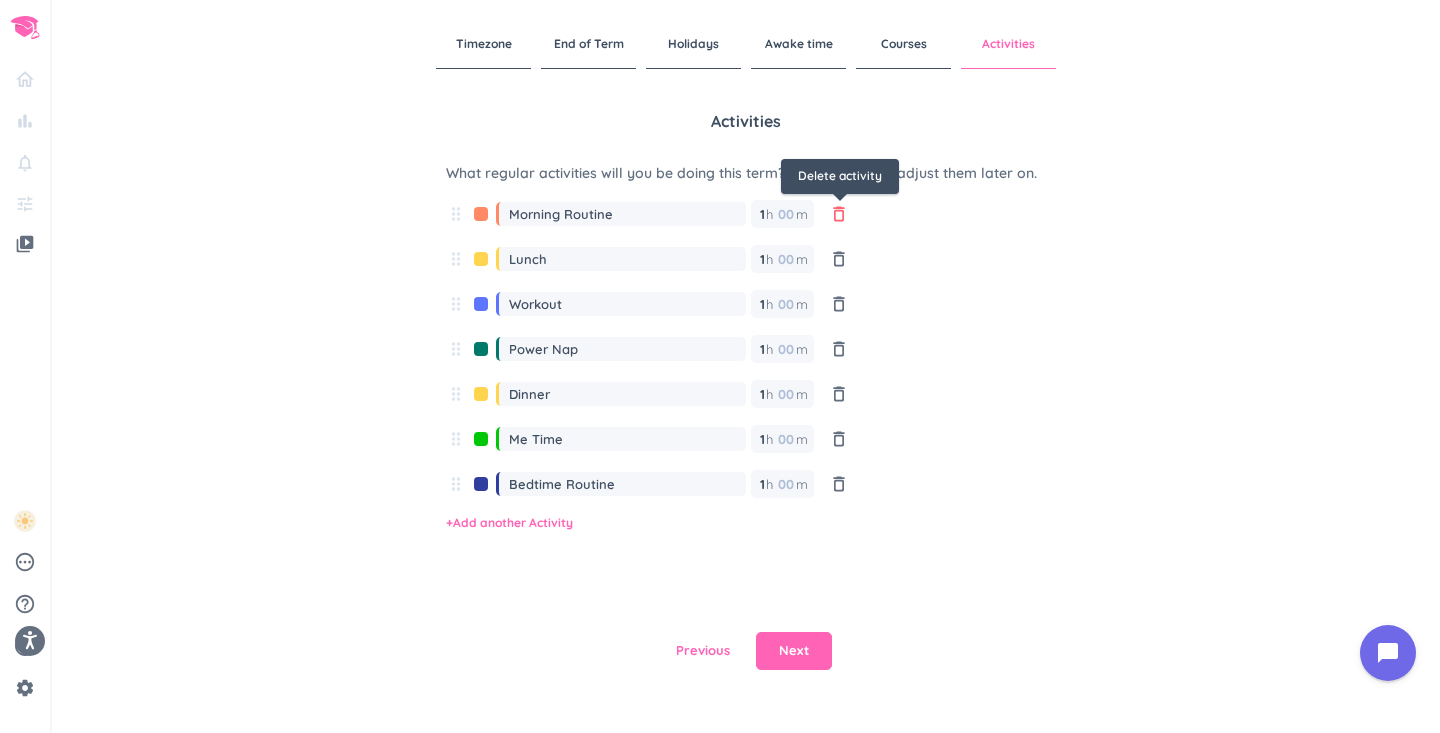 click on "delete_outline" at bounding box center [839, 214] 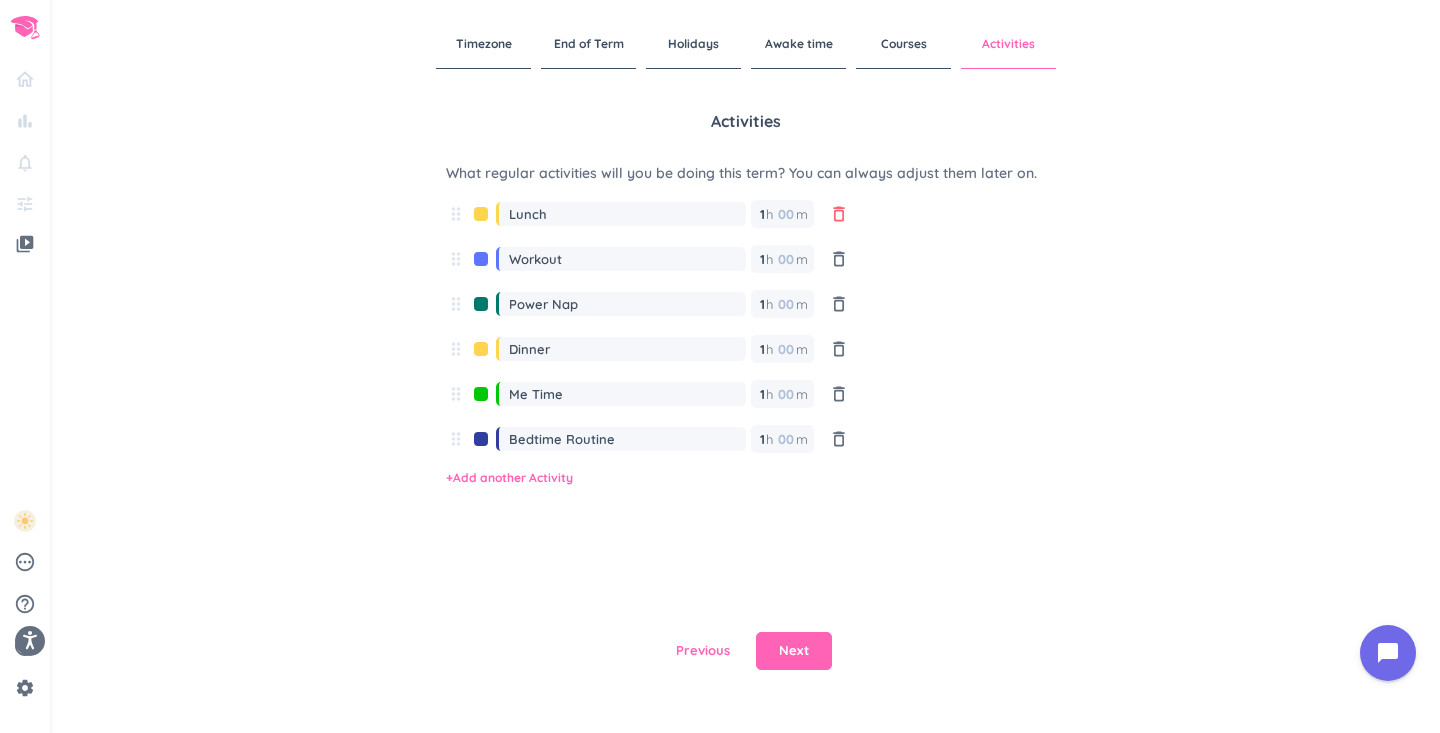 click on "delete_outline" at bounding box center (839, 214) 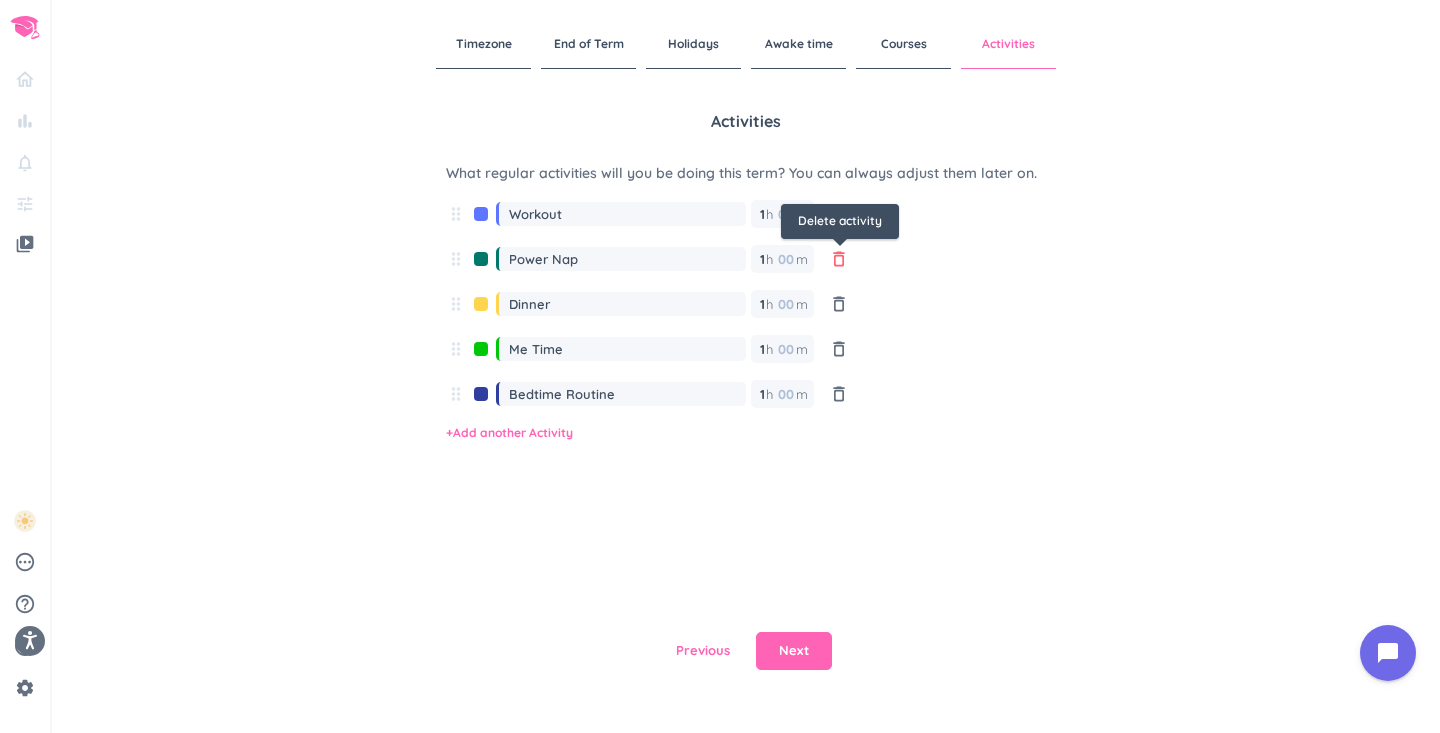 click on "delete_outline" at bounding box center [839, 259] 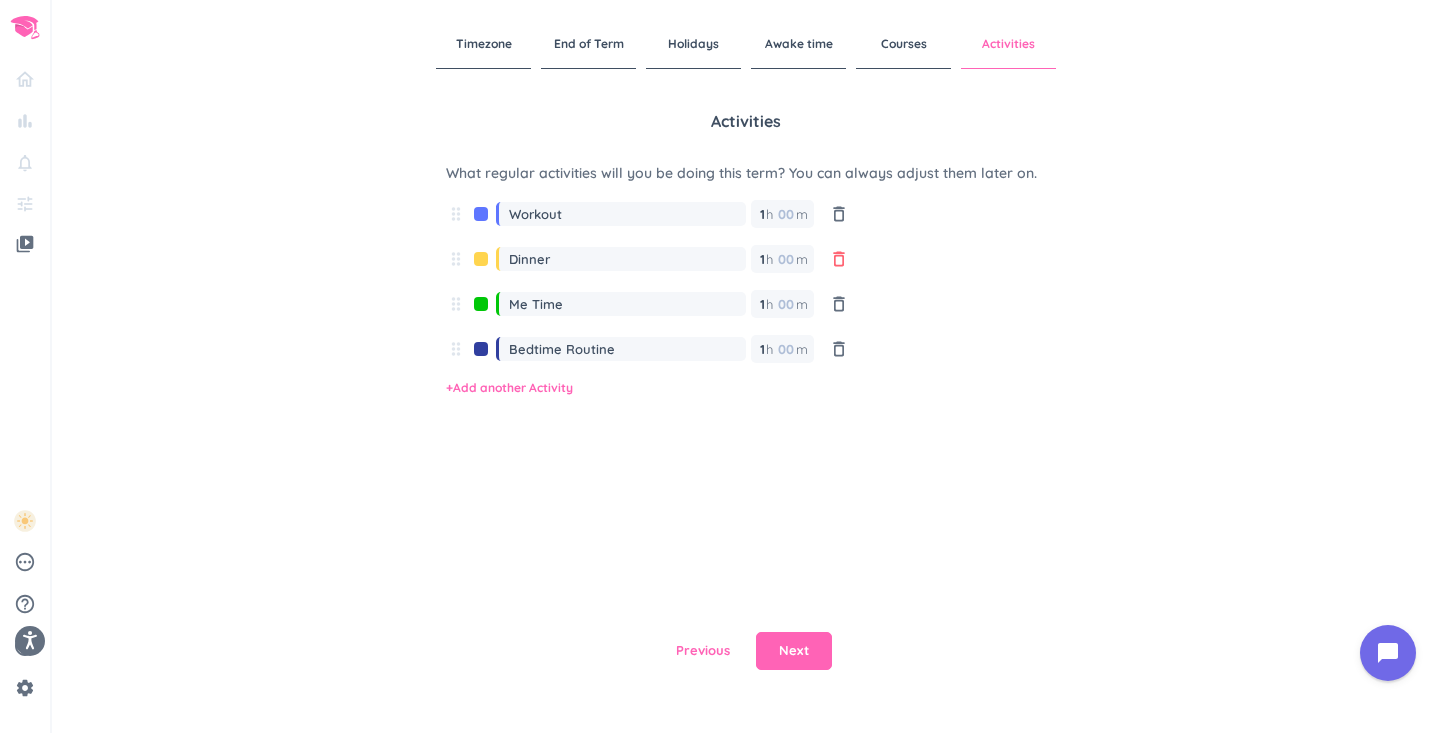 click on "delete_outline" at bounding box center [839, 259] 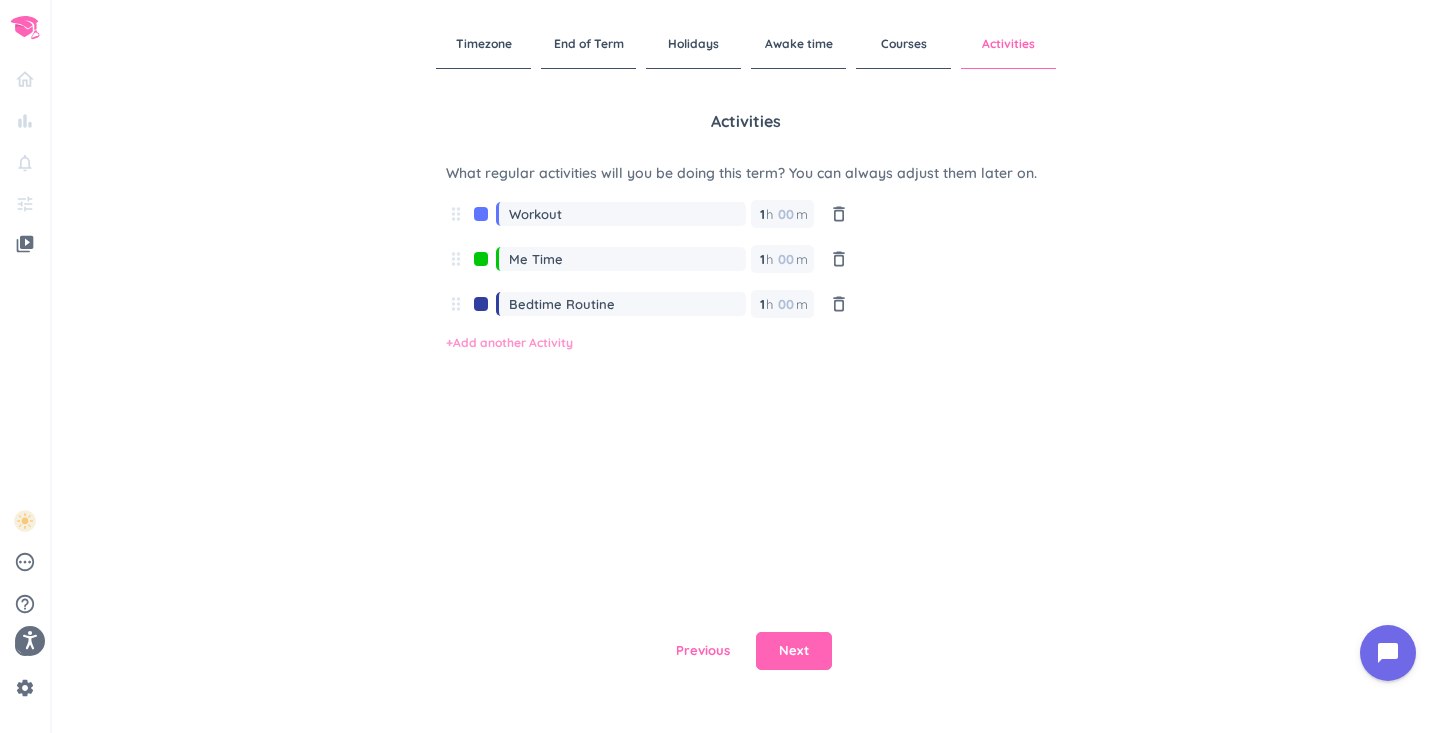 click on "+  Add another Activity" at bounding box center (650, 343) 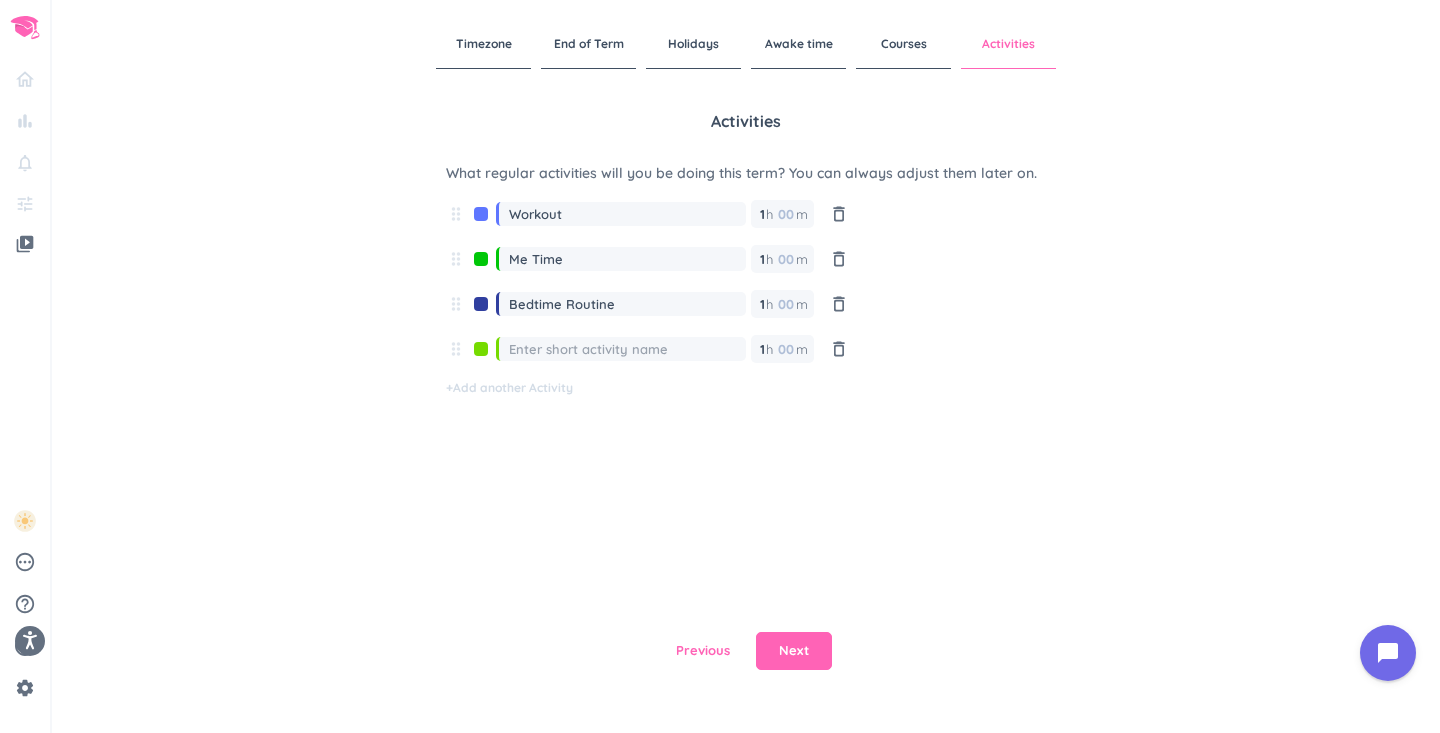 click at bounding box center [481, 354] 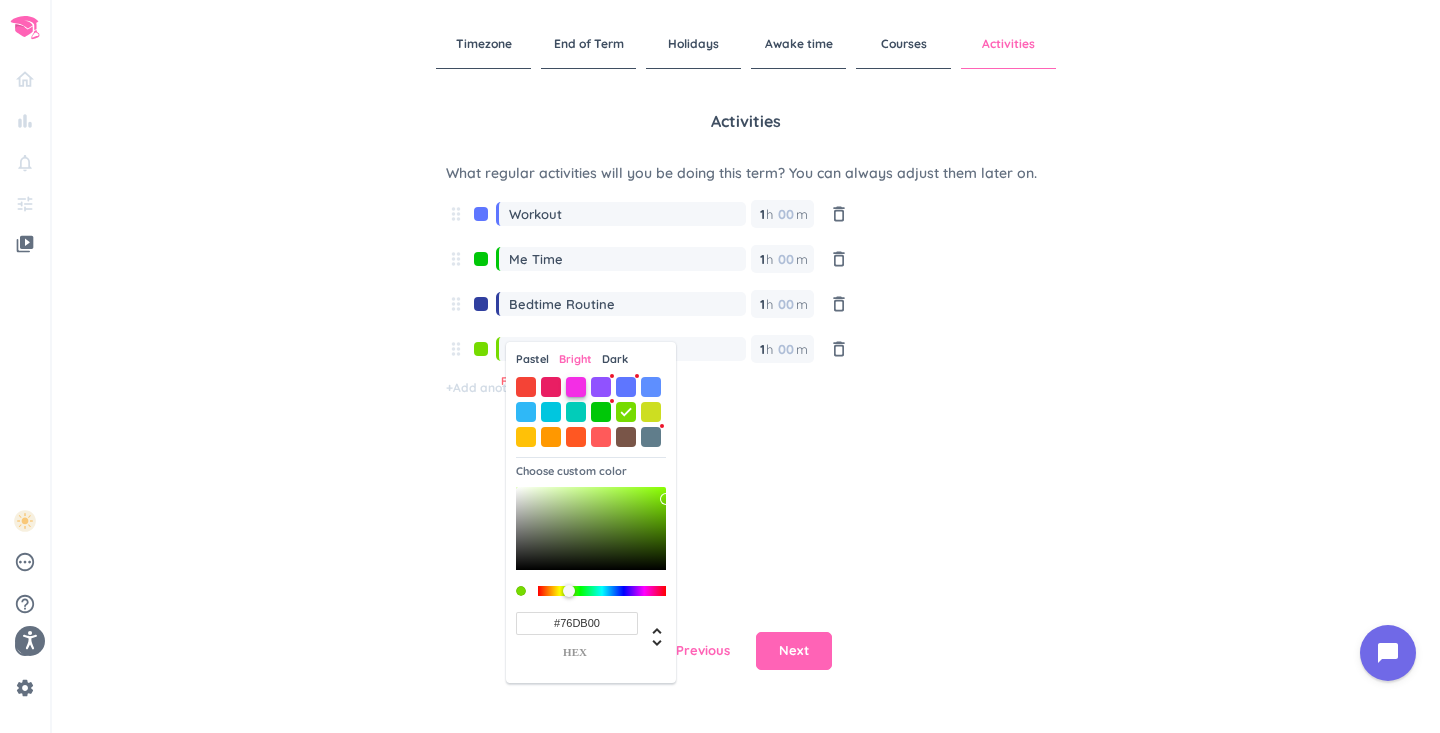click at bounding box center [576, 387] 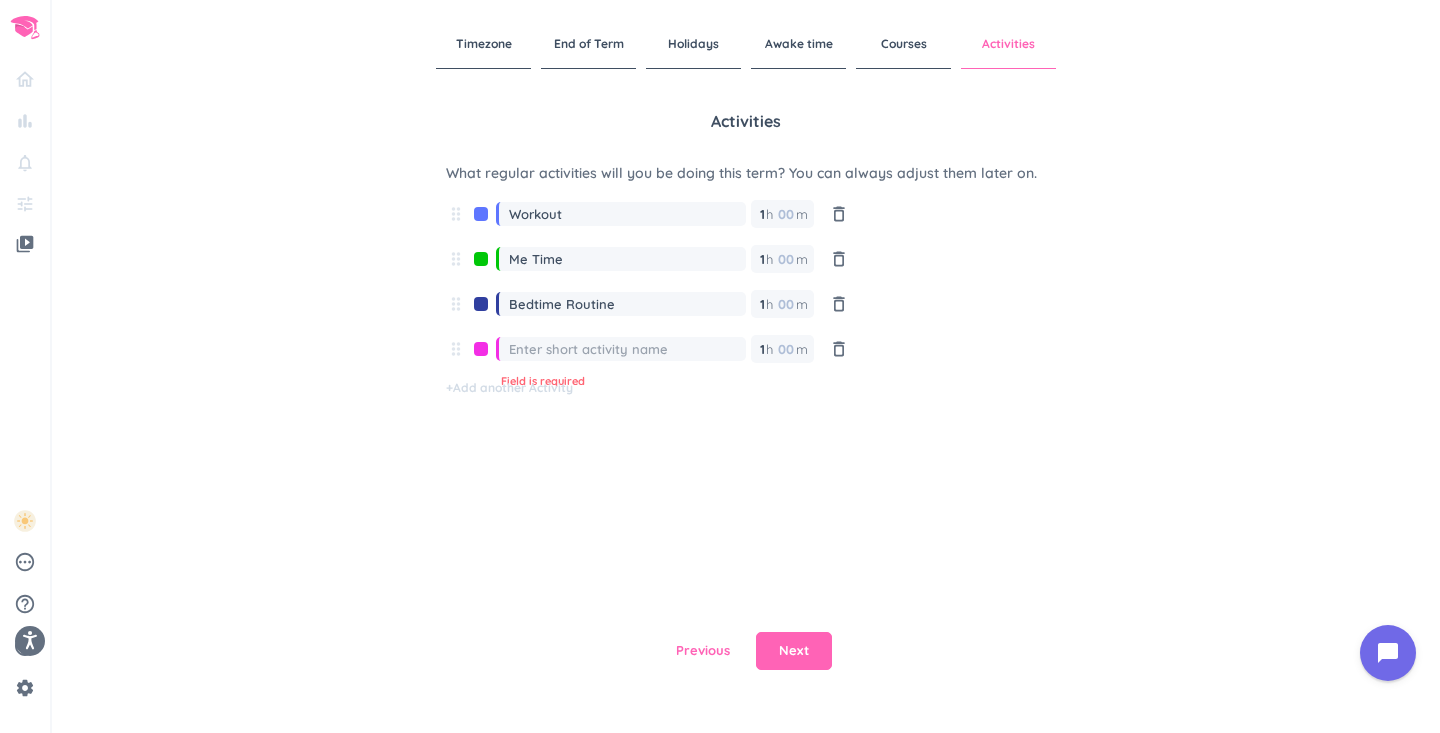 click at bounding box center (627, 349) 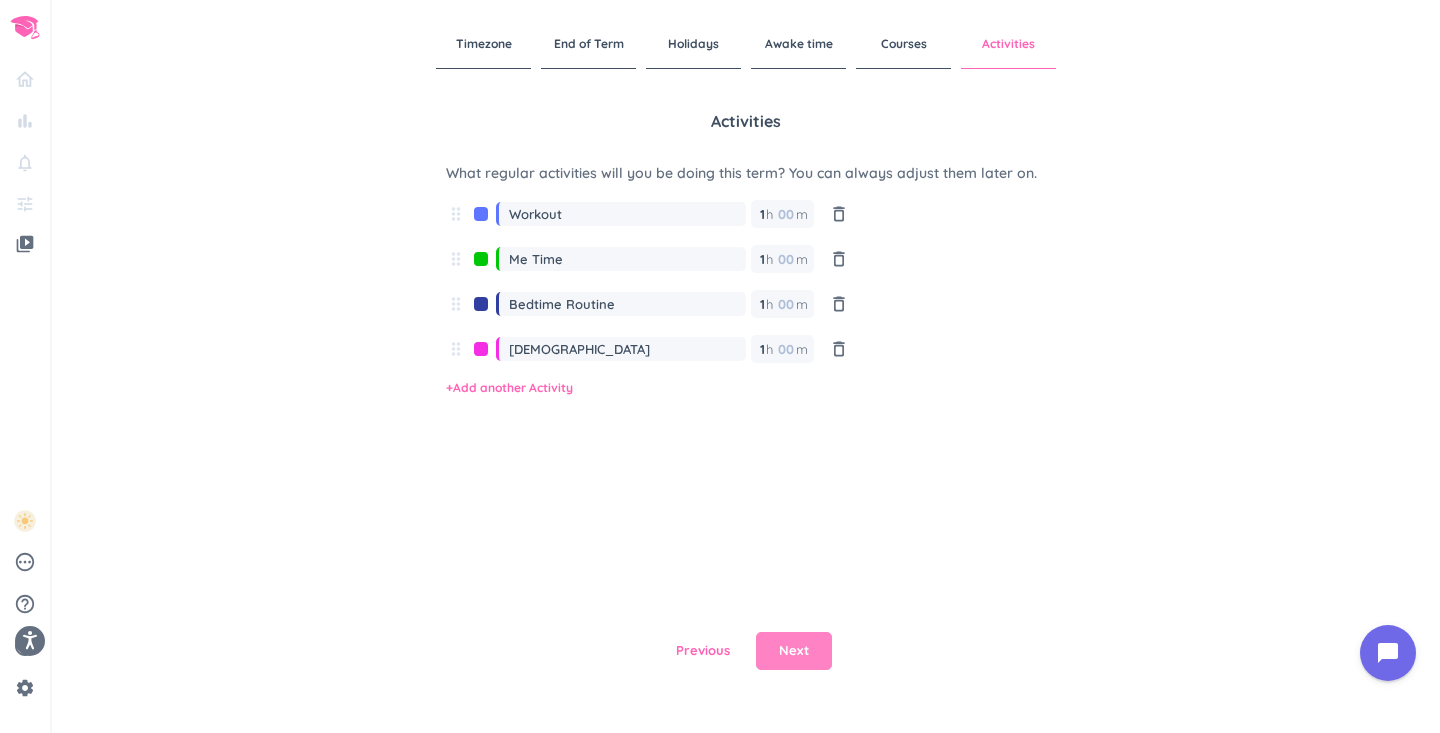 type on "[DEMOGRAPHIC_DATA]" 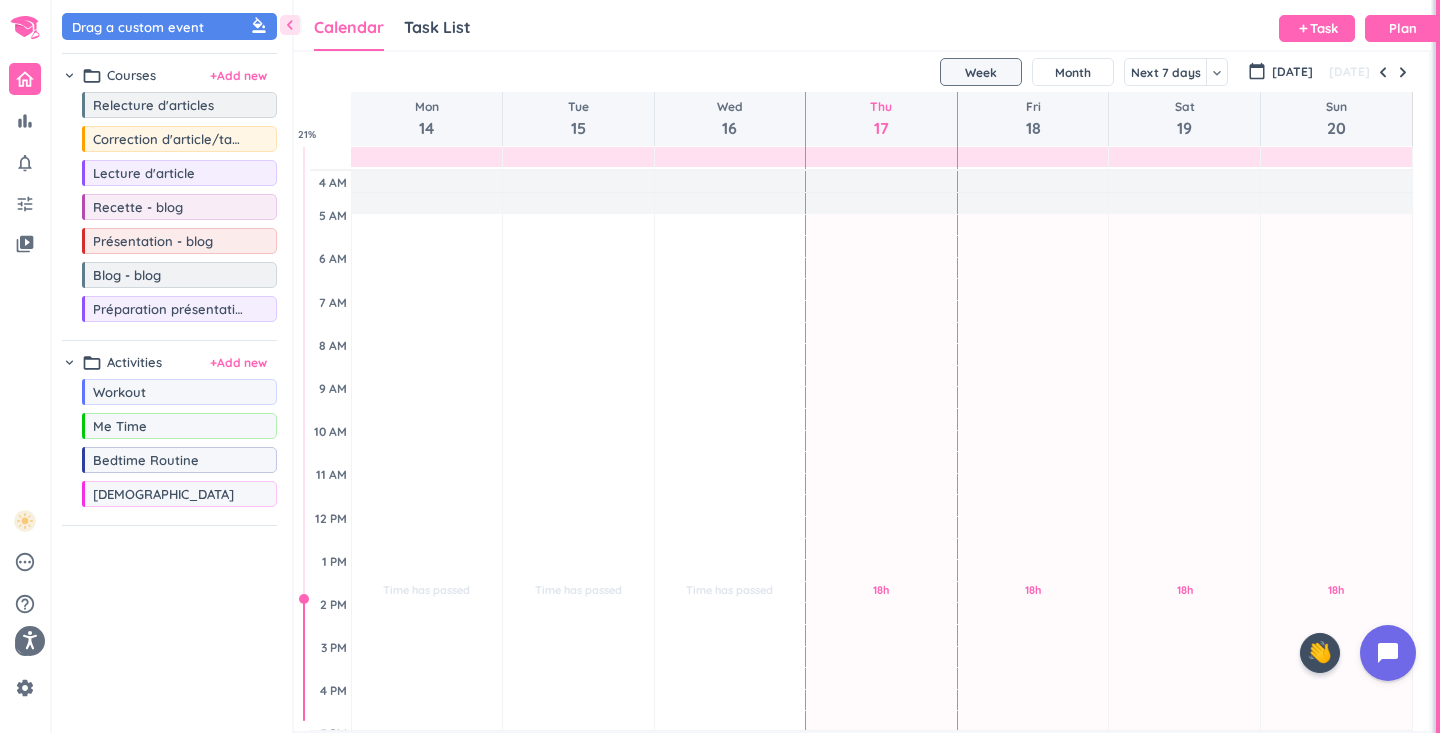 scroll, scrollTop: 50, scrollLeft: 1137, axis: both 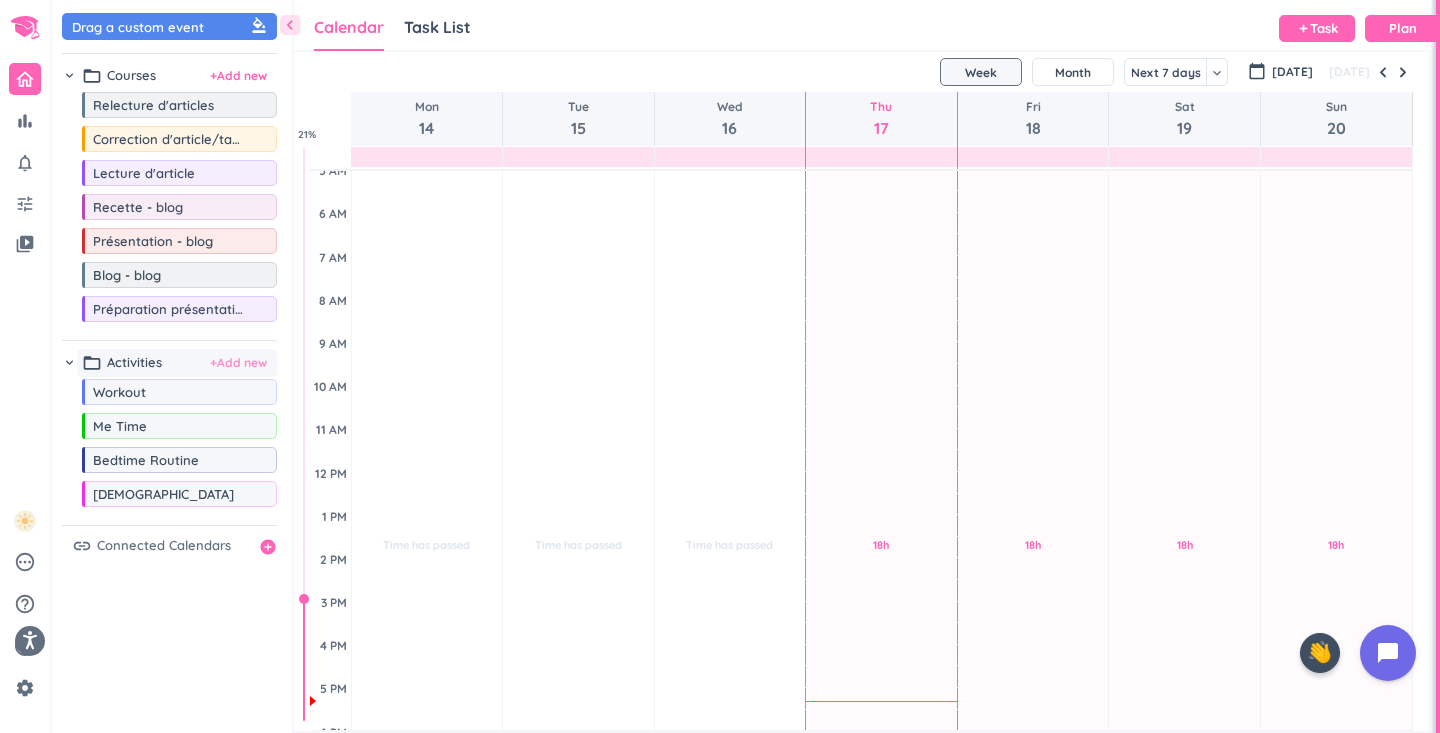 click on "+  Add new" at bounding box center (238, 363) 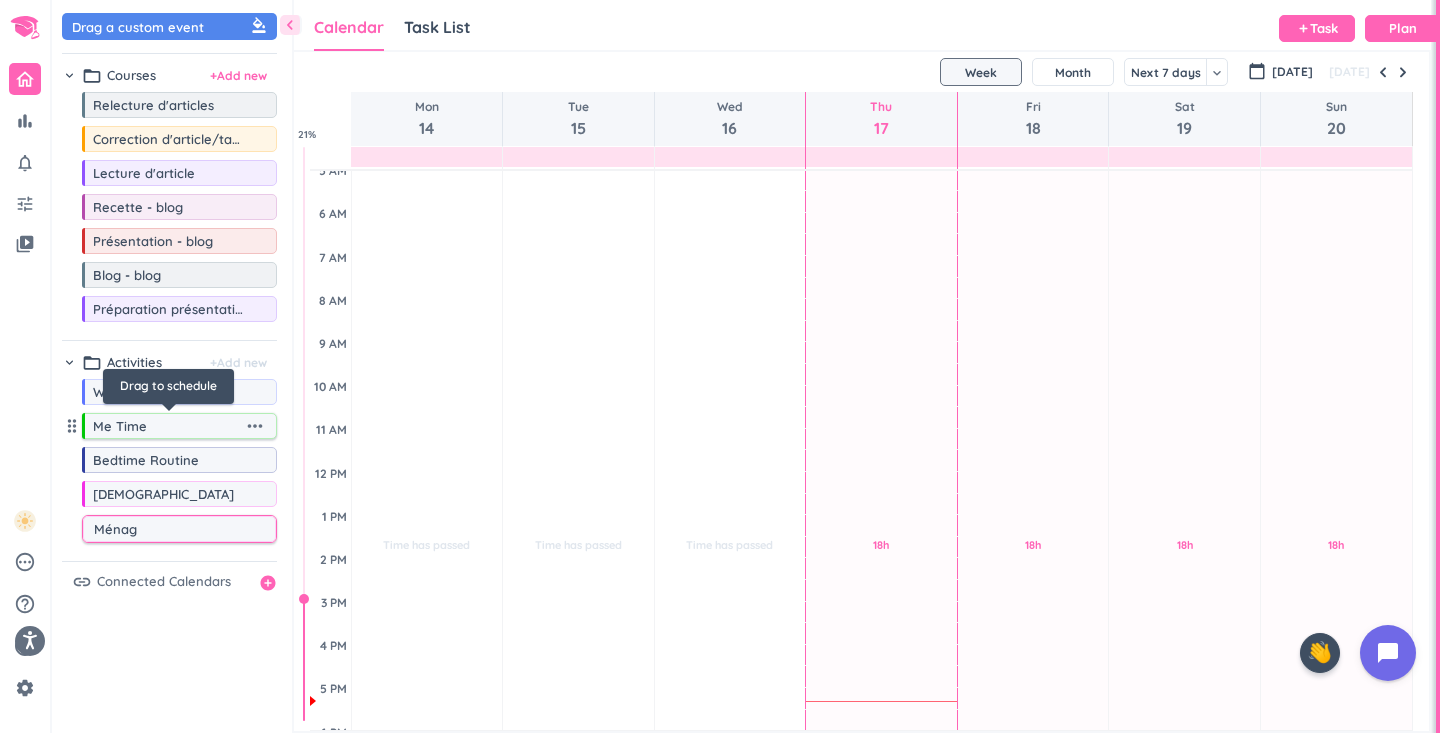 type on "Ménage" 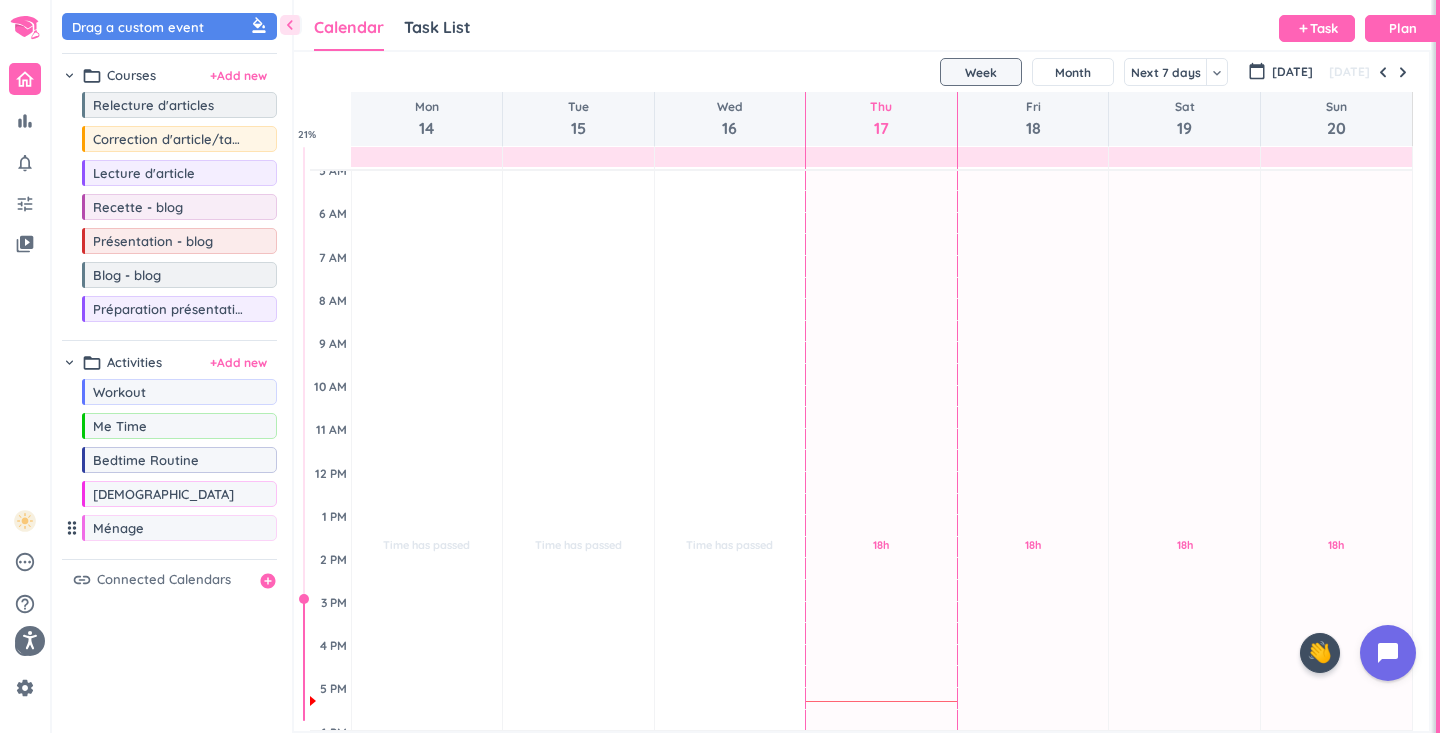 click on "drag_indicator" at bounding box center (72, 528) 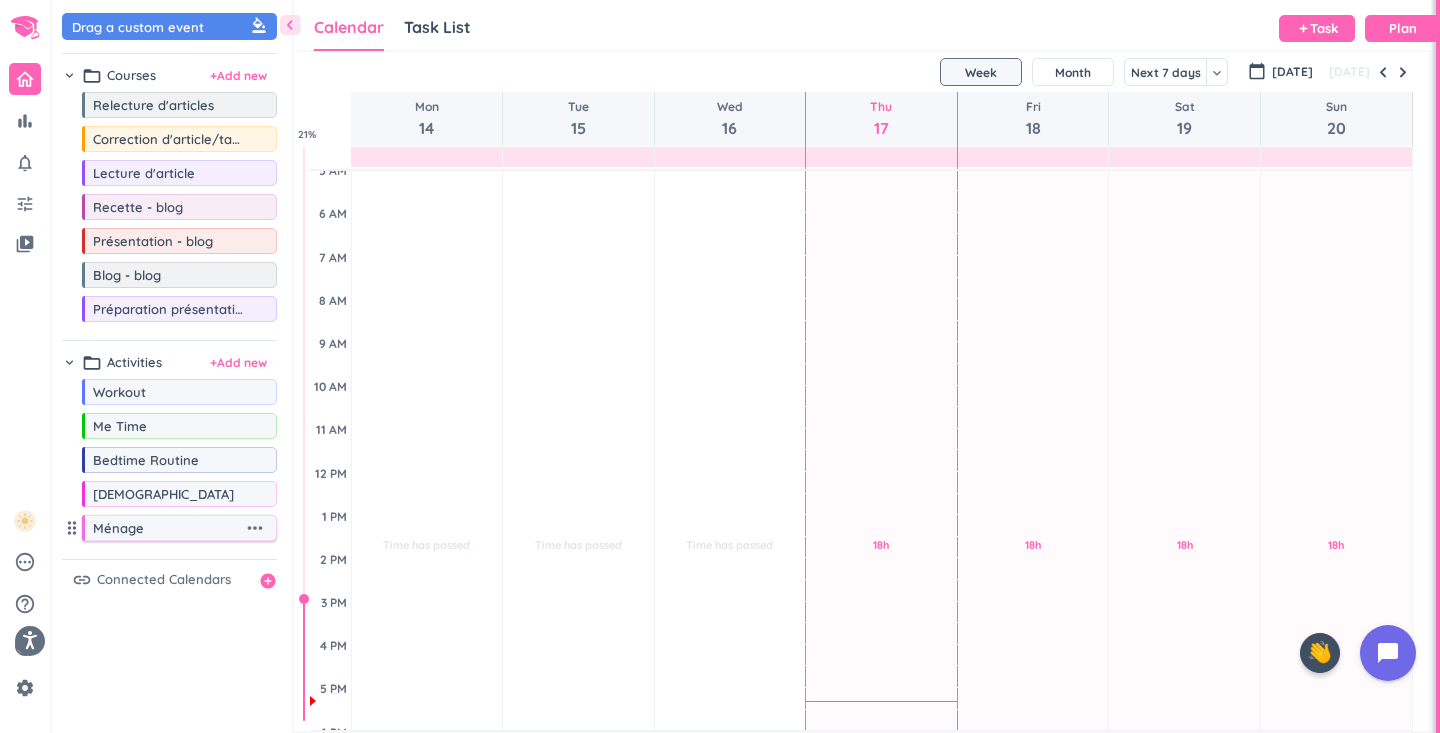 click on "more_horiz" at bounding box center [255, 528] 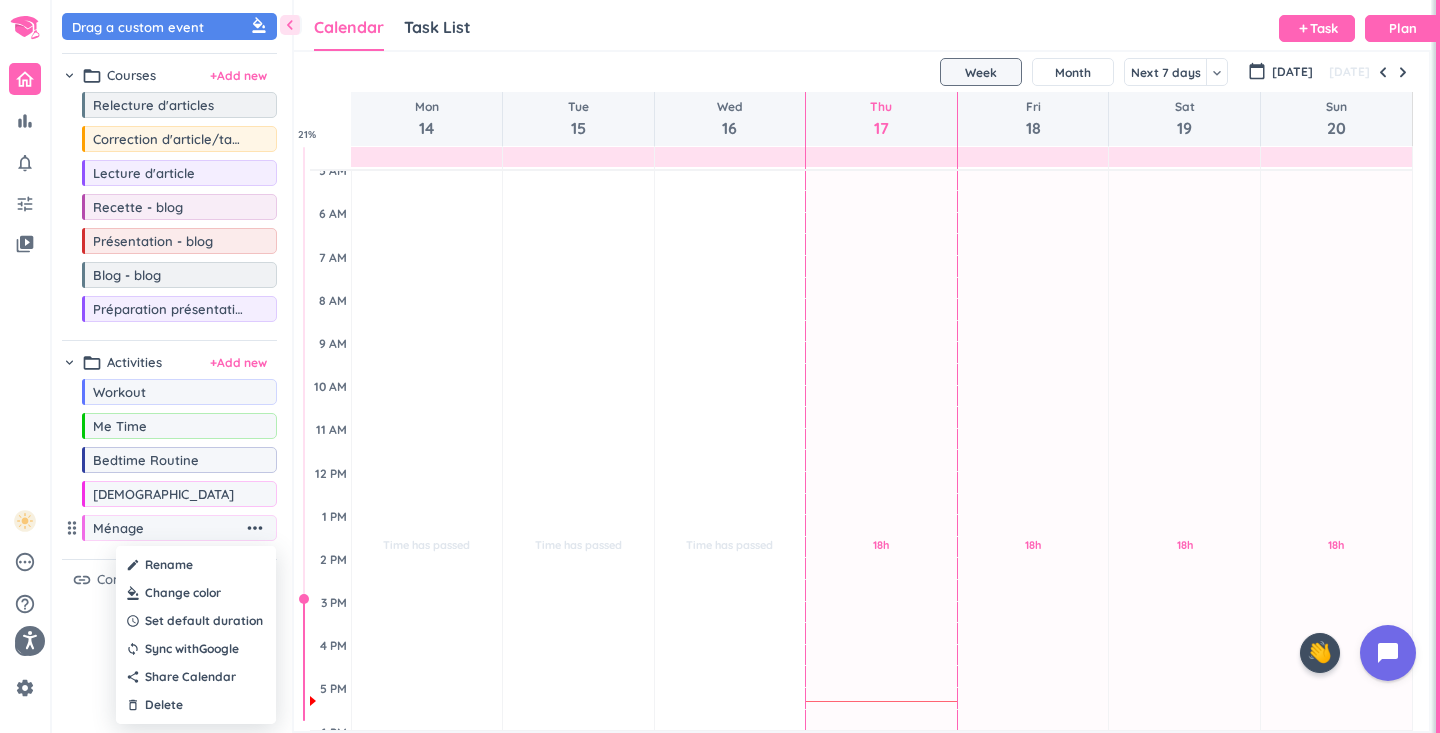 click at bounding box center (196, 593) 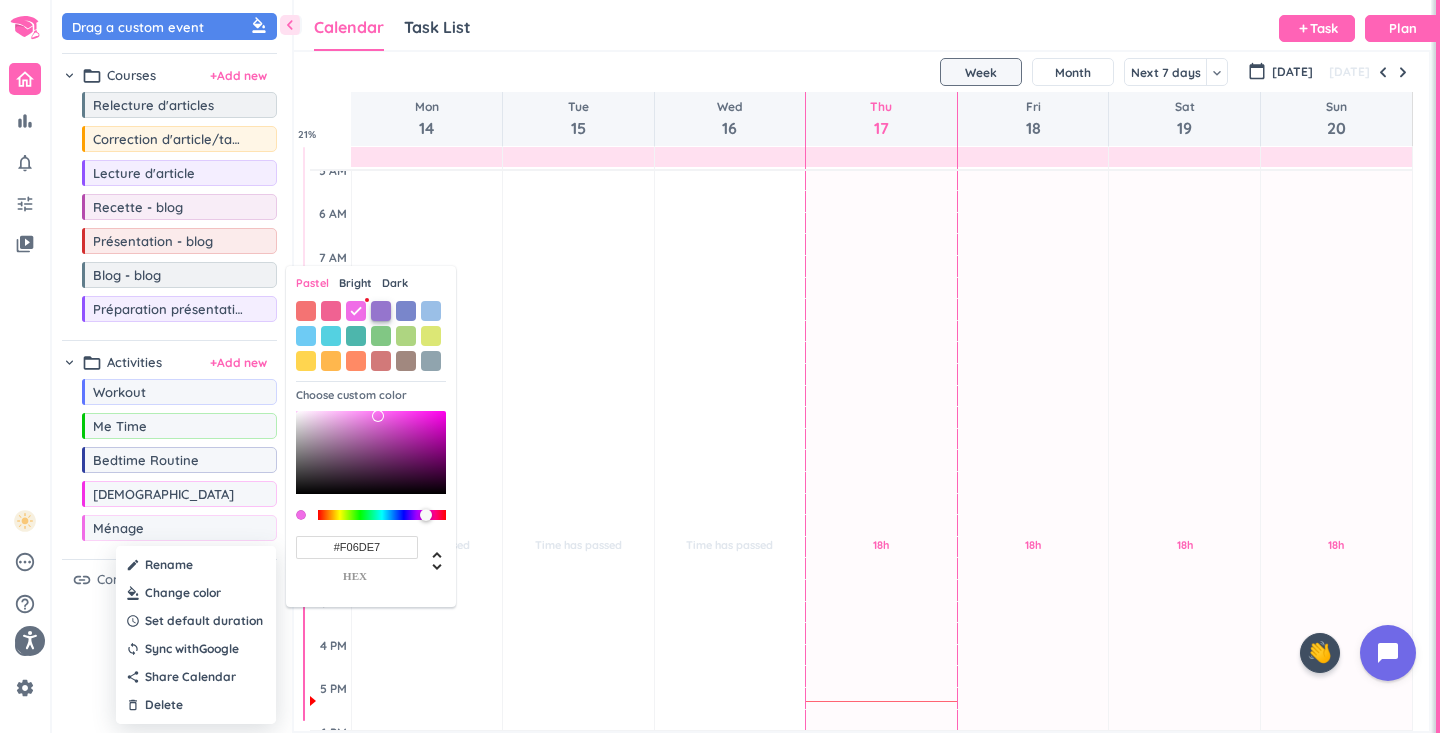 click at bounding box center (381, 311) 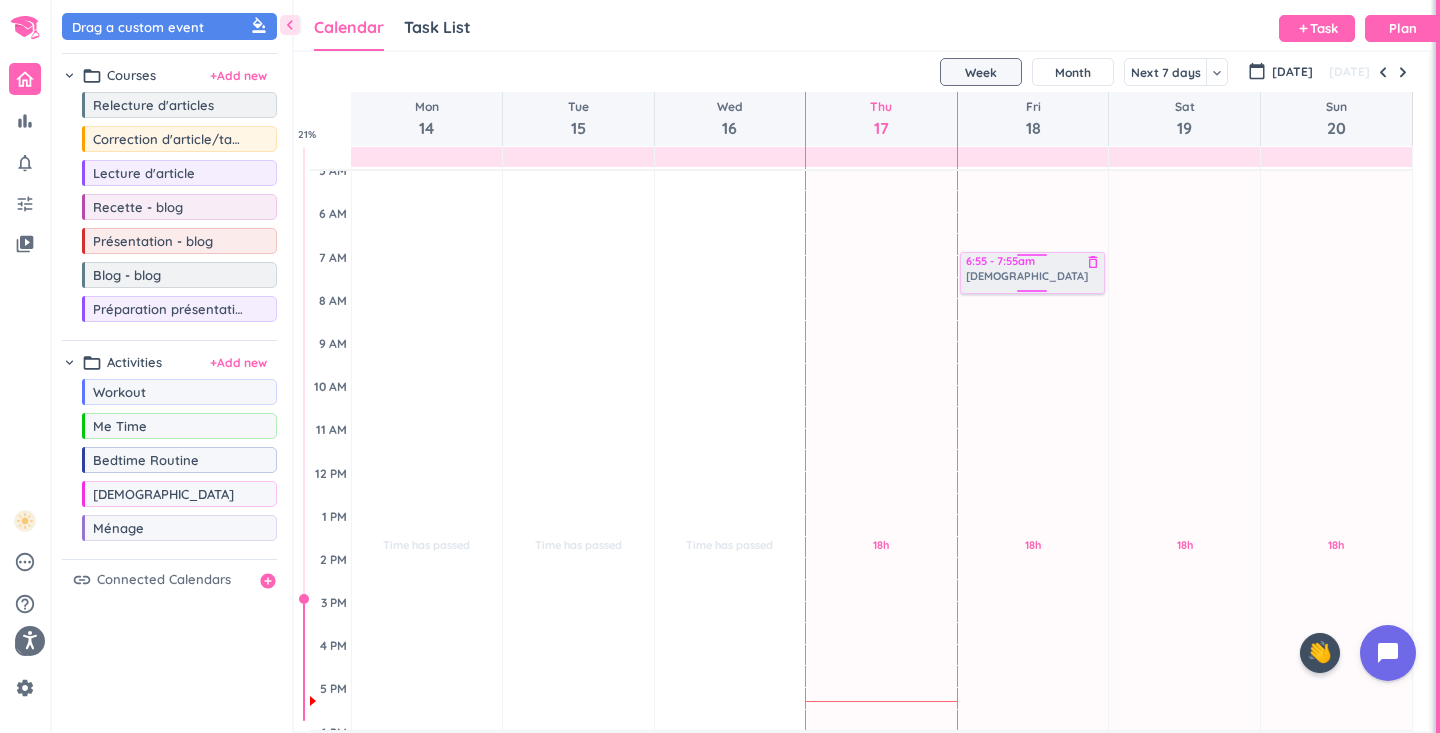 drag, startPoint x: 122, startPoint y: 495, endPoint x: 1066, endPoint y: 252, distance: 974.77435 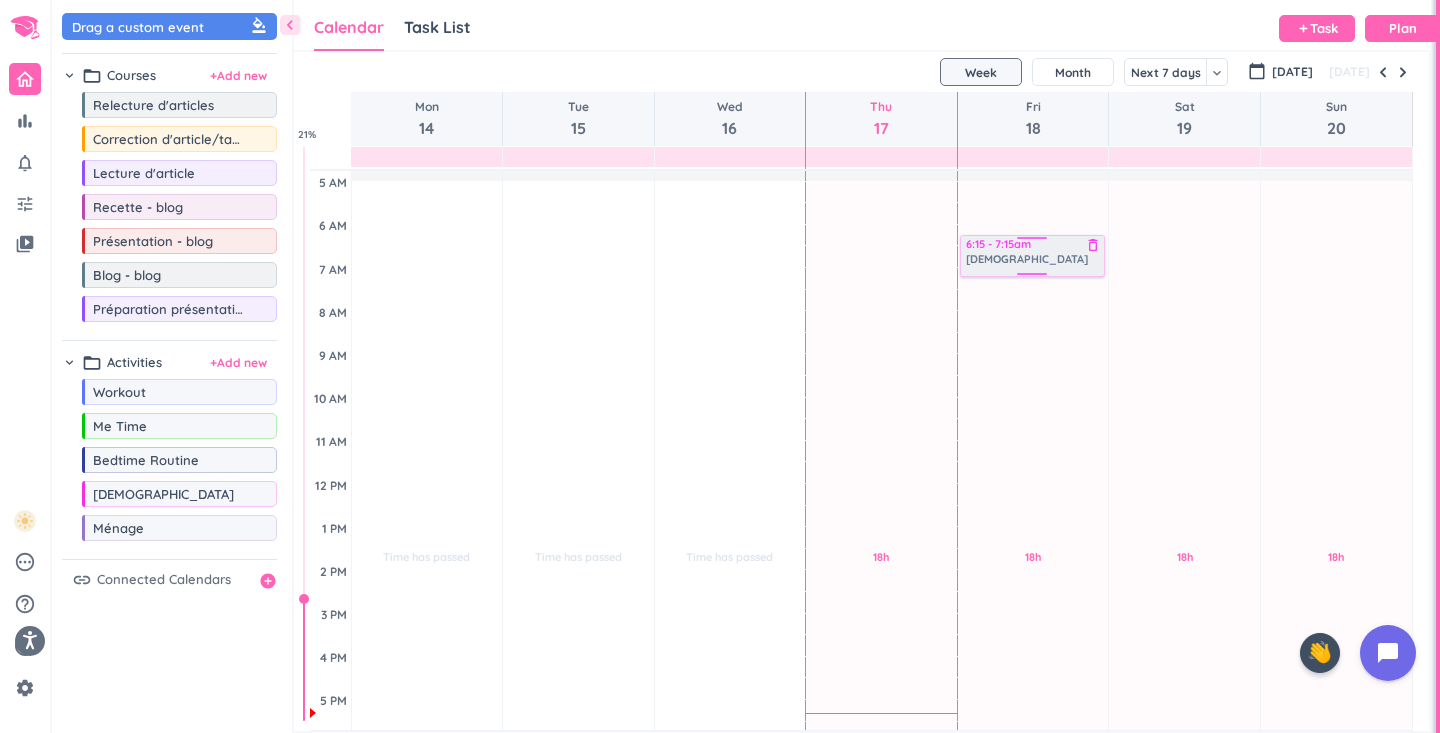 scroll, scrollTop: 32, scrollLeft: 0, axis: vertical 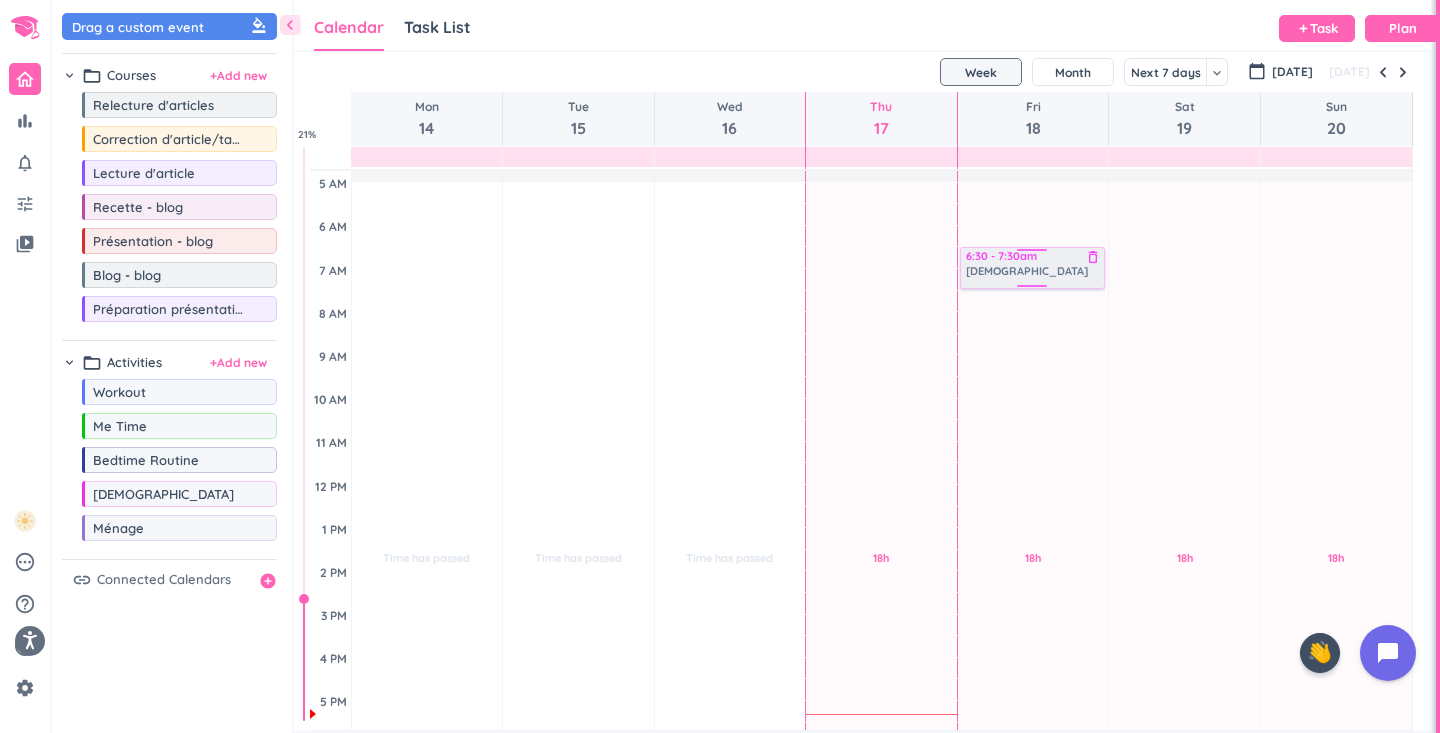 click on "18h  Past due Plan Adjust Awake Time Adjust Awake Time 6:55 - 7:55am [DEMOGRAPHIC_DATA] delete_outline 6:30 - 7:30am [DEMOGRAPHIC_DATA] delete_outline" at bounding box center (1033, 657) 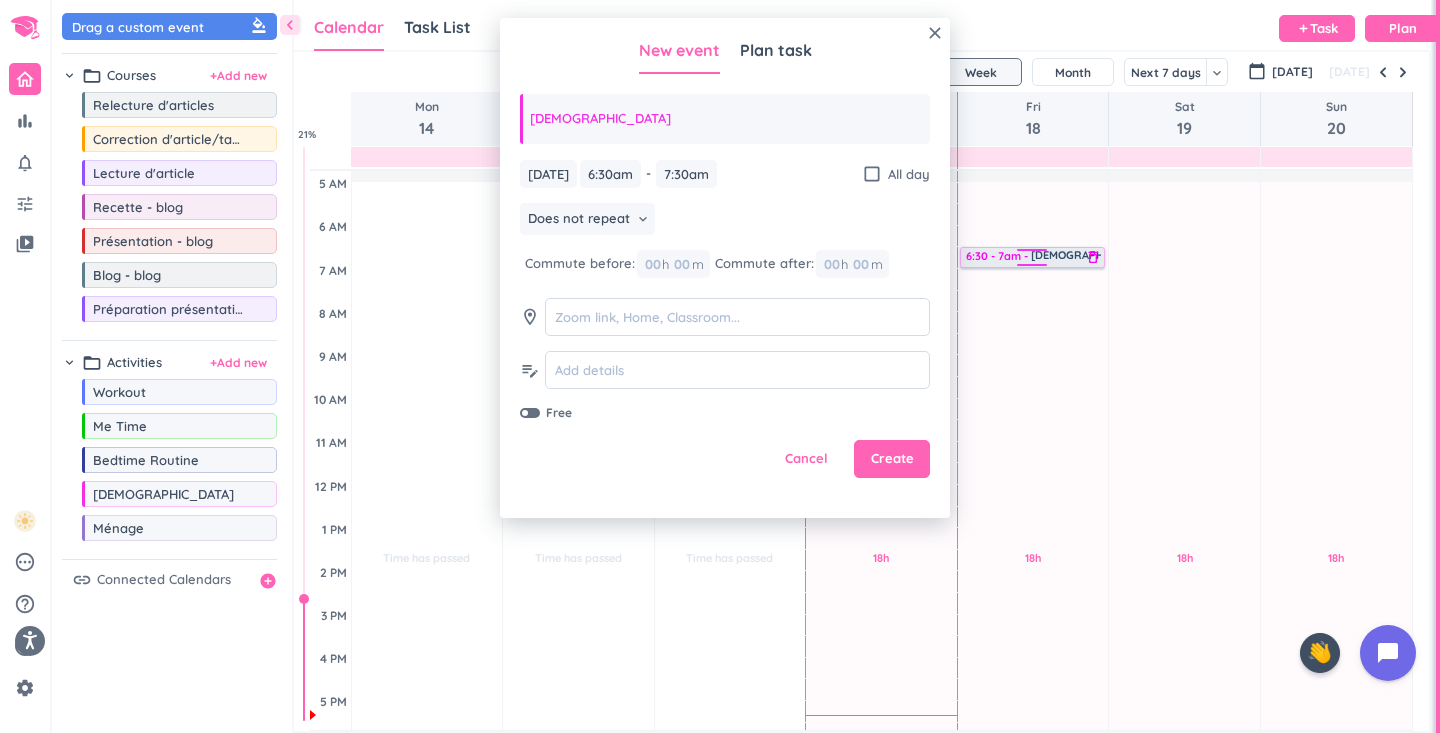 drag, startPoint x: 1033, startPoint y: 287, endPoint x: 1034, endPoint y: 267, distance: 20.024984 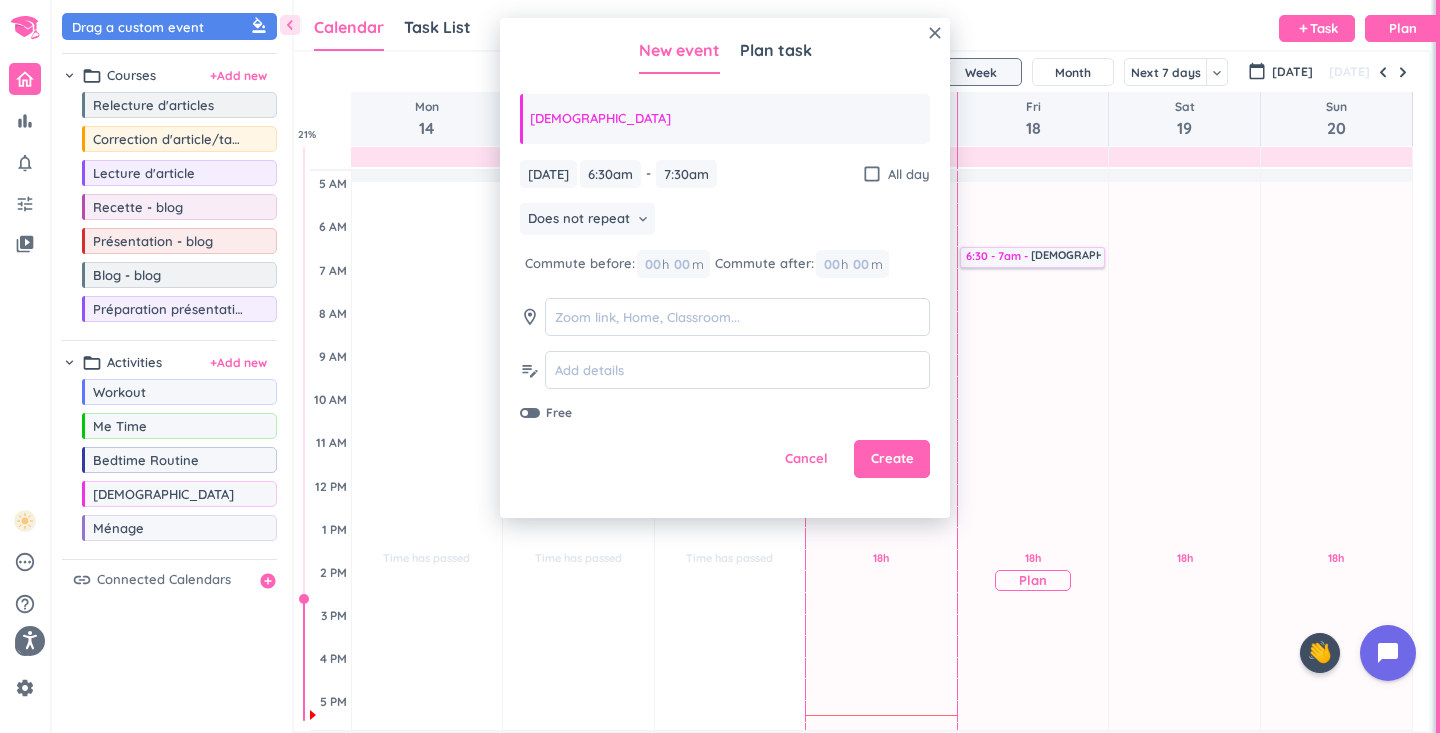 type on "7:00am" 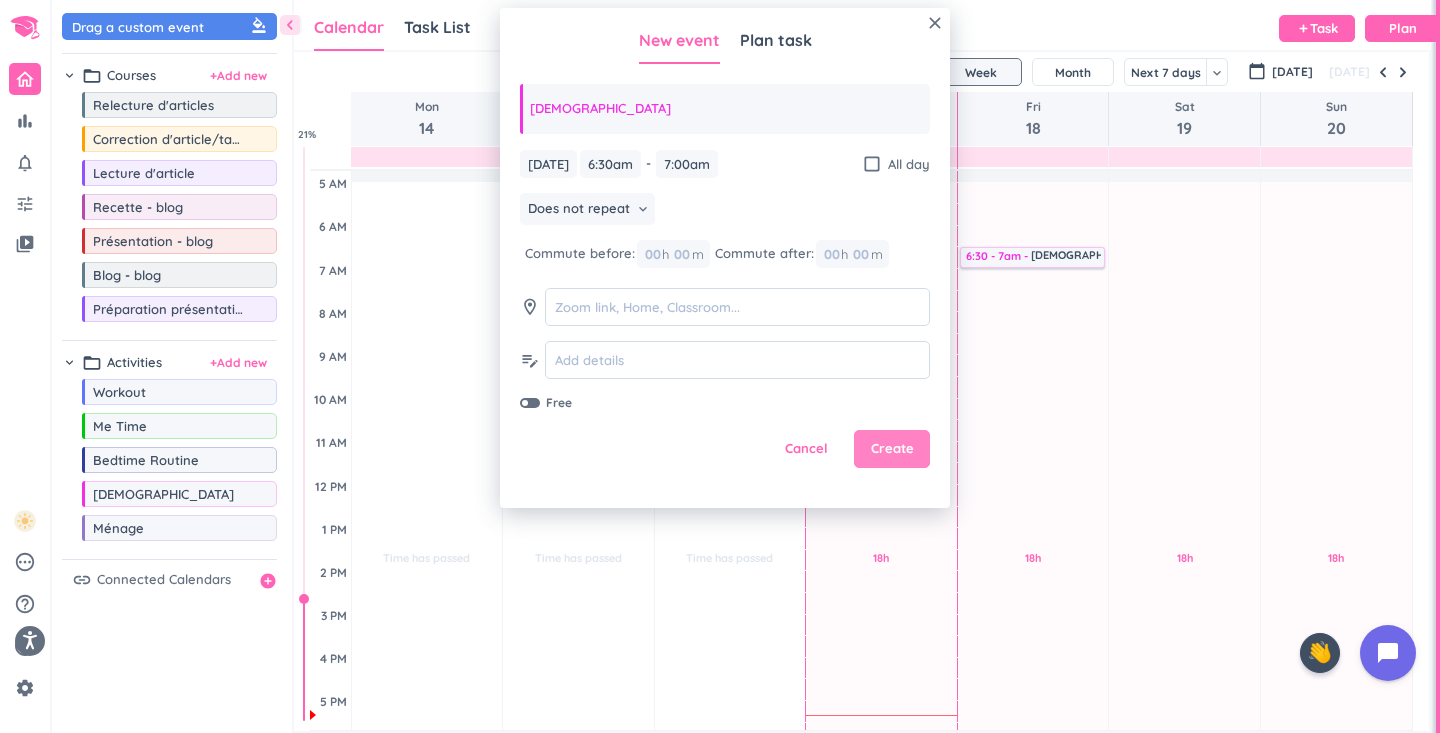 click on "Create" at bounding box center (892, 449) 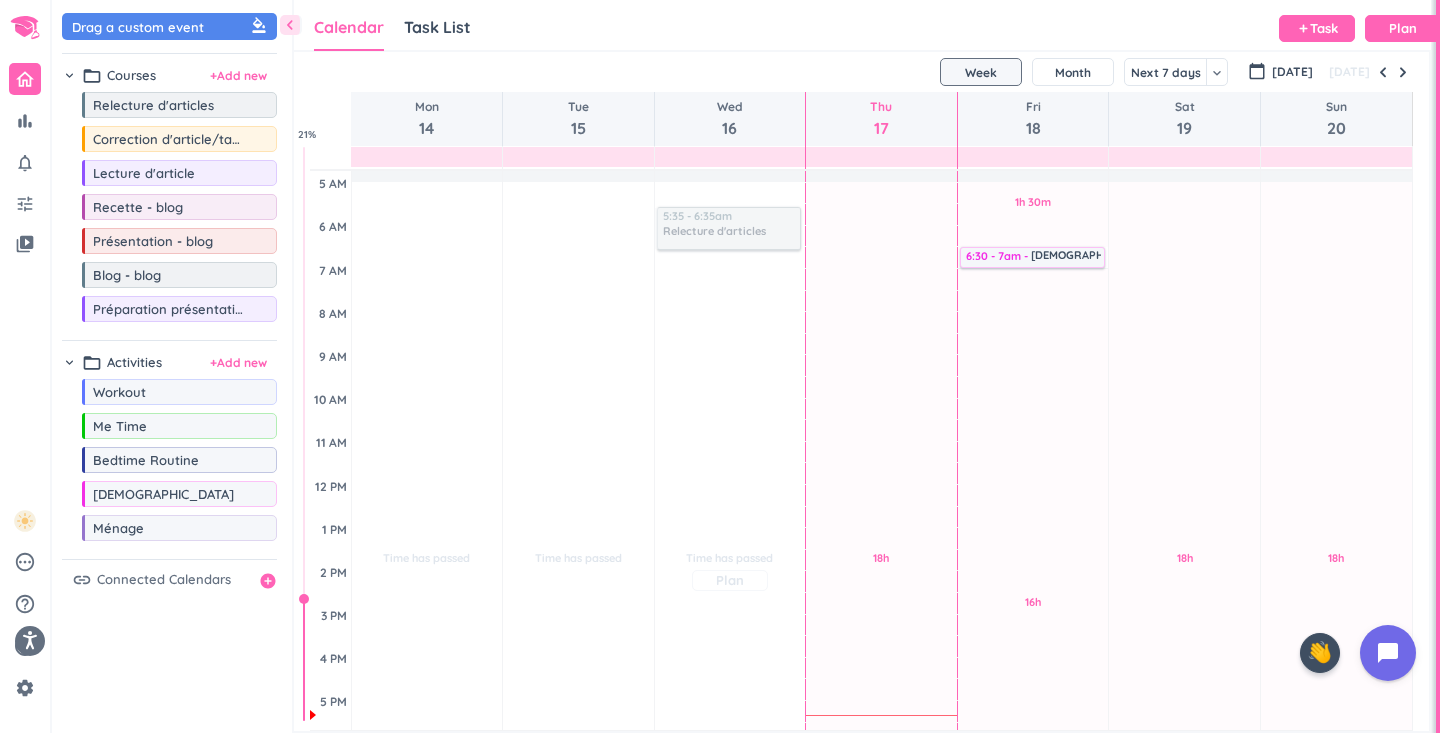 scroll, scrollTop: 0, scrollLeft: 0, axis: both 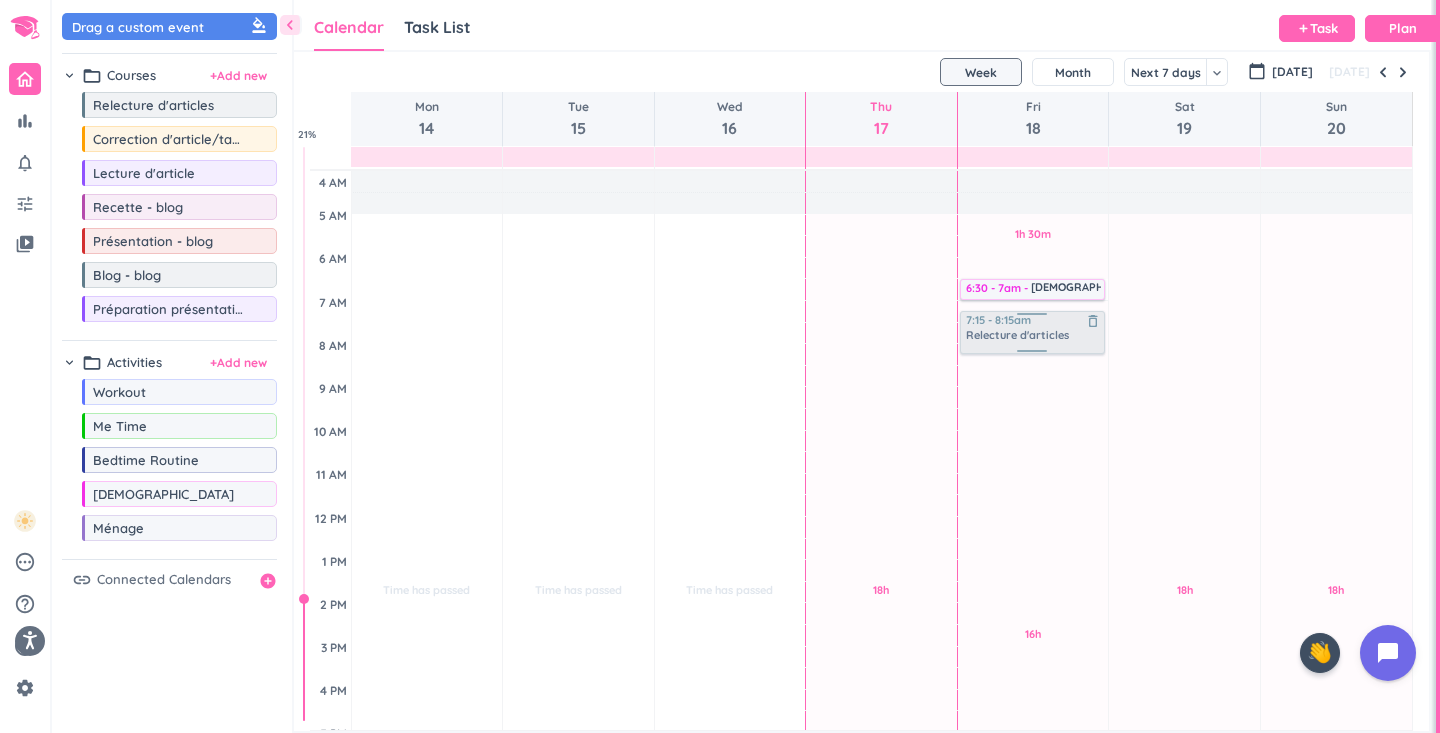 drag, startPoint x: 122, startPoint y: 116, endPoint x: 1068, endPoint y: 312, distance: 966.09106 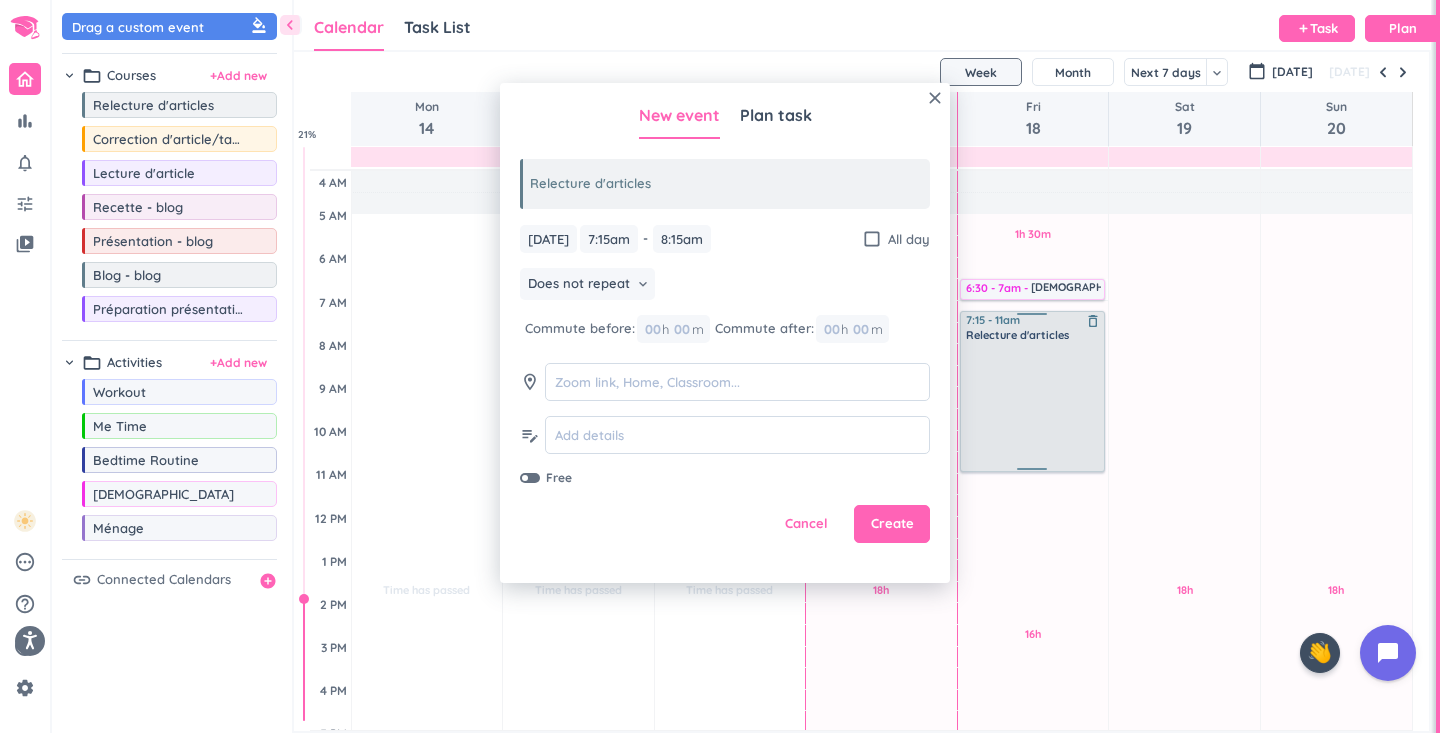 drag, startPoint x: 1044, startPoint y: 351, endPoint x: 1049, endPoint y: 472, distance: 121.103264 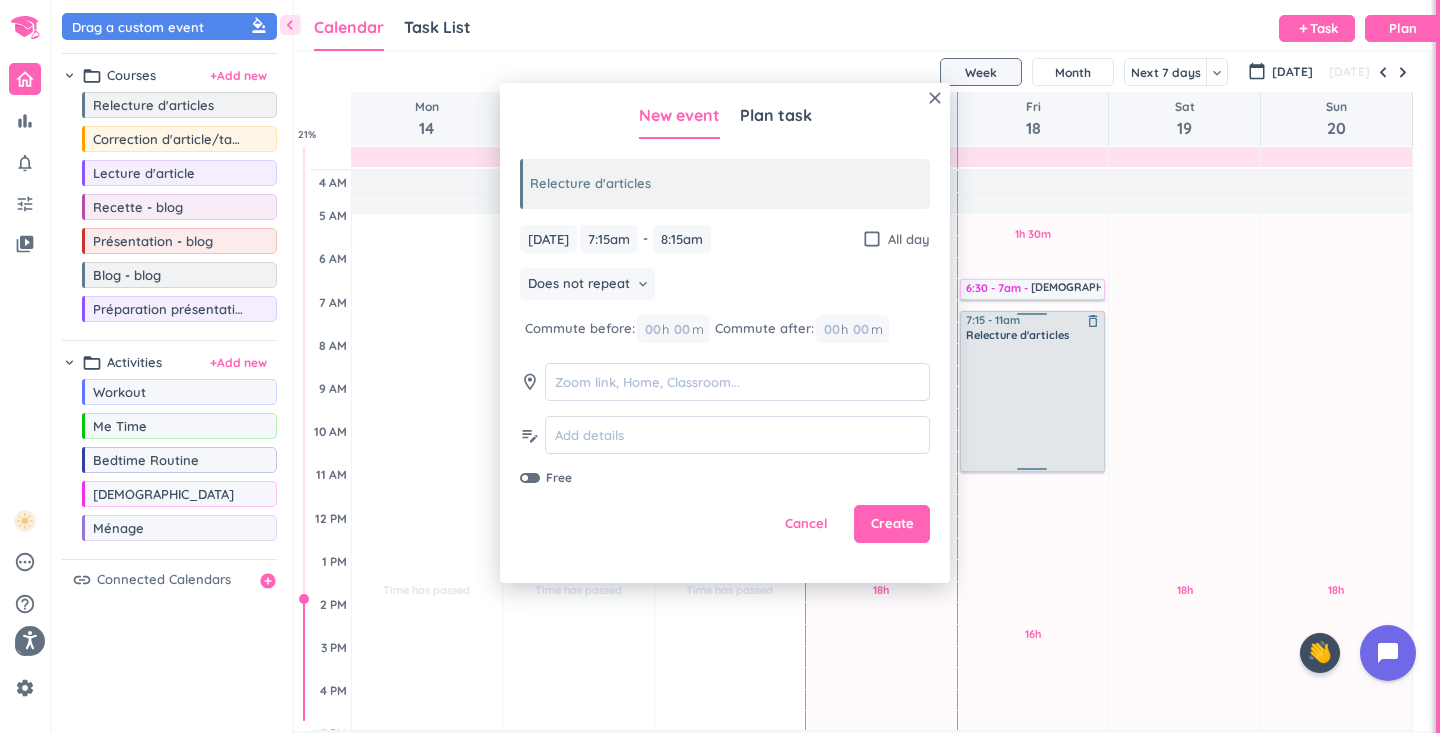 click on "1h 30m Past due Plan 16h  Past due Plan Adjust Awake Time Adjust Awake Time 6:30 - 7am [DEMOGRAPHIC_DATA] delete_outline 7:15 - 8:15am Relecture d'articles delete_outline 7:15 - 11am Relecture d'articles delete_outline" at bounding box center [1033, 689] 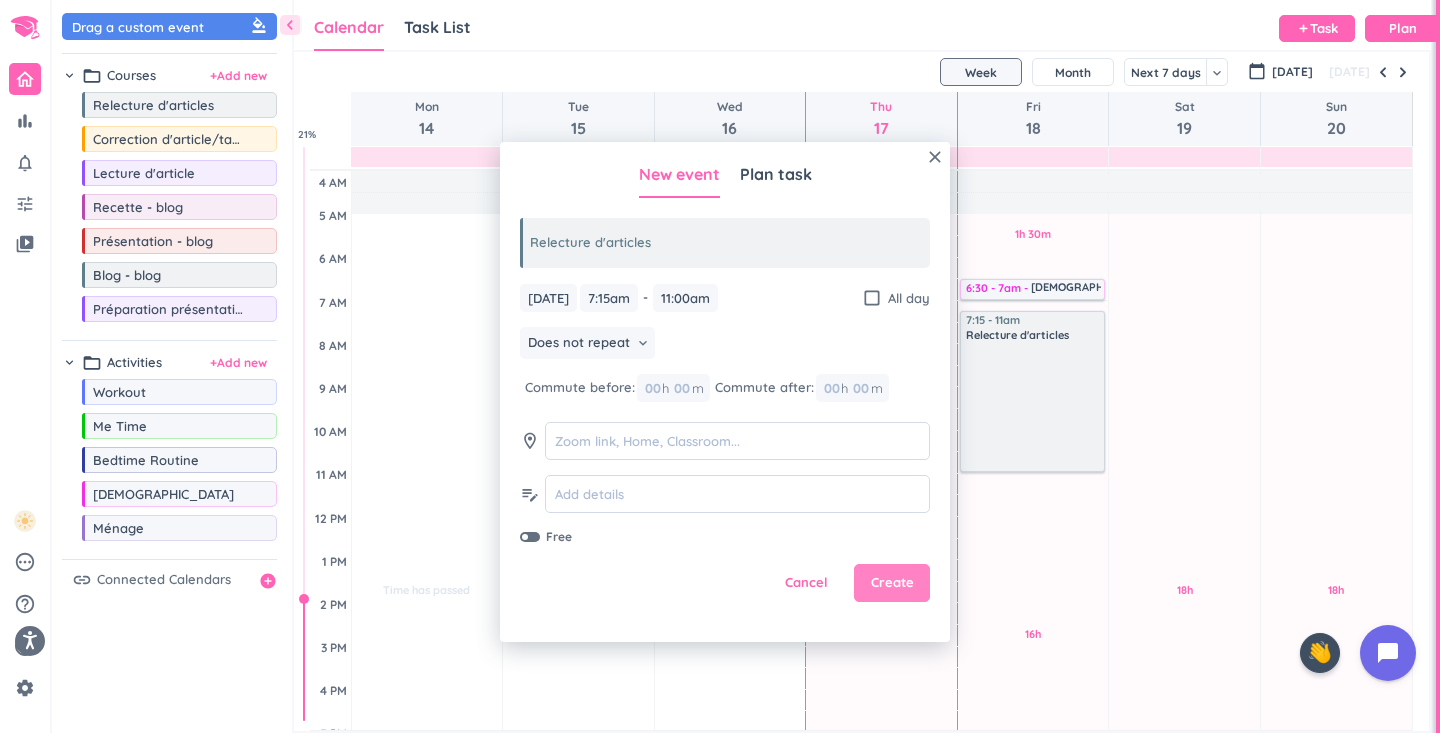 click on "Create" at bounding box center [892, 583] 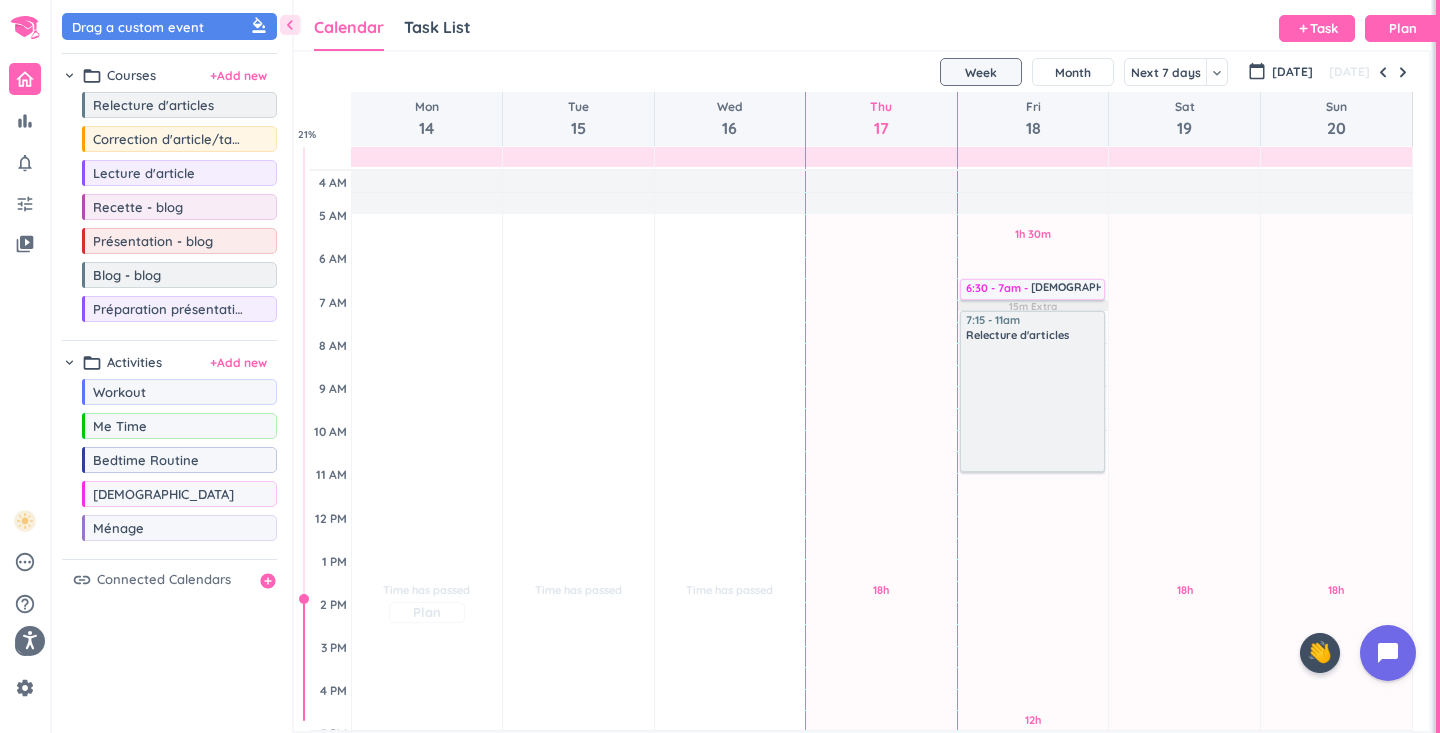 scroll, scrollTop: 39, scrollLeft: 0, axis: vertical 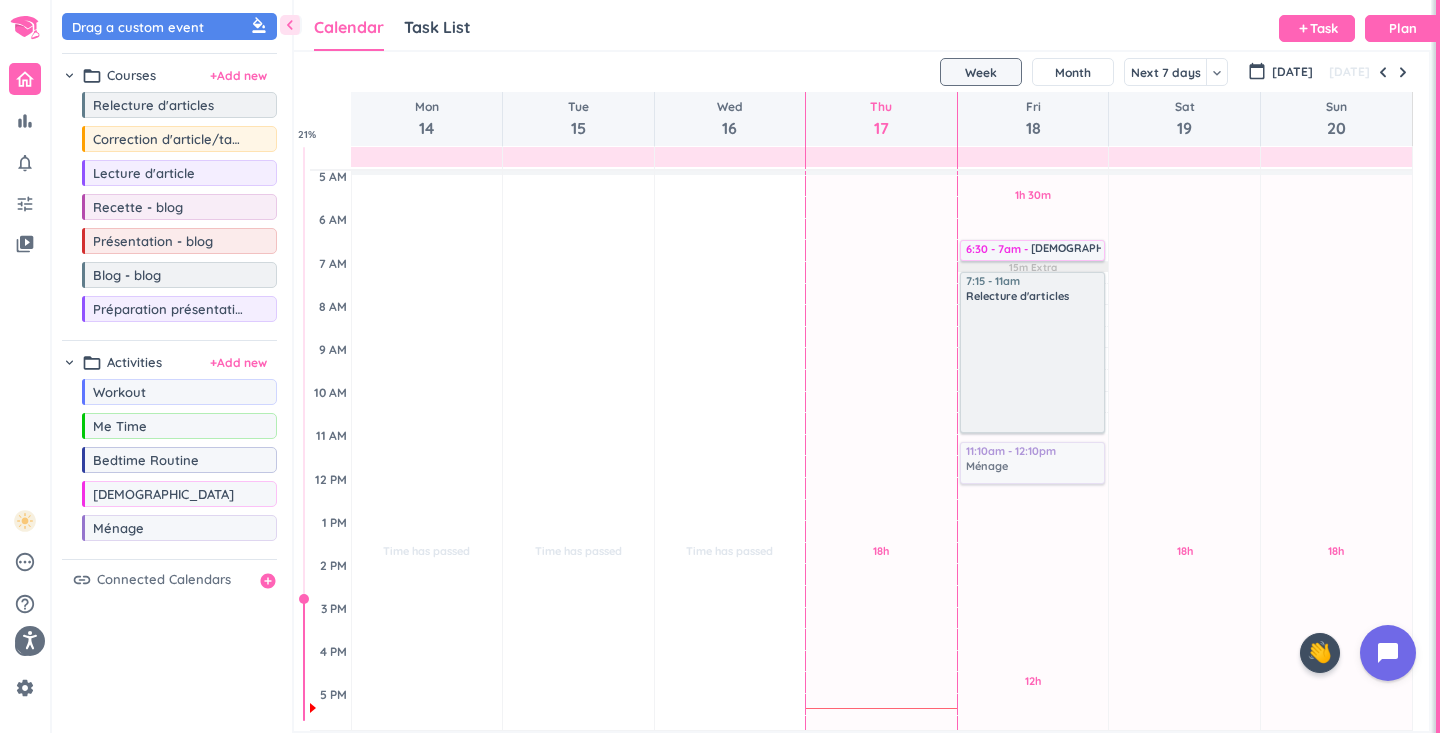 drag, startPoint x: 181, startPoint y: 538, endPoint x: 1050, endPoint y: 445, distance: 873.9622 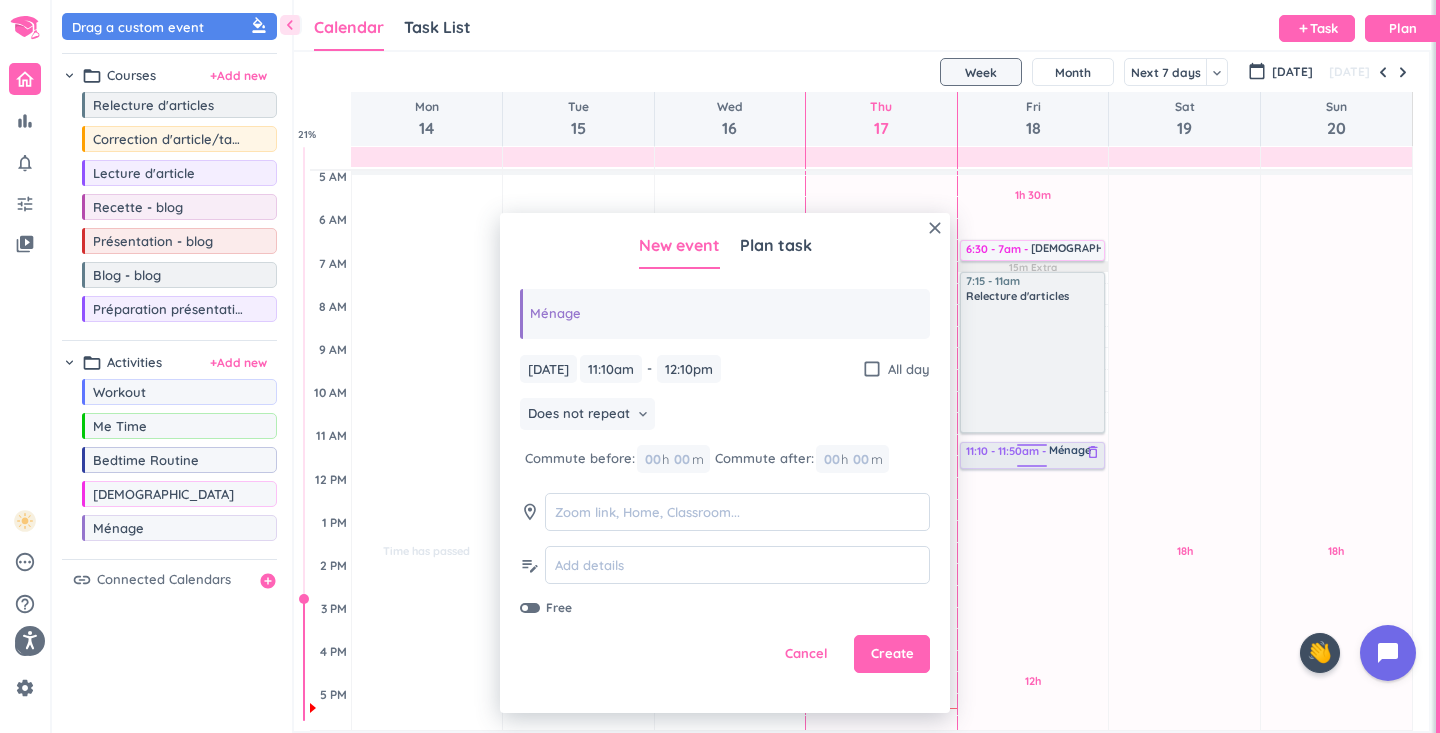 drag, startPoint x: 1047, startPoint y: 483, endPoint x: 1048, endPoint y: 470, distance: 13.038404 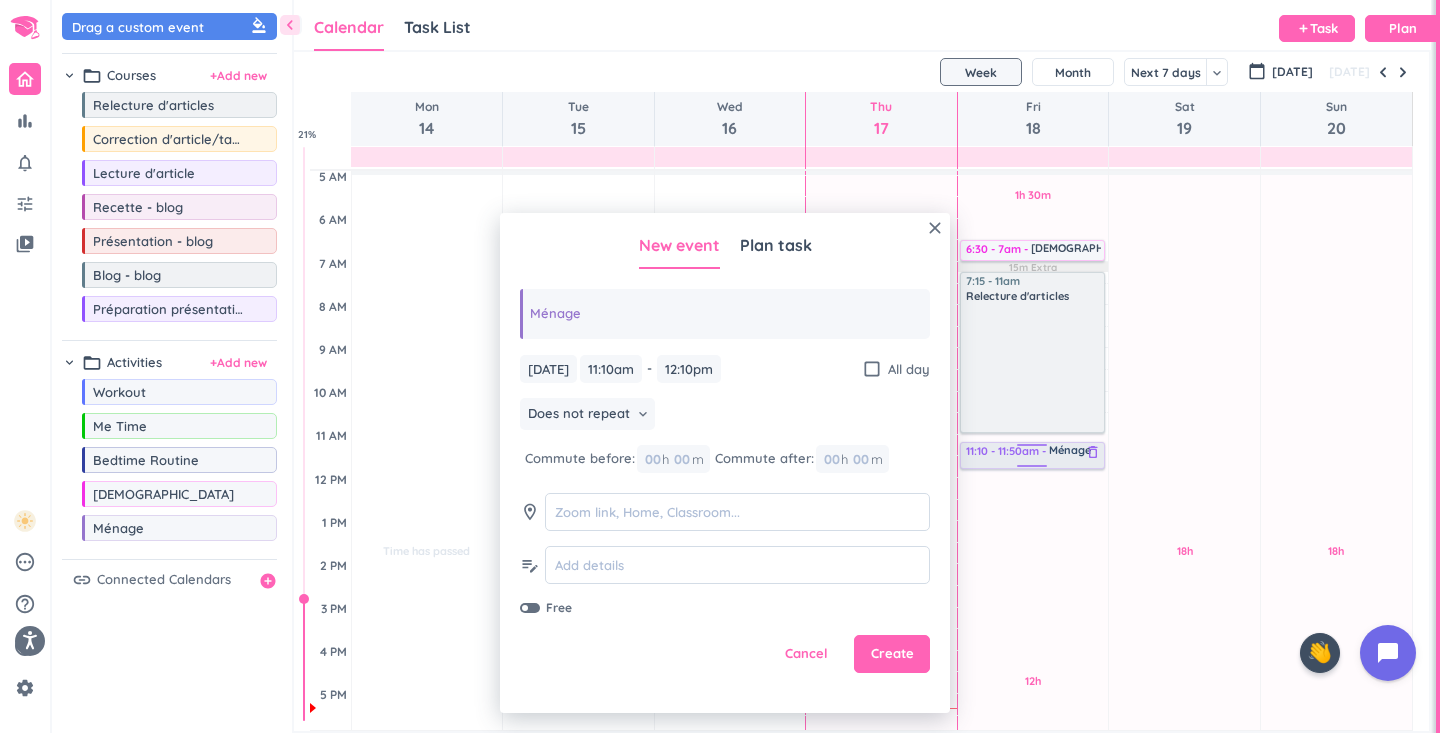 click on "1h 30m Past due Plan 12h  Past due Plan 15m Extra Adjust Awake Time Adjust Awake Time 6:30 - 7am [DEMOGRAPHIC_DATA] delete_outline 7:15 - 11am Relecture d'articles delete_outline 11:10am - 12:10pm Ménage delete_outline 11:10 - 11:50am Ménage delete_outline" at bounding box center (1033, 650) 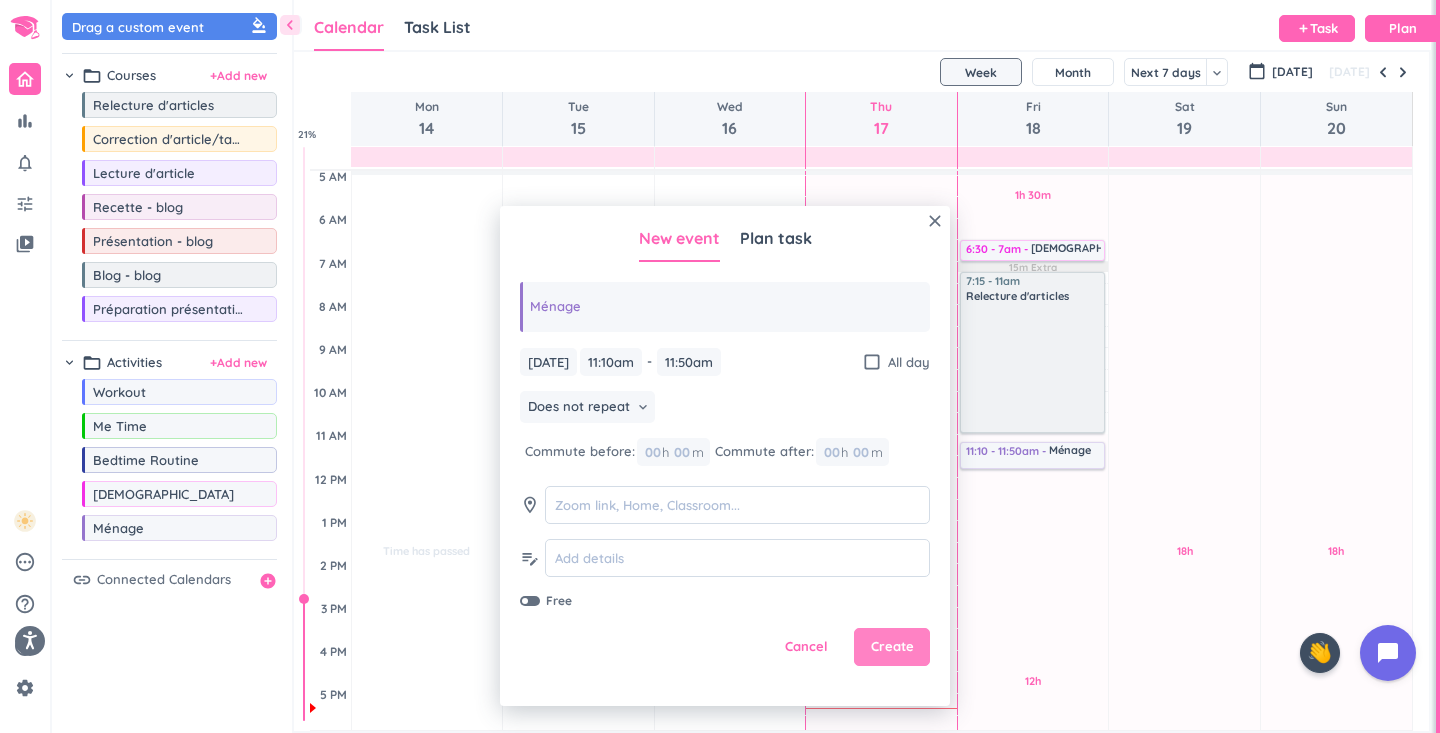 click on "Create" at bounding box center (892, 647) 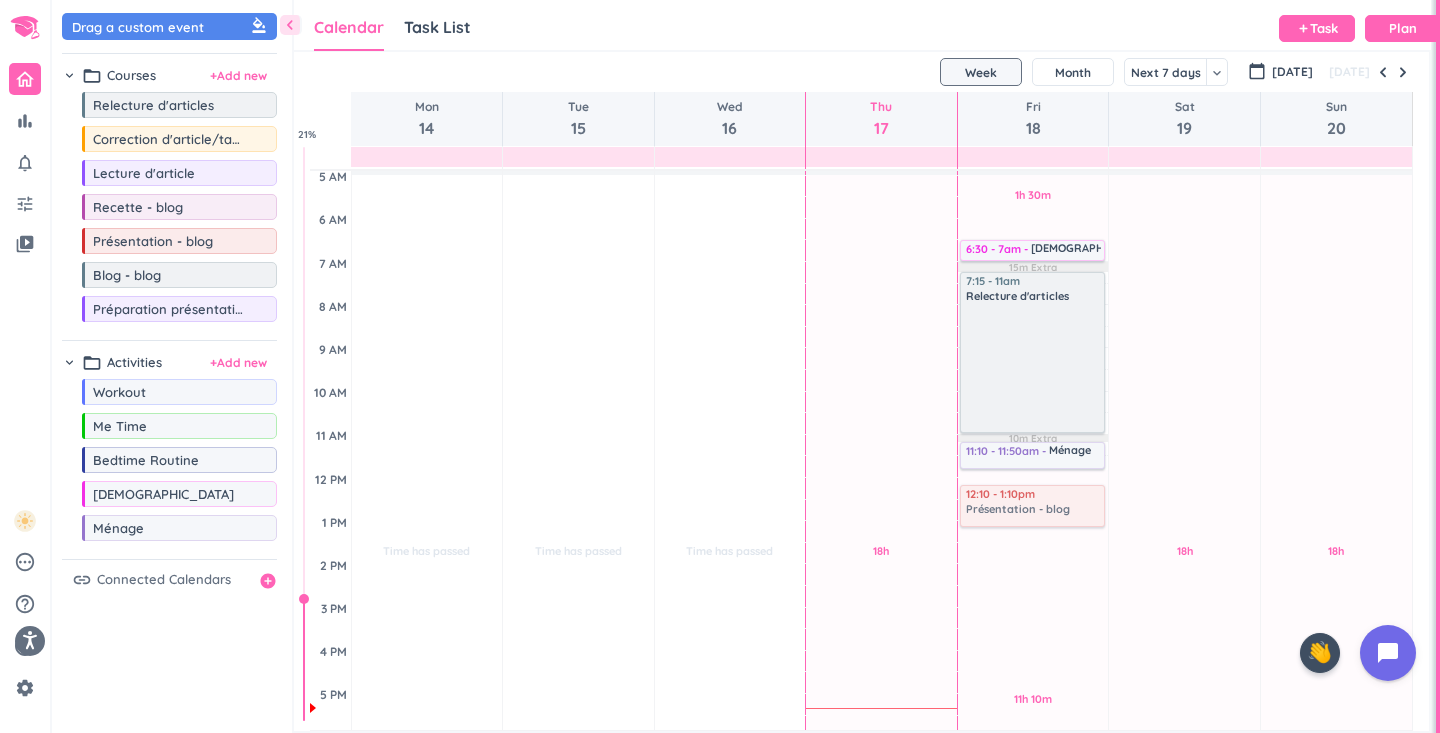 drag, startPoint x: 196, startPoint y: 239, endPoint x: 1095, endPoint y: 488, distance: 932.8462 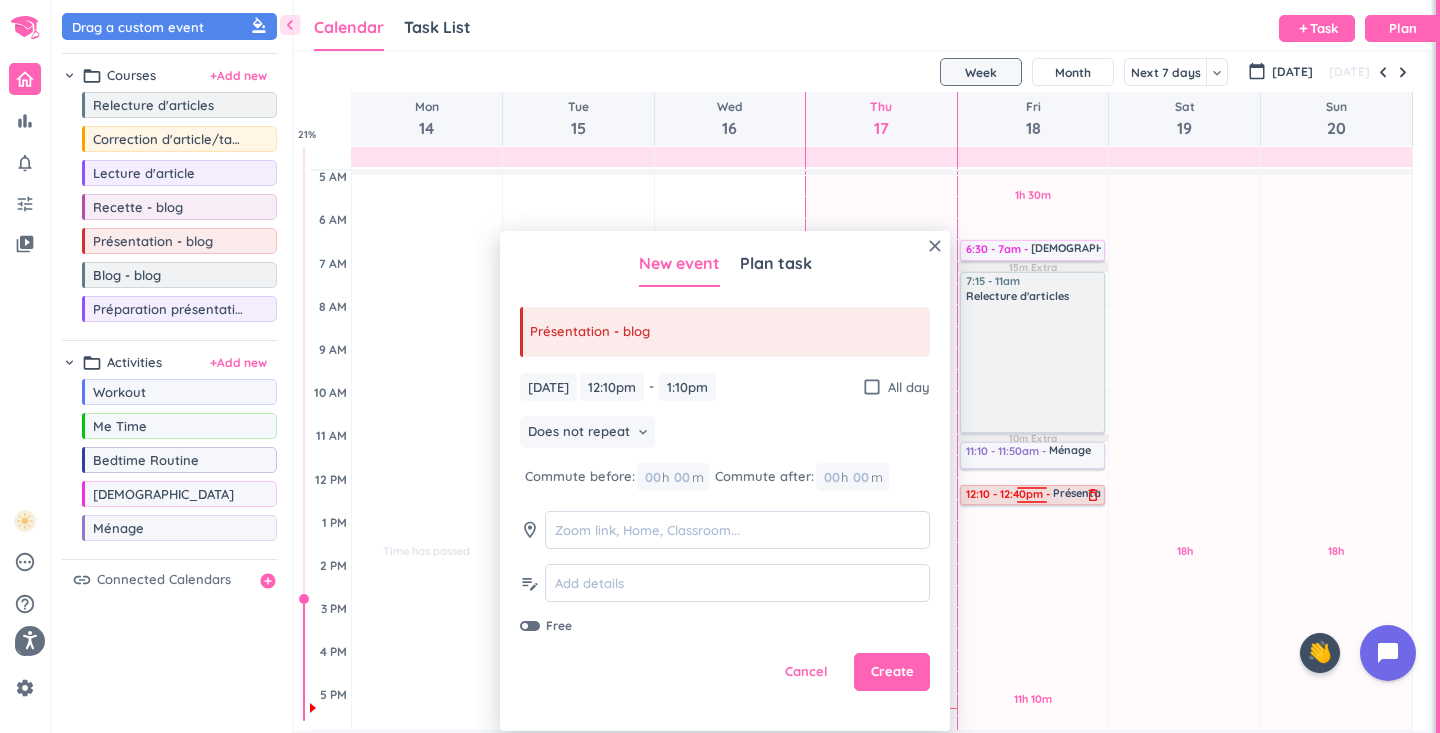 drag, startPoint x: 1042, startPoint y: 524, endPoint x: 1064, endPoint y: 501, distance: 31.827662 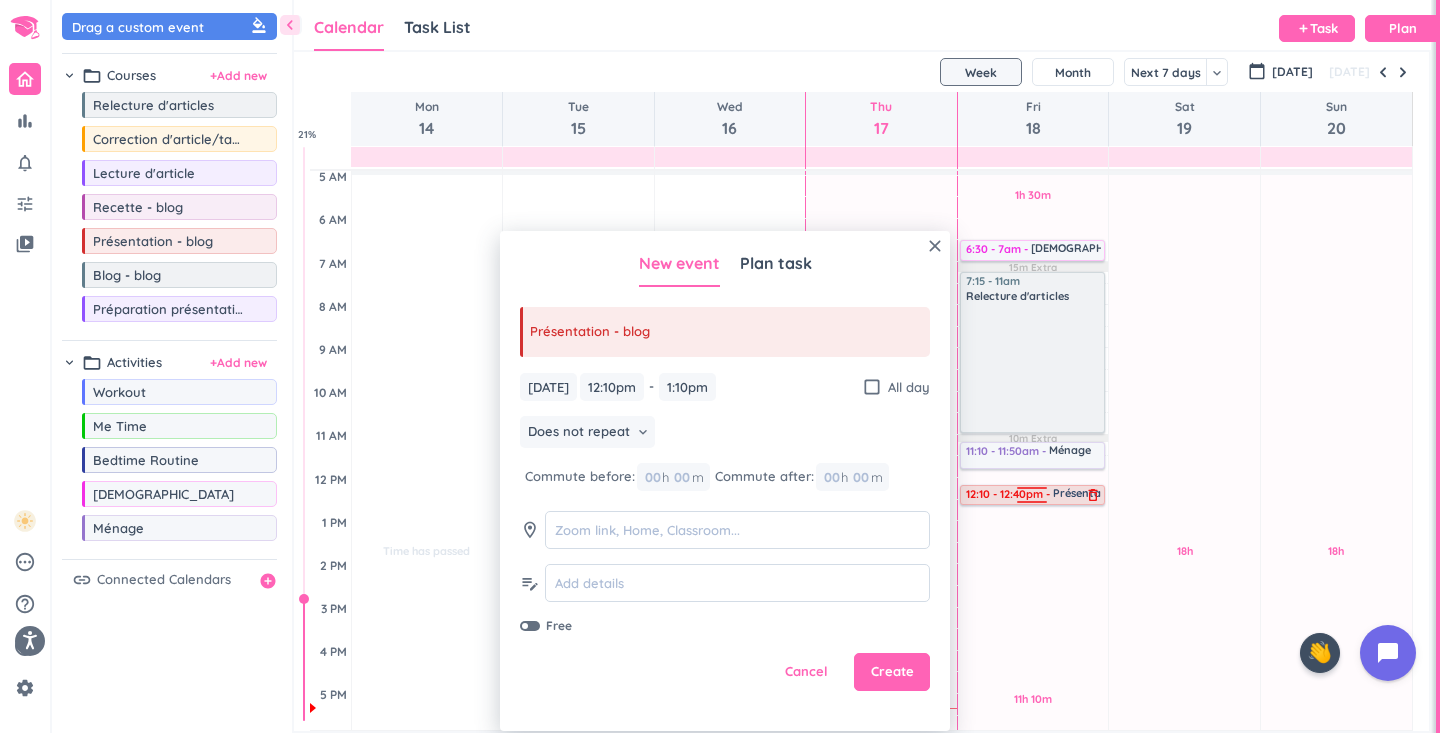 click on "1h 30m Past due Plan 11h 10m Past due Plan 15m Extra 10m Extra Adjust Awake Time Adjust Awake Time 6:30 - 7am [DEMOGRAPHIC_DATA] delete_outline 7:15 - 11am Relecture d'articles delete_outline 11:10 - 11:50am Ménage delete_outline 12:10 - 1:10pm Présentation - blog delete_outline 12:10 - 12:40pm Présentation - blog delete_outline" at bounding box center [1033, 650] 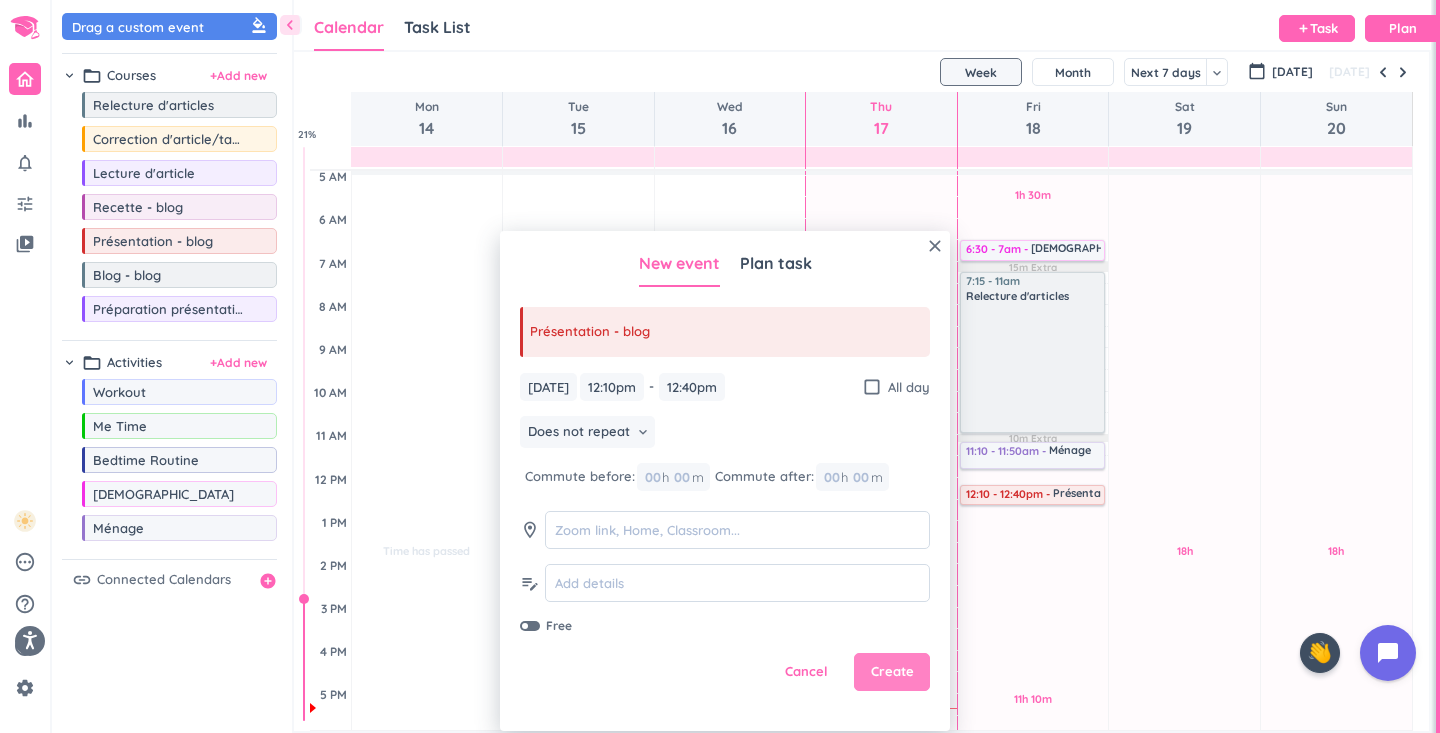click on "Create" at bounding box center (892, 672) 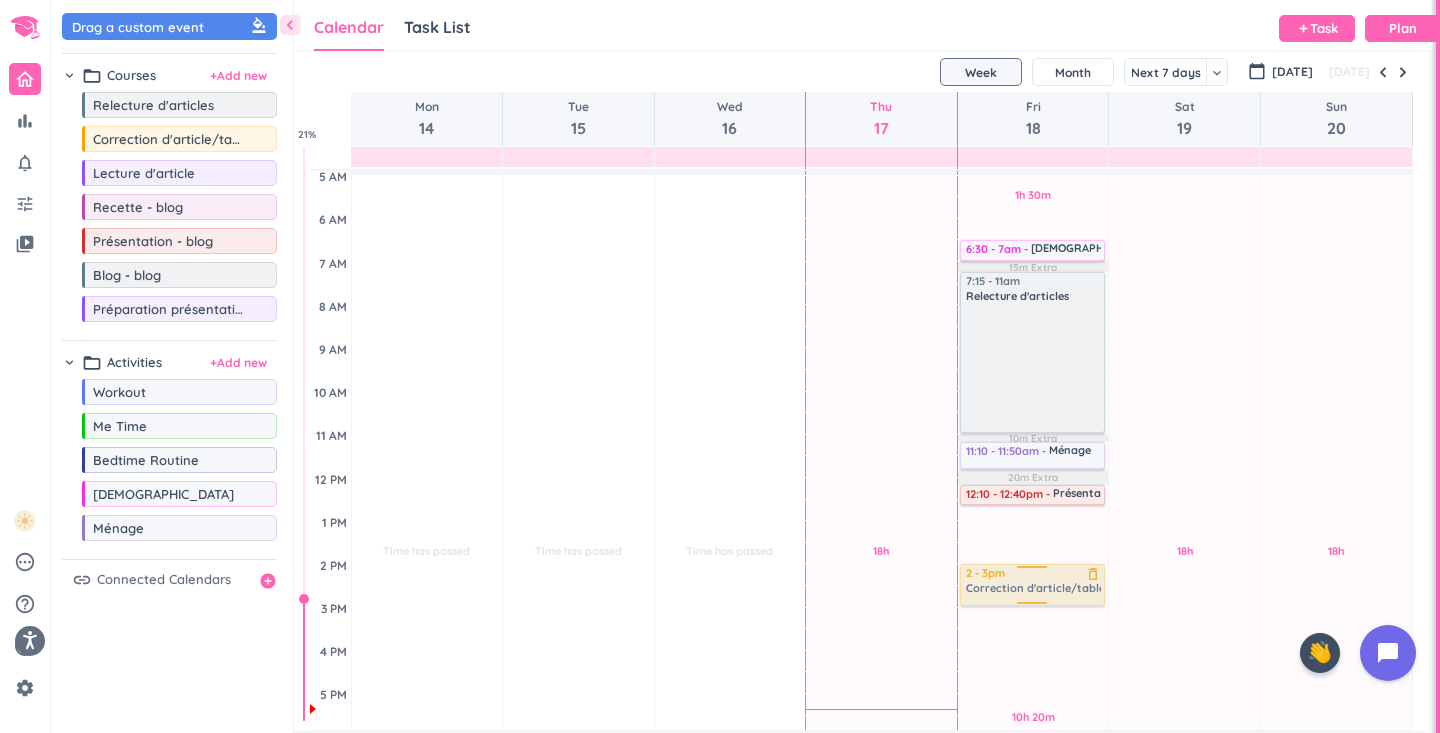 drag, startPoint x: 148, startPoint y: 145, endPoint x: 1075, endPoint y: 566, distance: 1018.1208 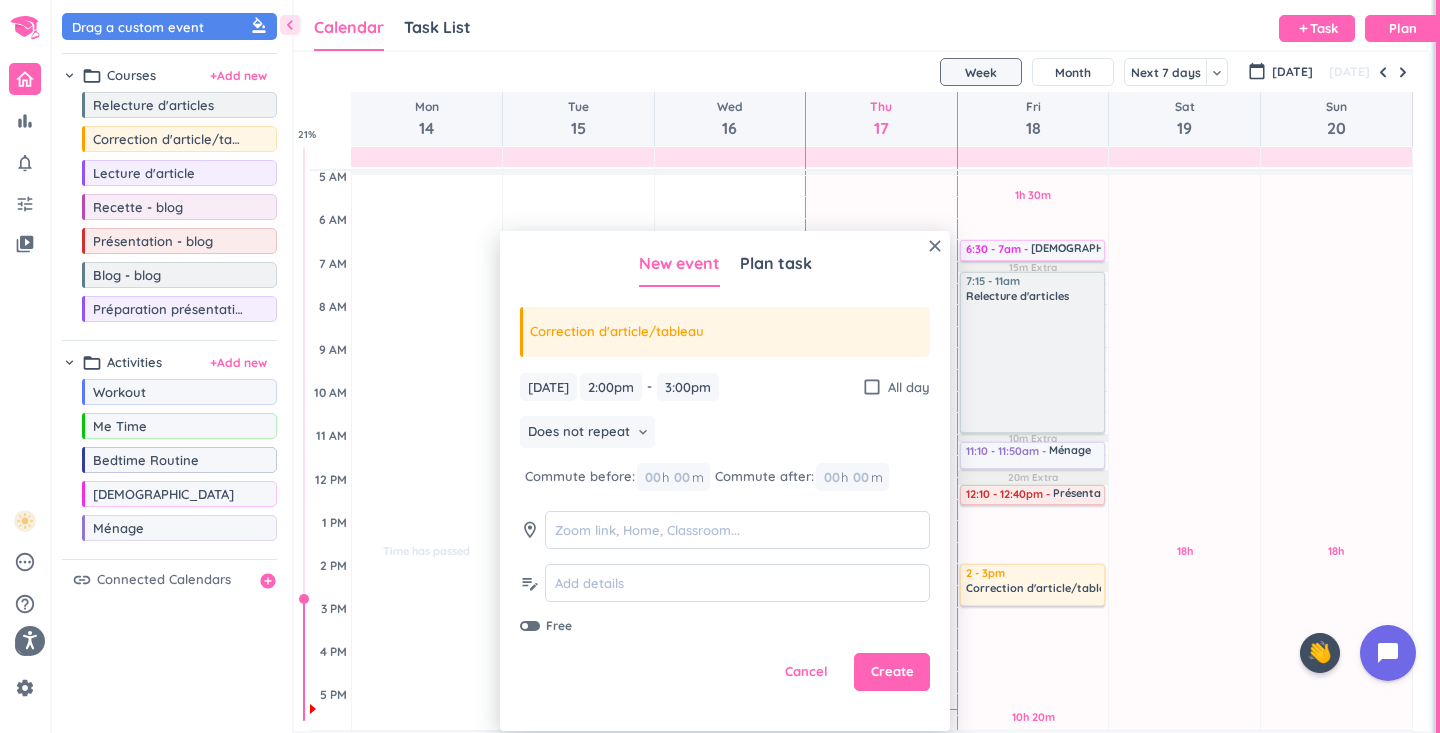 scroll, scrollTop: 154, scrollLeft: 0, axis: vertical 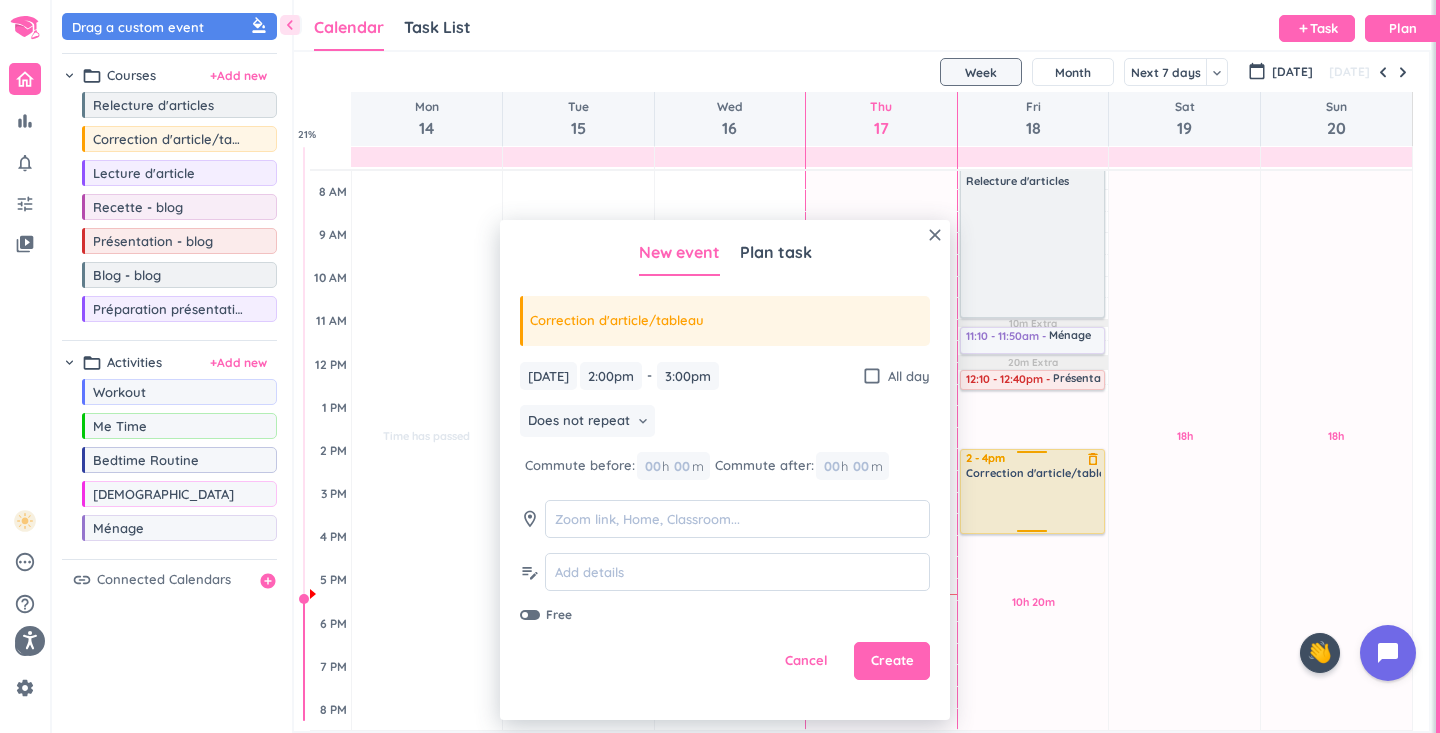 drag, startPoint x: 1039, startPoint y: 488, endPoint x: 1042, endPoint y: 530, distance: 42.107006 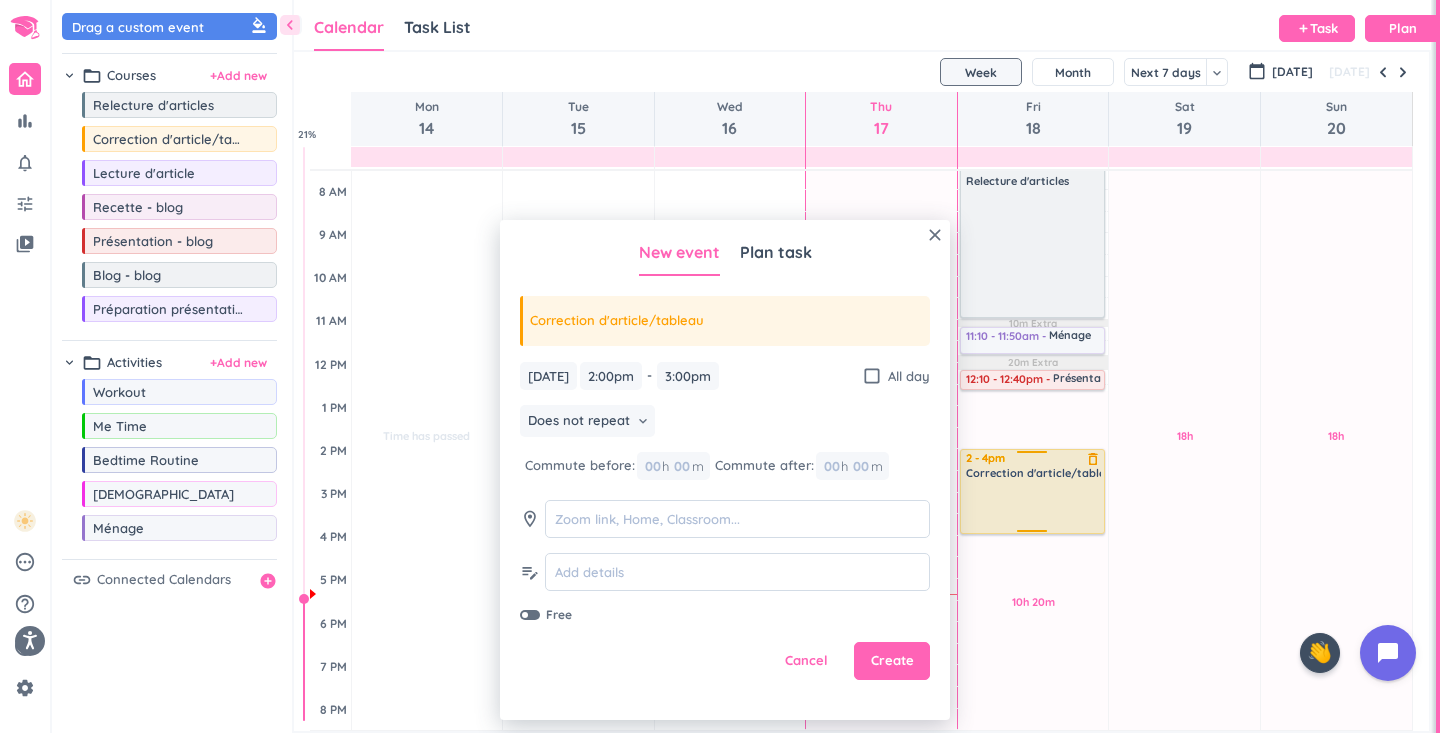 click on "1h 30m Past due Plan 10h 20m Past due Plan 15m Extra 10m Extra 20m Extra Adjust Awake Time Adjust Awake Time 6:30 - 7am [DEMOGRAPHIC_DATA] delete_outline 7:15 - 11am Relecture d'articles delete_outline 11:10 - 11:50am Ménage delete_outline 12:10 - 12:40pm Présentation - blog delete_outline 2 - 3pm Correction d'article/tableau delete_outline 2 - 4pm Correction d'article/tableau delete_outline" at bounding box center (1033, 535) 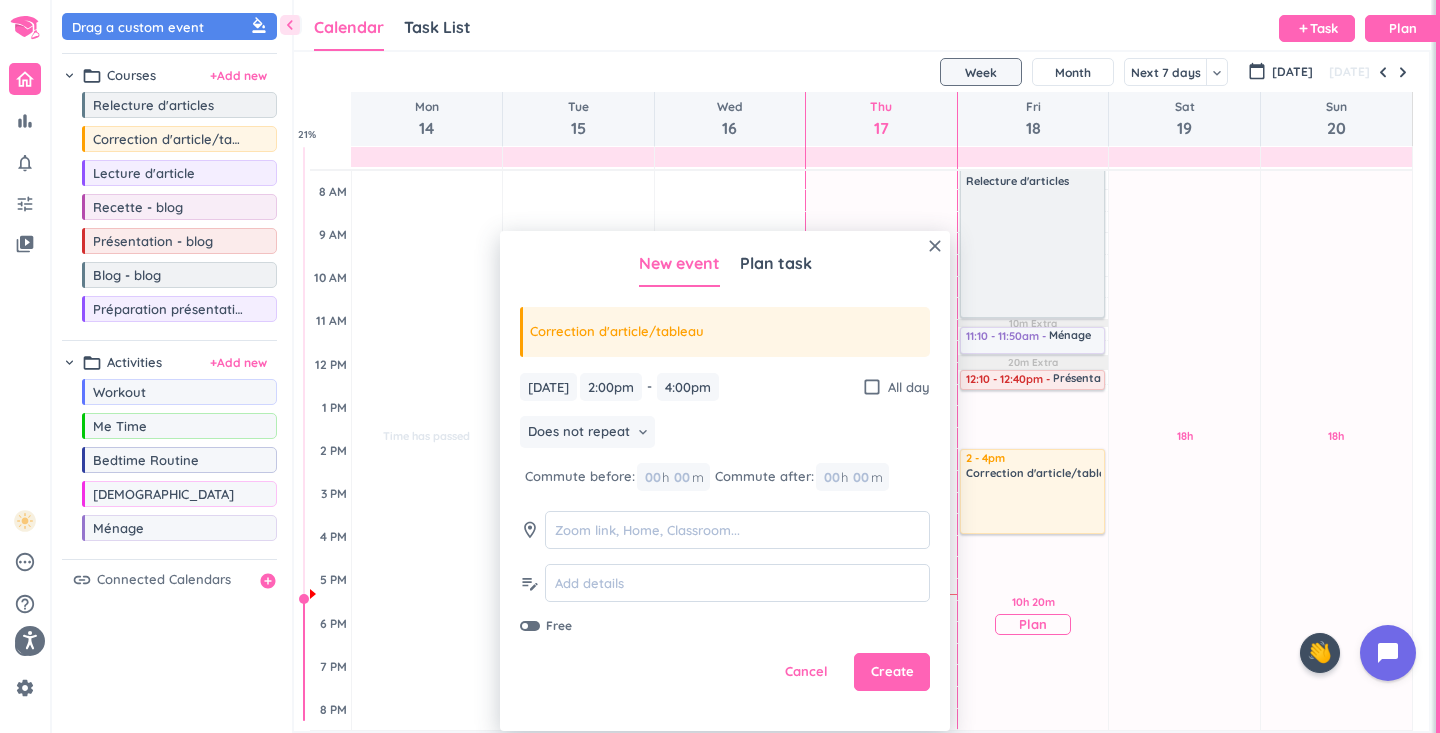 type on "4:00pm" 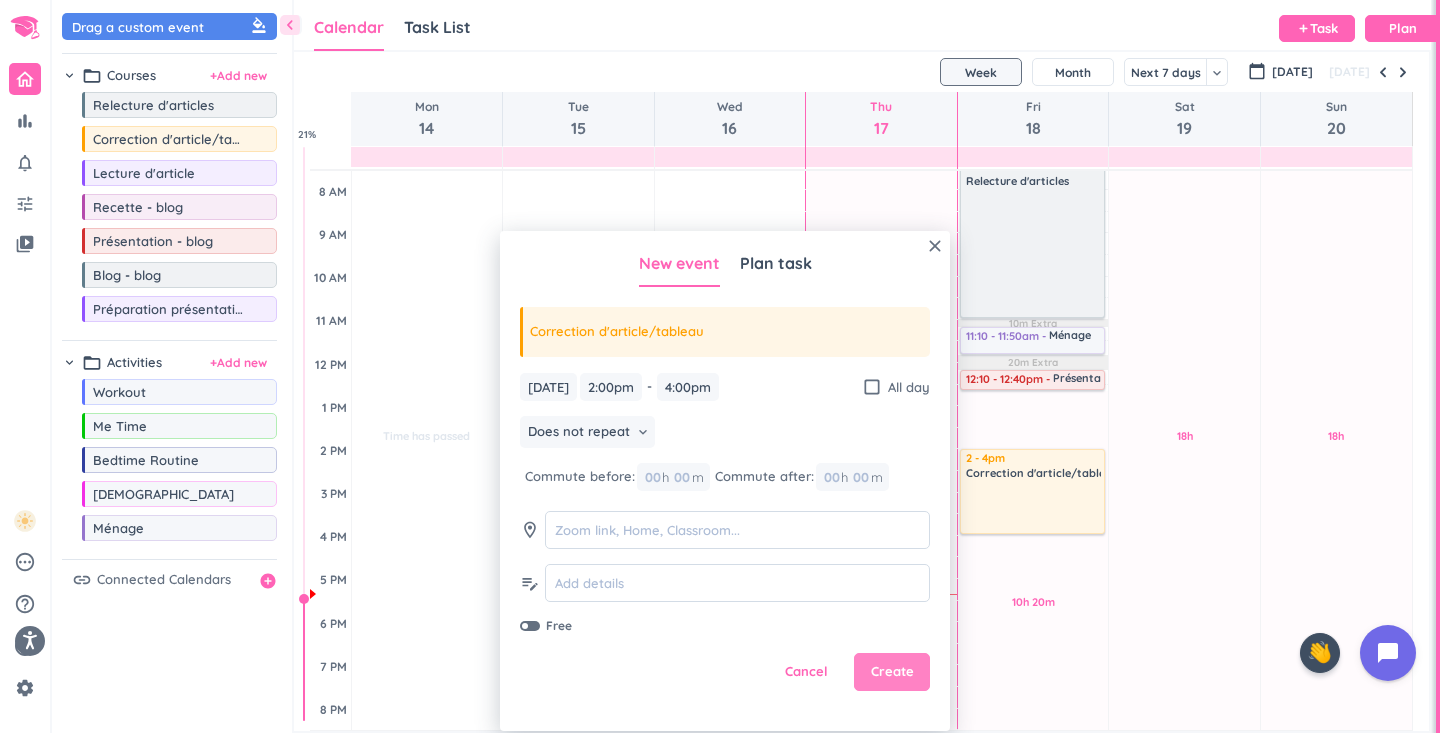 click on "Create" at bounding box center (892, 672) 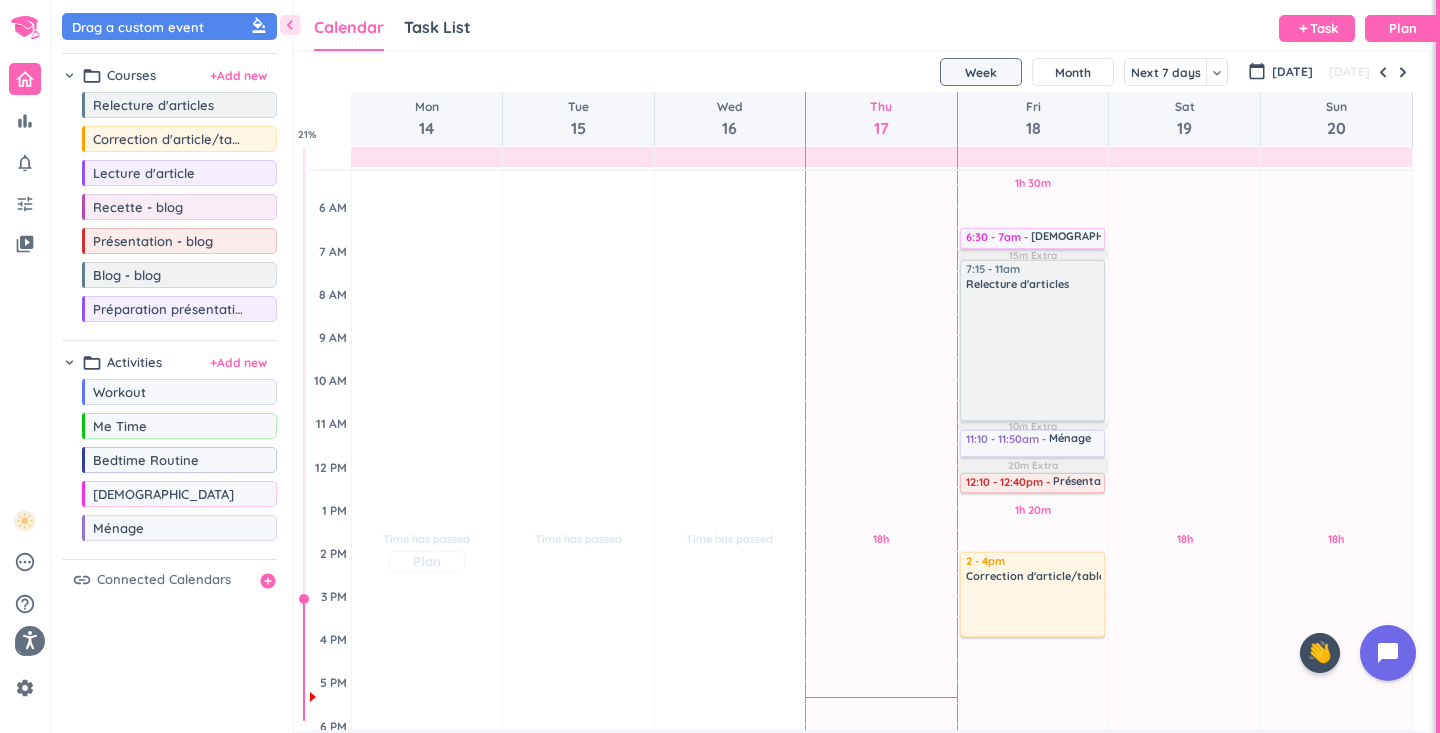 scroll, scrollTop: 53, scrollLeft: 0, axis: vertical 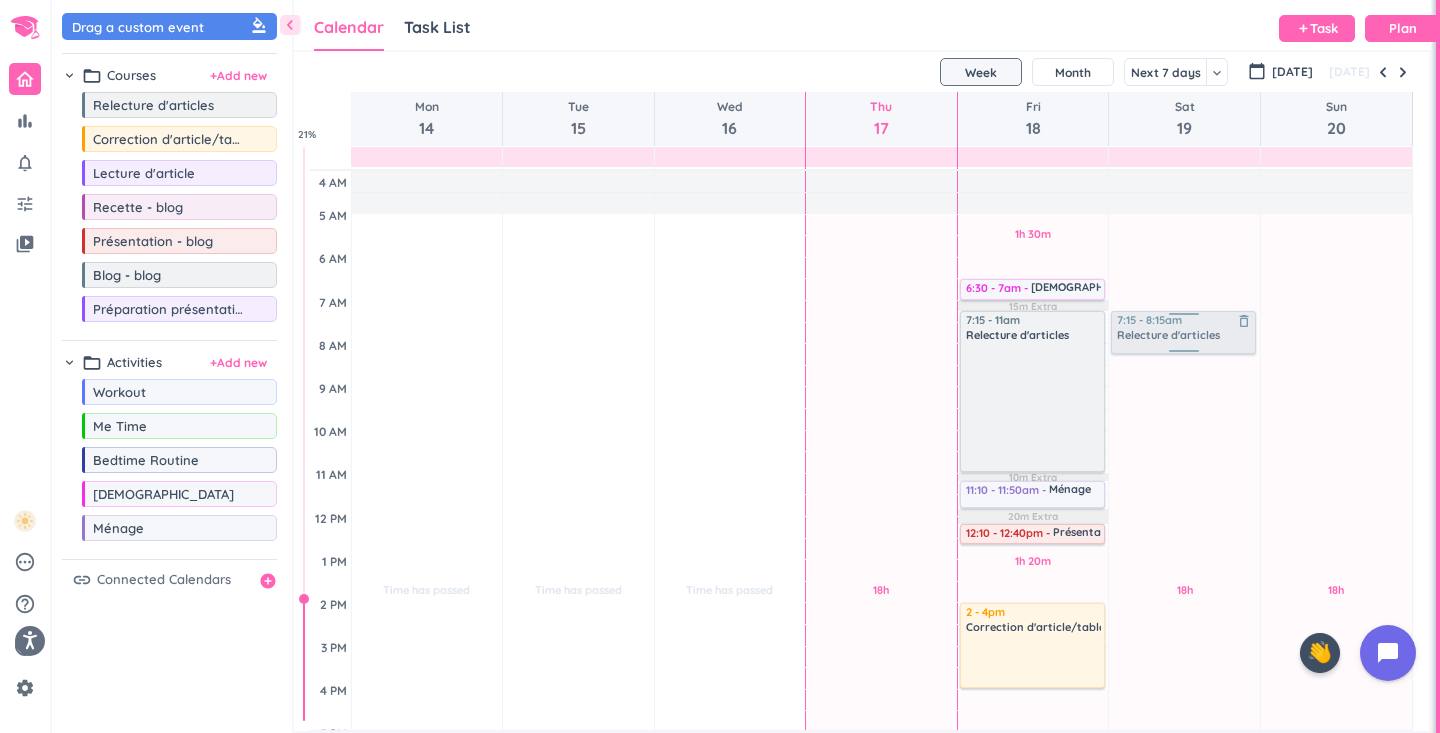 drag, startPoint x: 152, startPoint y: 112, endPoint x: 1222, endPoint y: 313, distance: 1088.7153 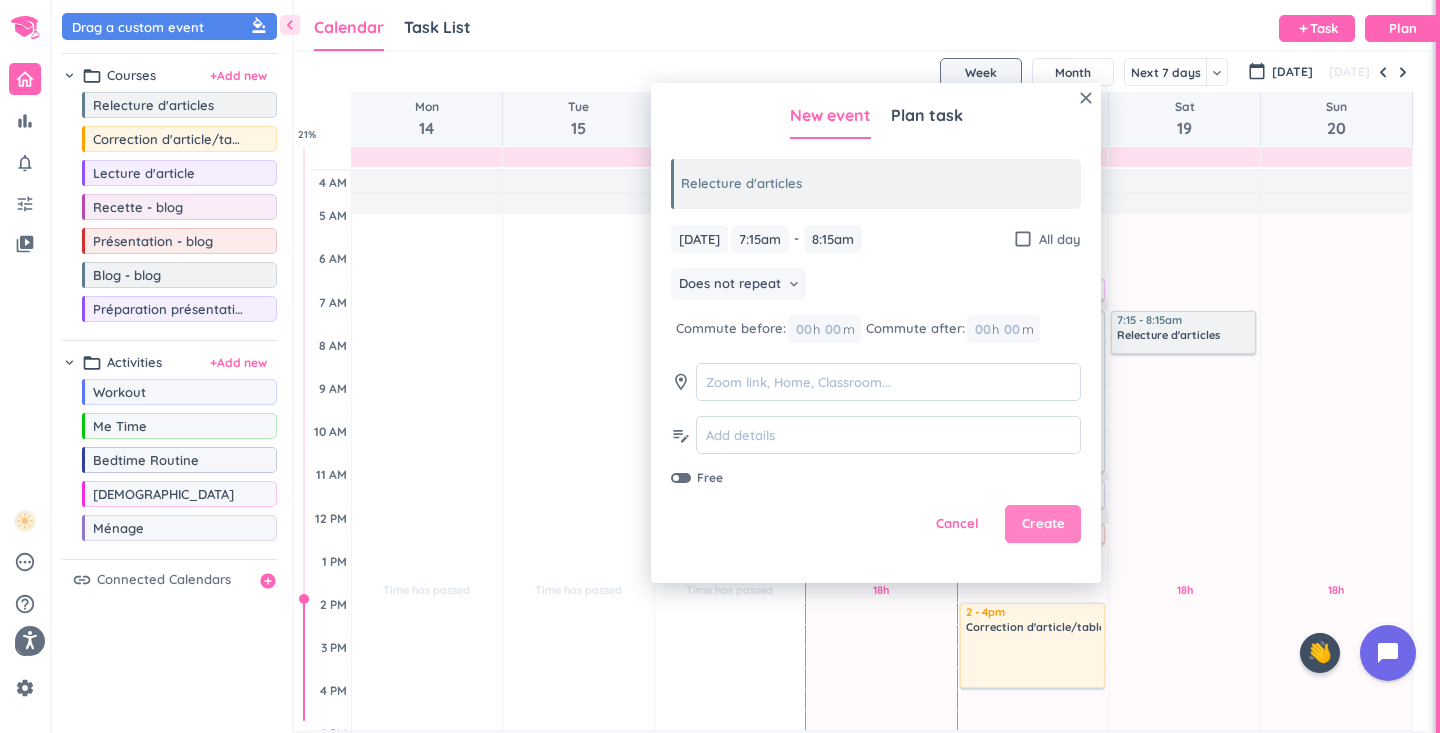 click on "Create" at bounding box center (1043, 524) 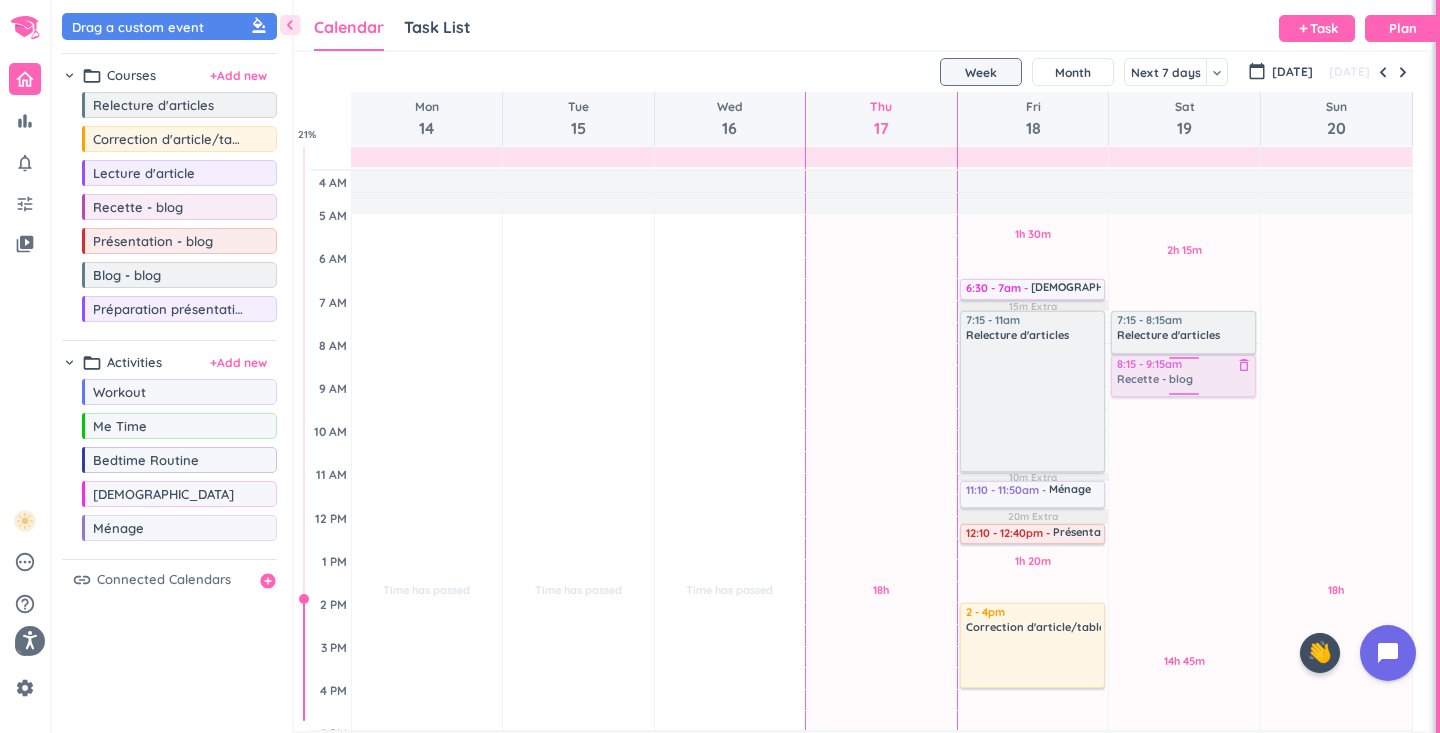 drag, startPoint x: 158, startPoint y: 212, endPoint x: 1197, endPoint y: 358, distance: 1049.2078 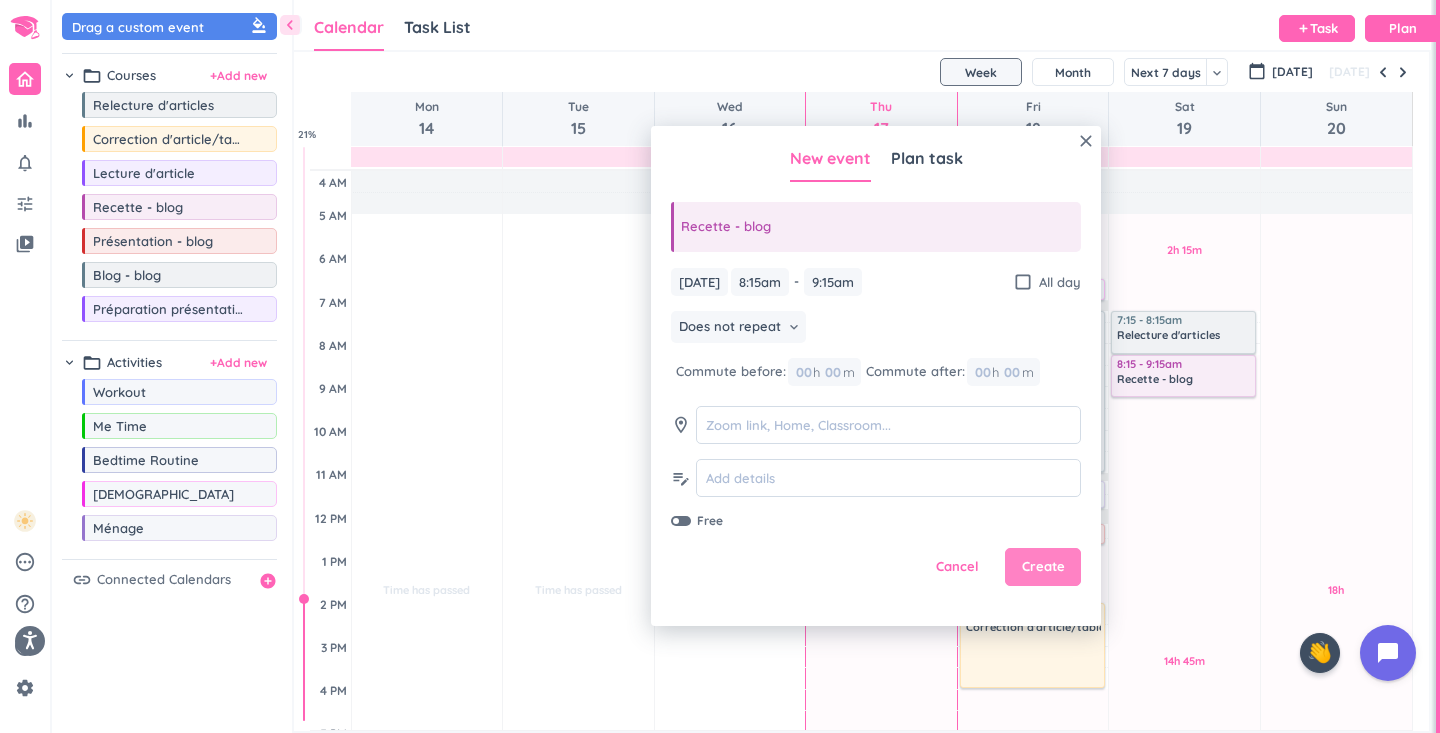 click on "Create" at bounding box center [1043, 567] 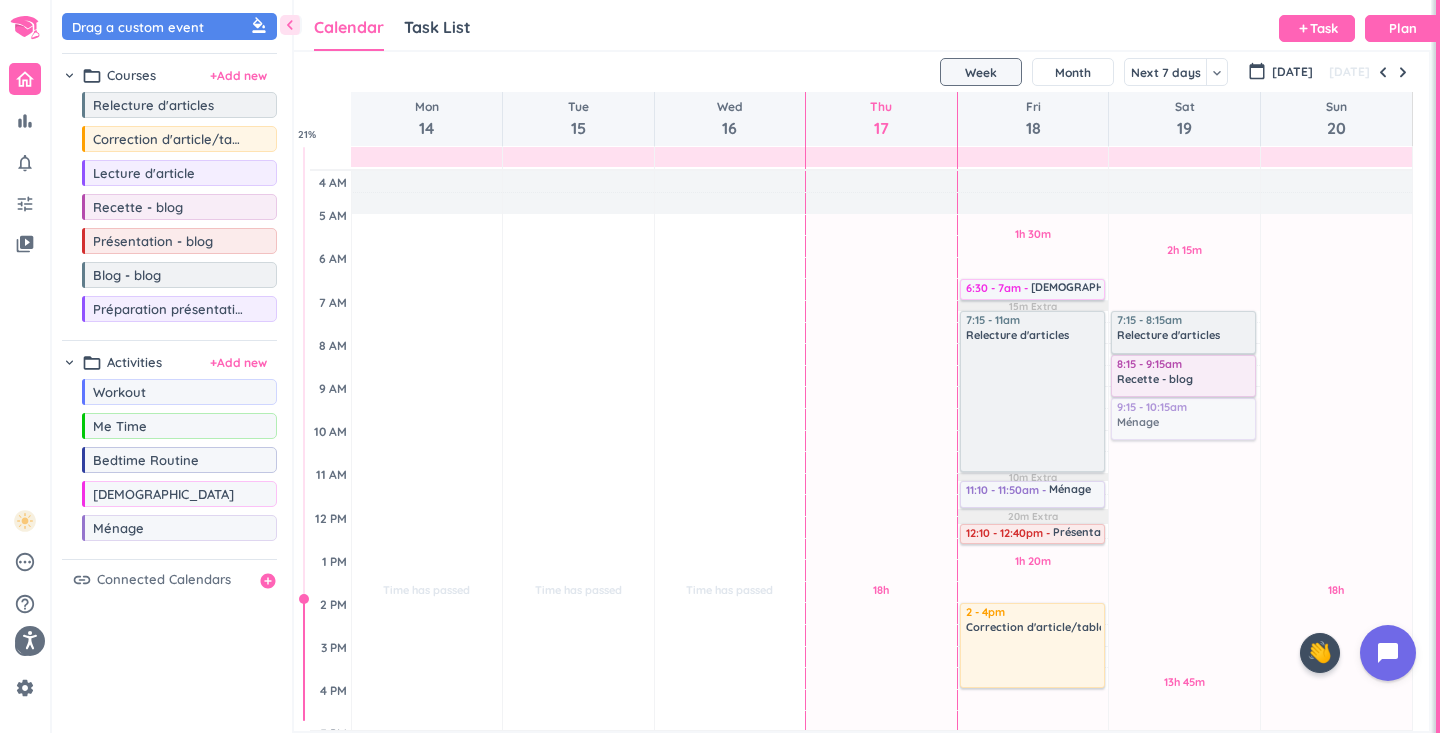 drag, startPoint x: 170, startPoint y: 529, endPoint x: 1182, endPoint y: 401, distance: 1020.06274 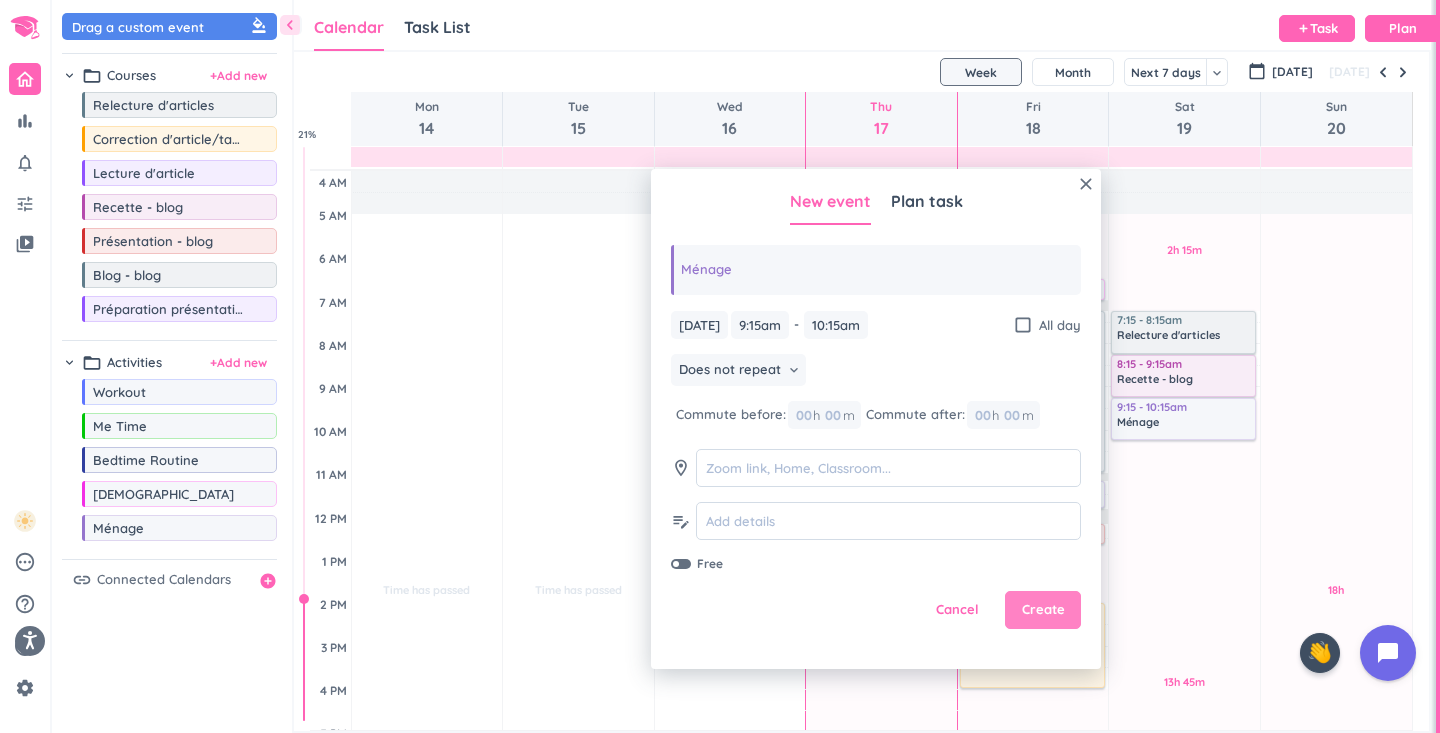 click on "Create" at bounding box center [1043, 610] 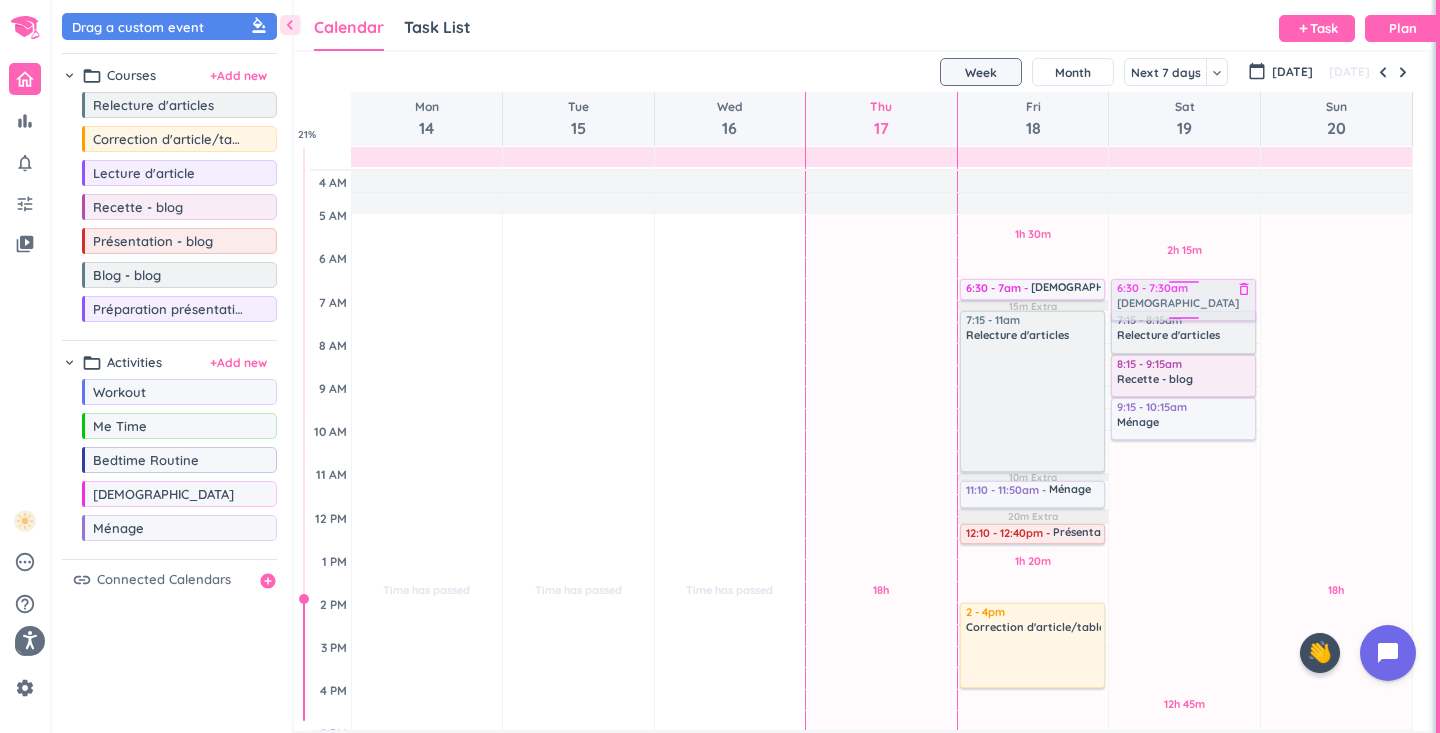 drag, startPoint x: 199, startPoint y: 503, endPoint x: 1227, endPoint y: 281, distance: 1051.6976 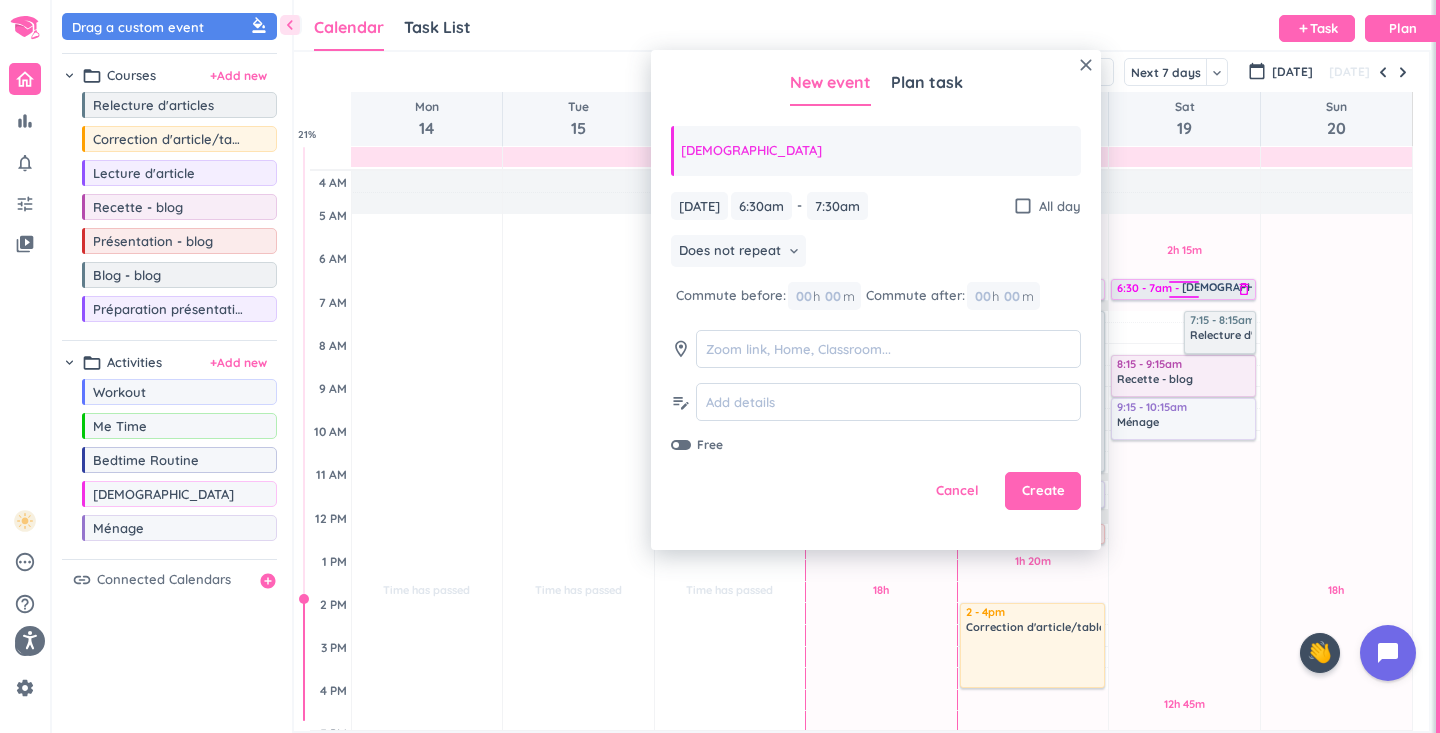 drag, startPoint x: 1174, startPoint y: 317, endPoint x: 1197, endPoint y: 294, distance: 32.526913 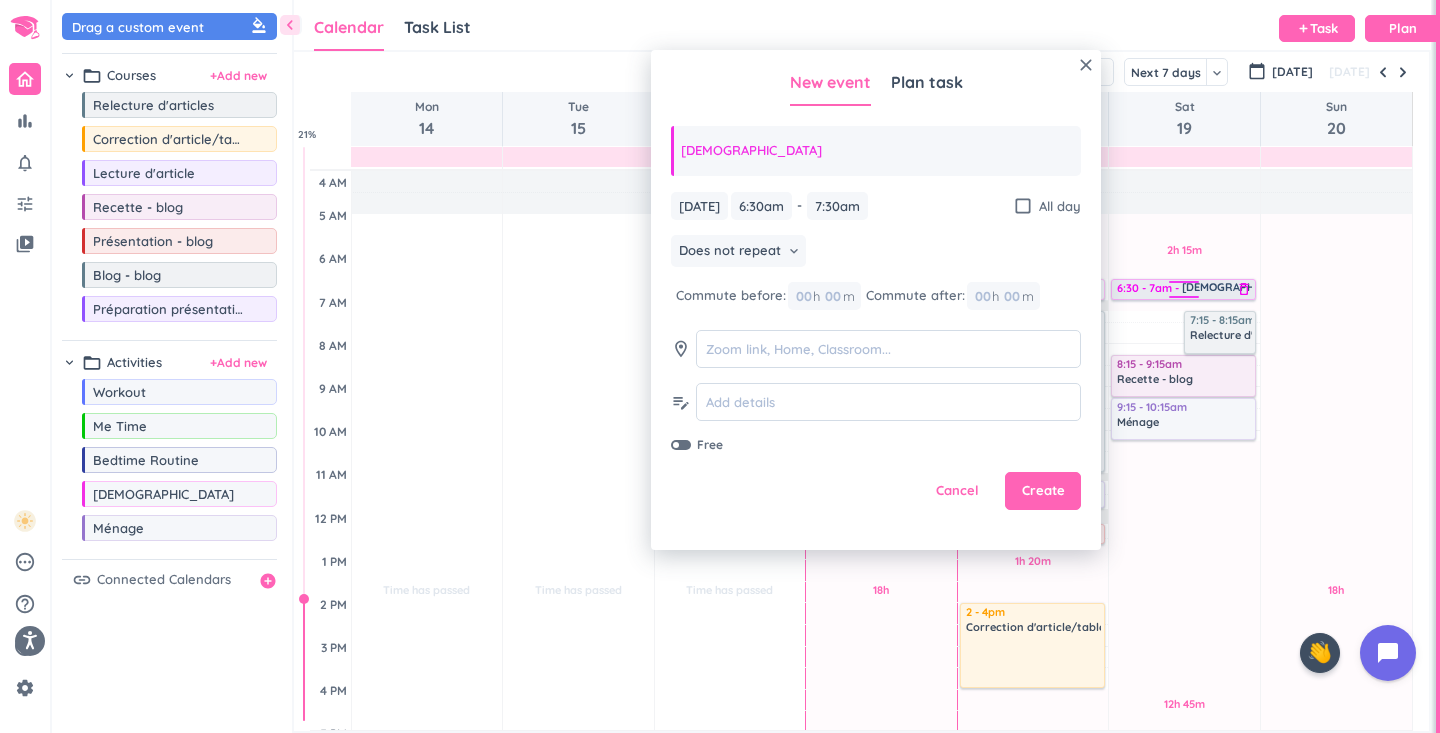 click on "2h 15m Past due Plan 12h 45m Past due Plan Adjust Awake Time Adjust Awake Time 6:30 - 7:30am [DEMOGRAPHIC_DATA] delete_outline 7:15 - 8:15am Relecture d'articles delete_outline 8:15 - 9:15am Recette - blog delete_outline 9:15 - 10:15am Ménage delete_outline 6:30 - 7am [DEMOGRAPHIC_DATA] delete_outline" at bounding box center (1184, 689) 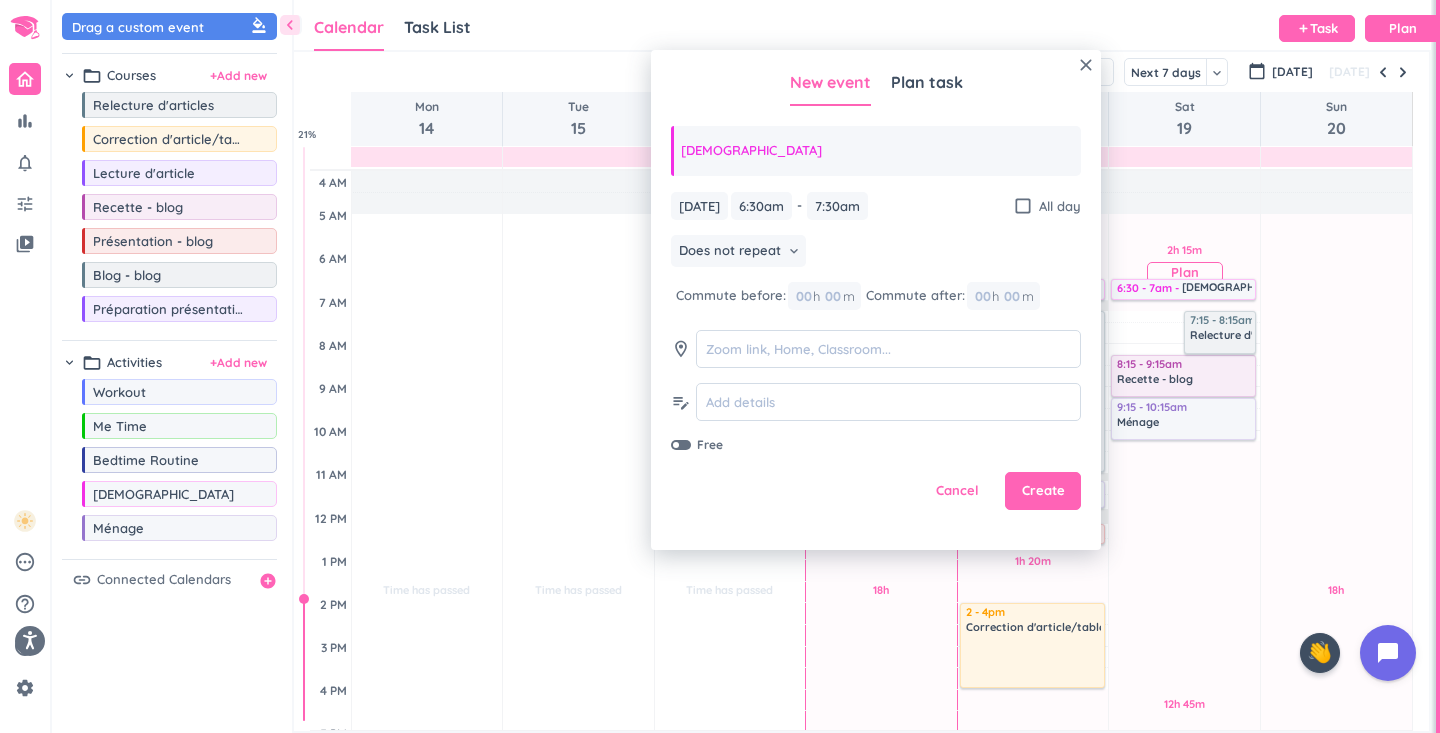 type on "7:00am" 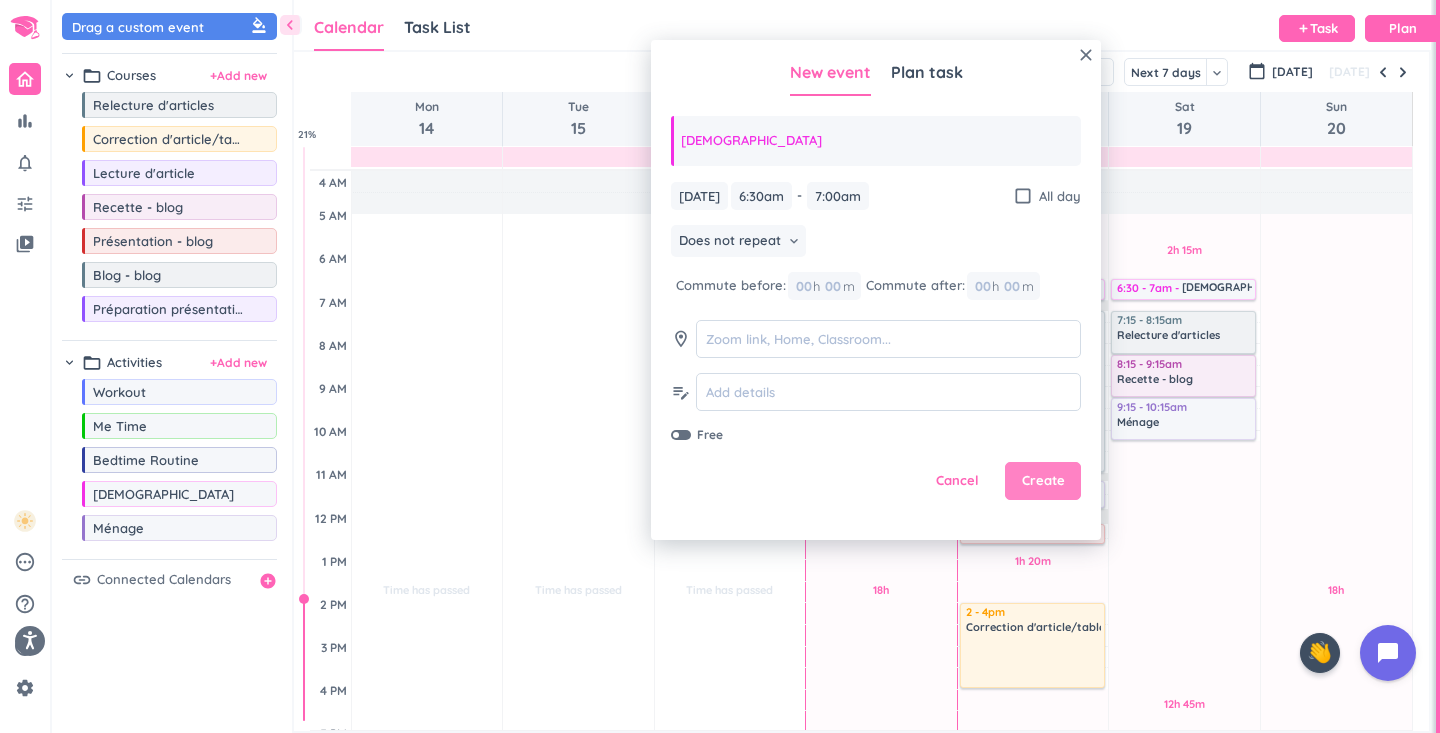 click on "Create" at bounding box center (1043, 481) 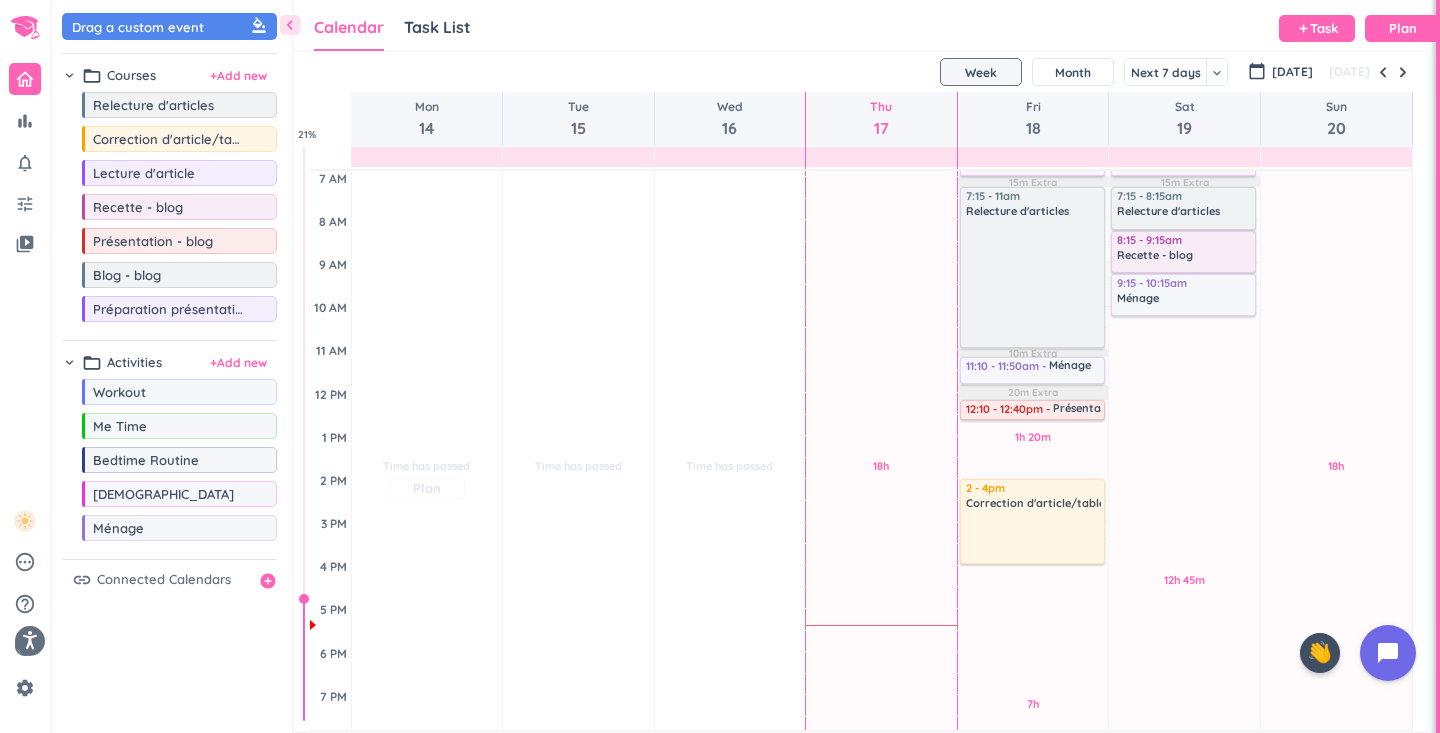 scroll, scrollTop: 126, scrollLeft: 0, axis: vertical 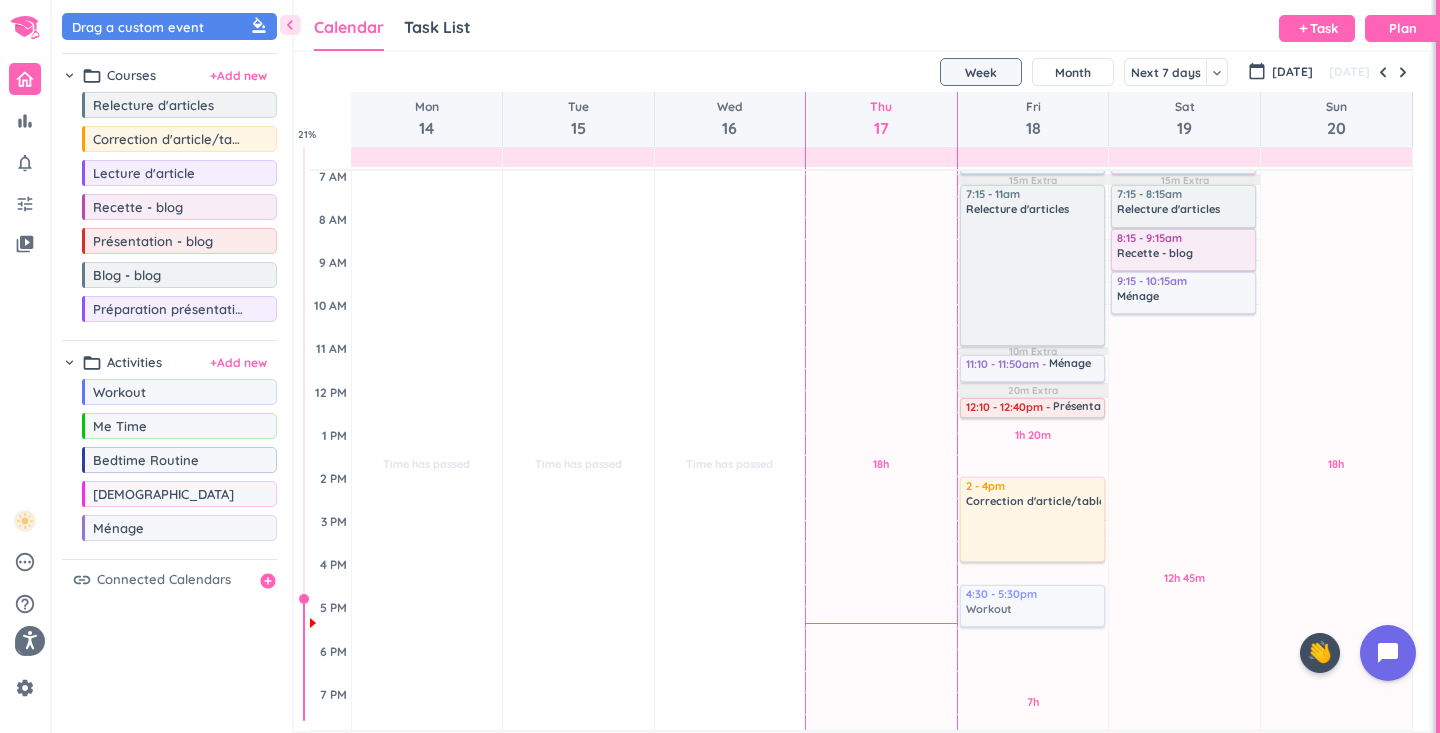 drag, startPoint x: 137, startPoint y: 390, endPoint x: 1063, endPoint y: 588, distance: 946.9319 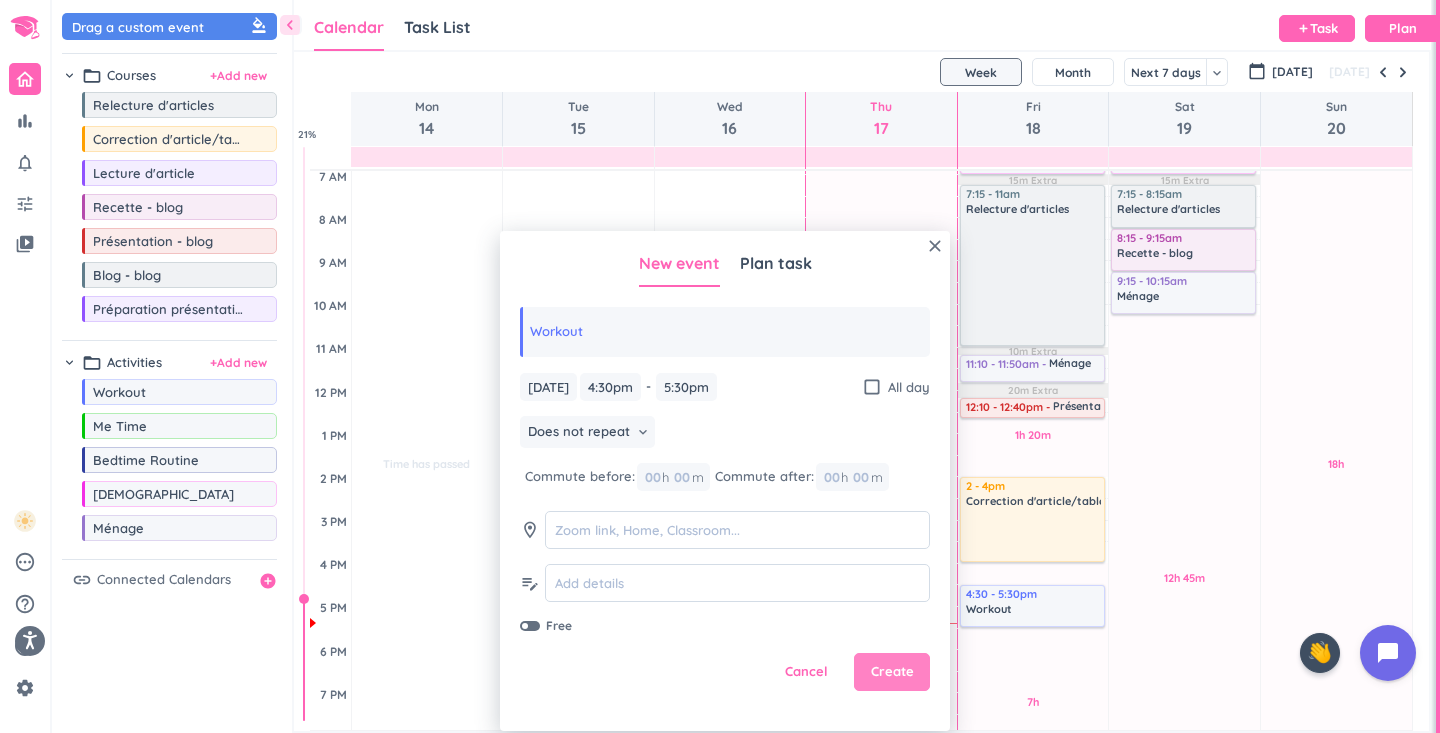 click on "Create" at bounding box center (892, 672) 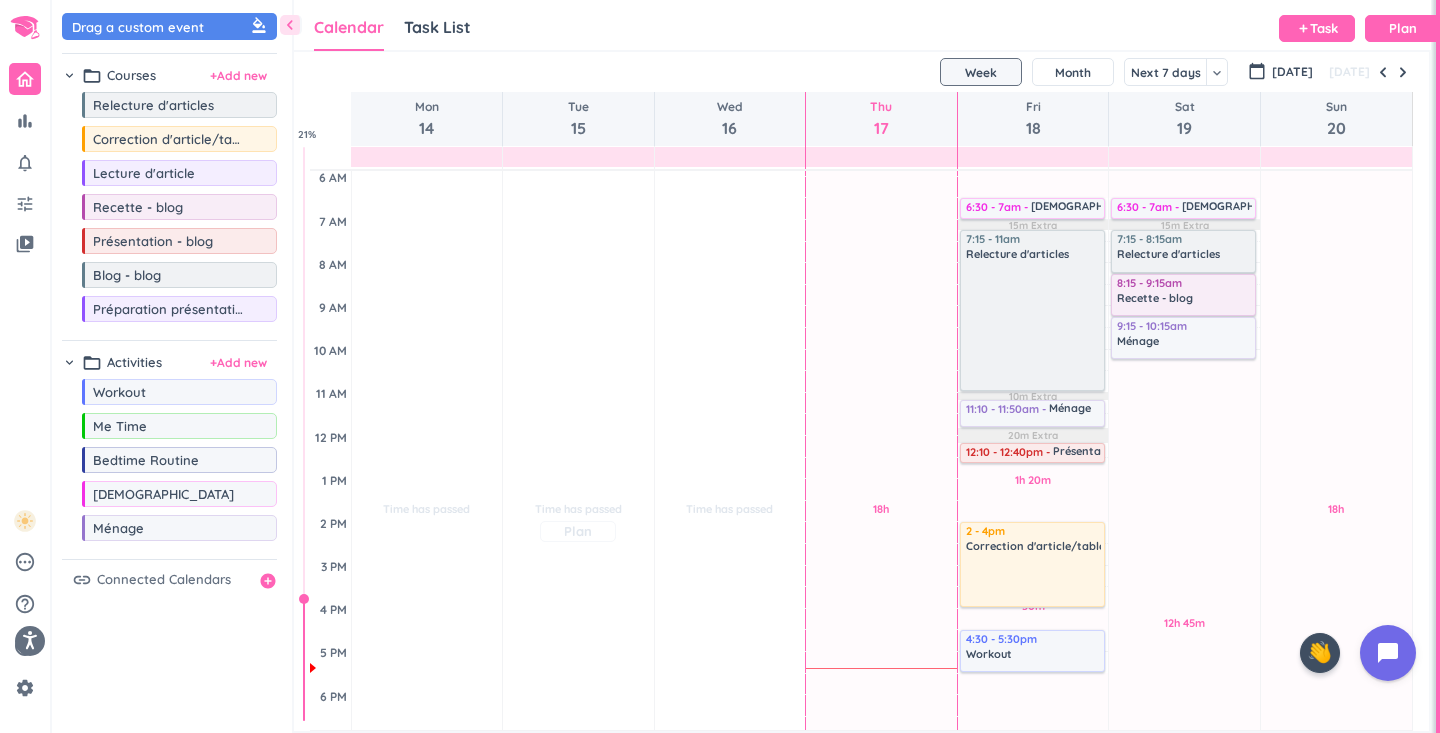 scroll, scrollTop: 82, scrollLeft: 0, axis: vertical 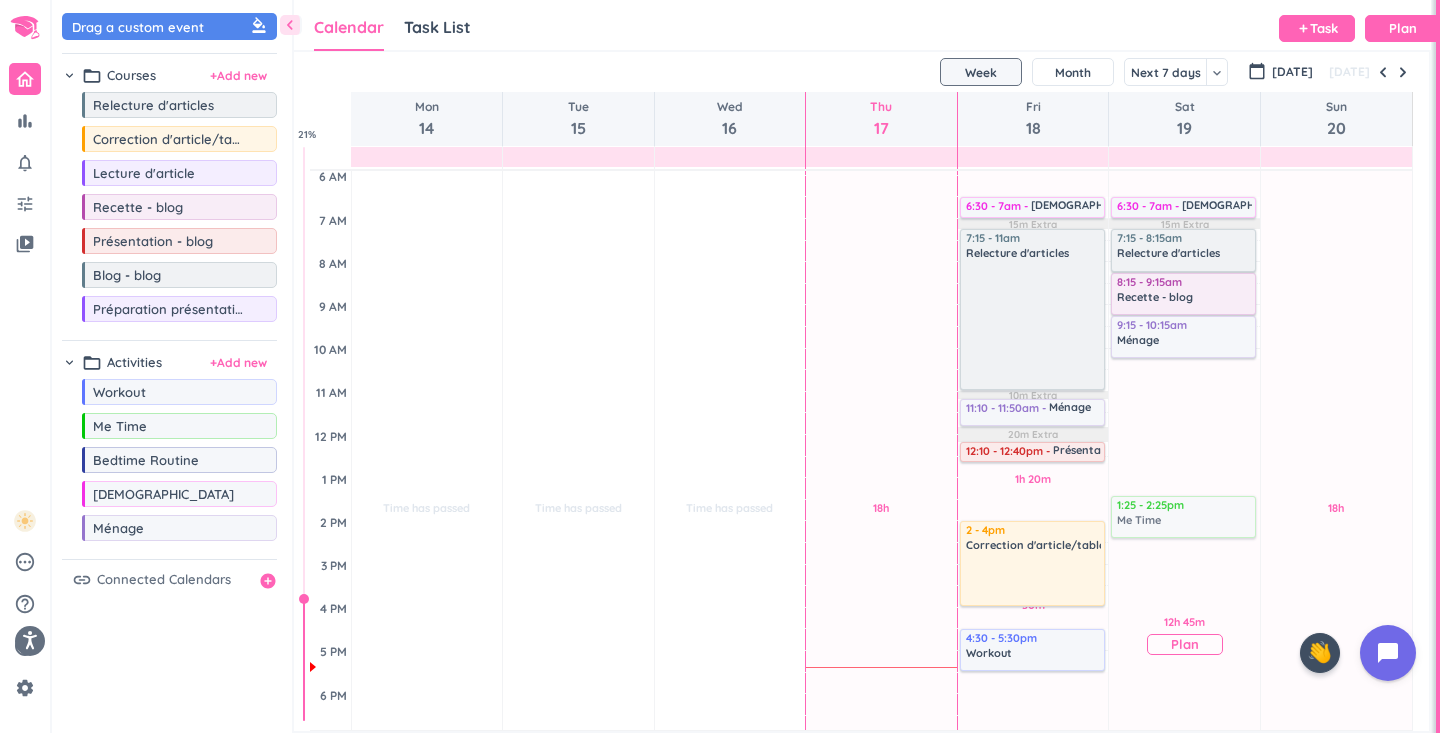 drag, startPoint x: 184, startPoint y: 424, endPoint x: 1256, endPoint y: 496, distance: 1074.4152 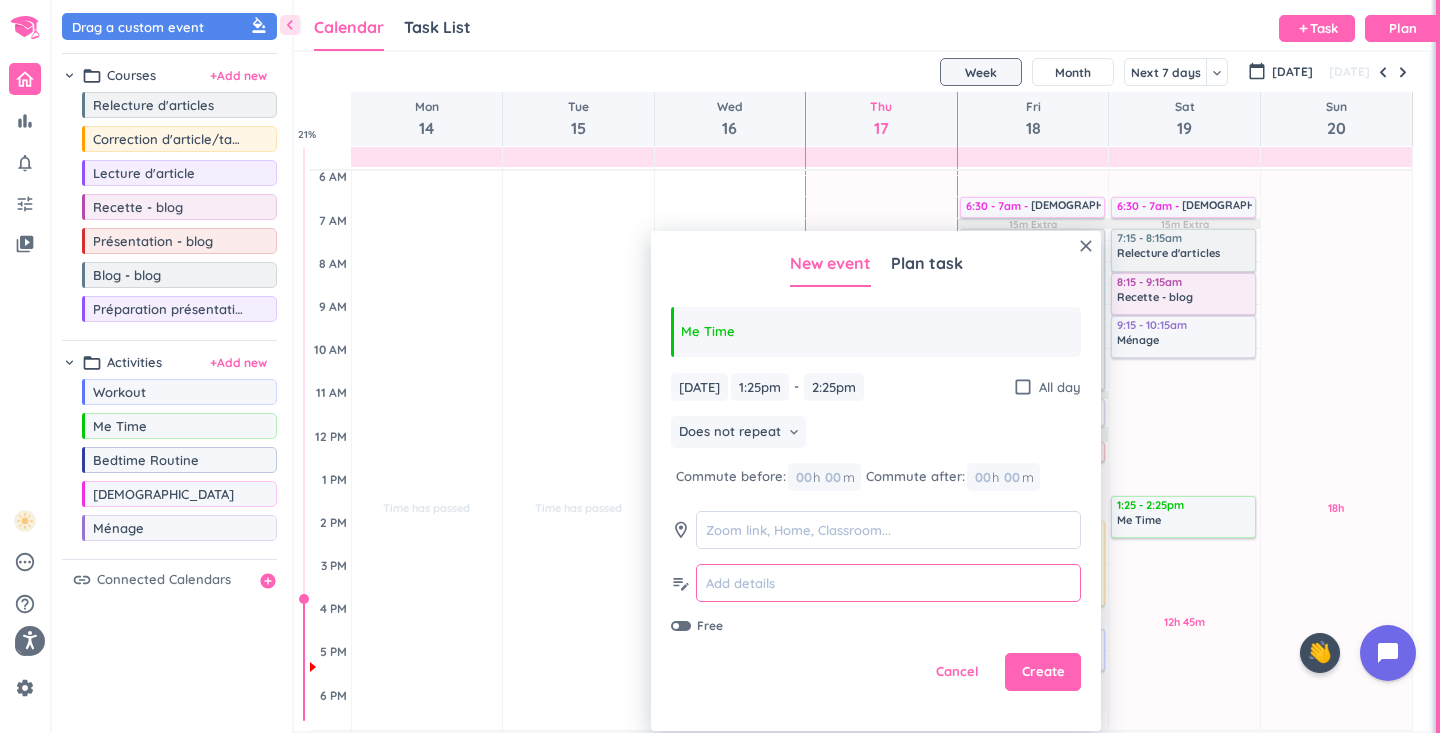 click at bounding box center (888, 583) 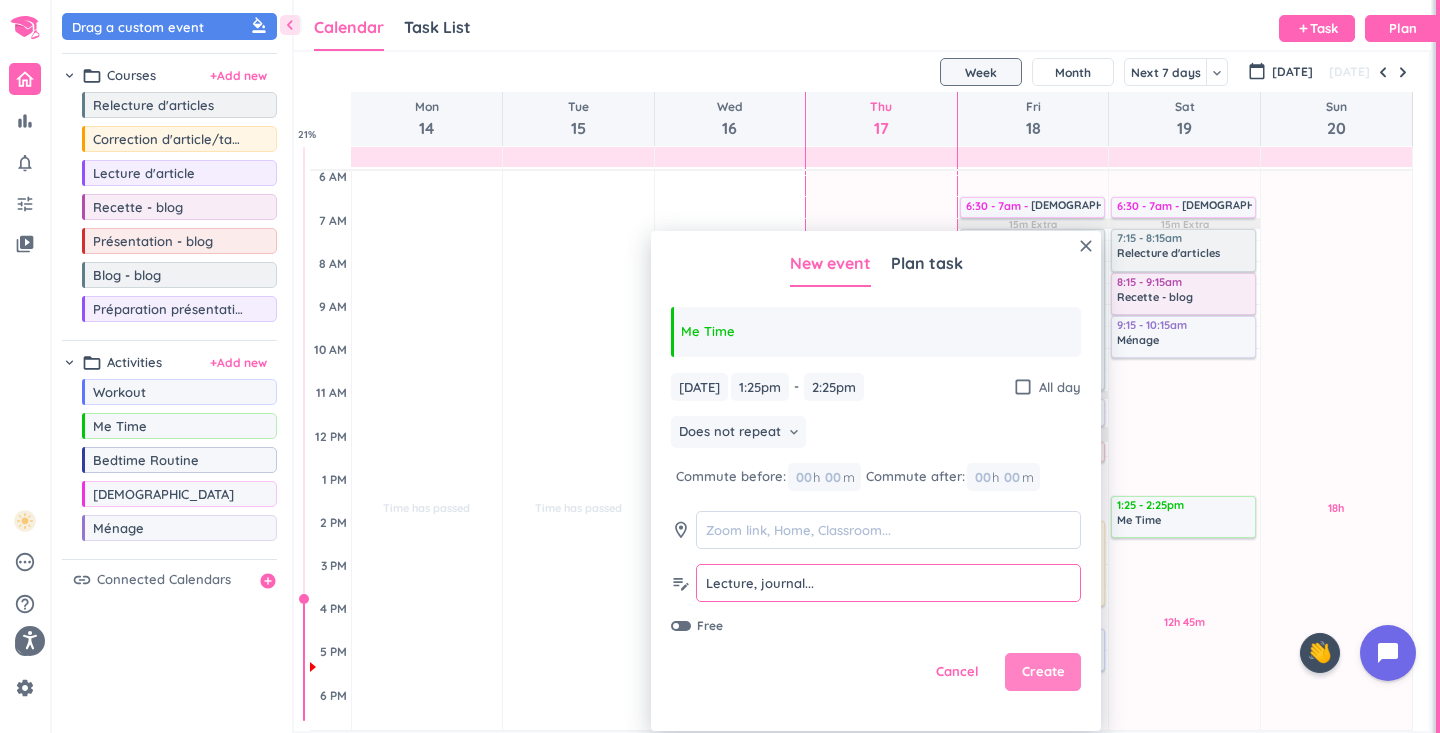 type on "Lecture, journal..." 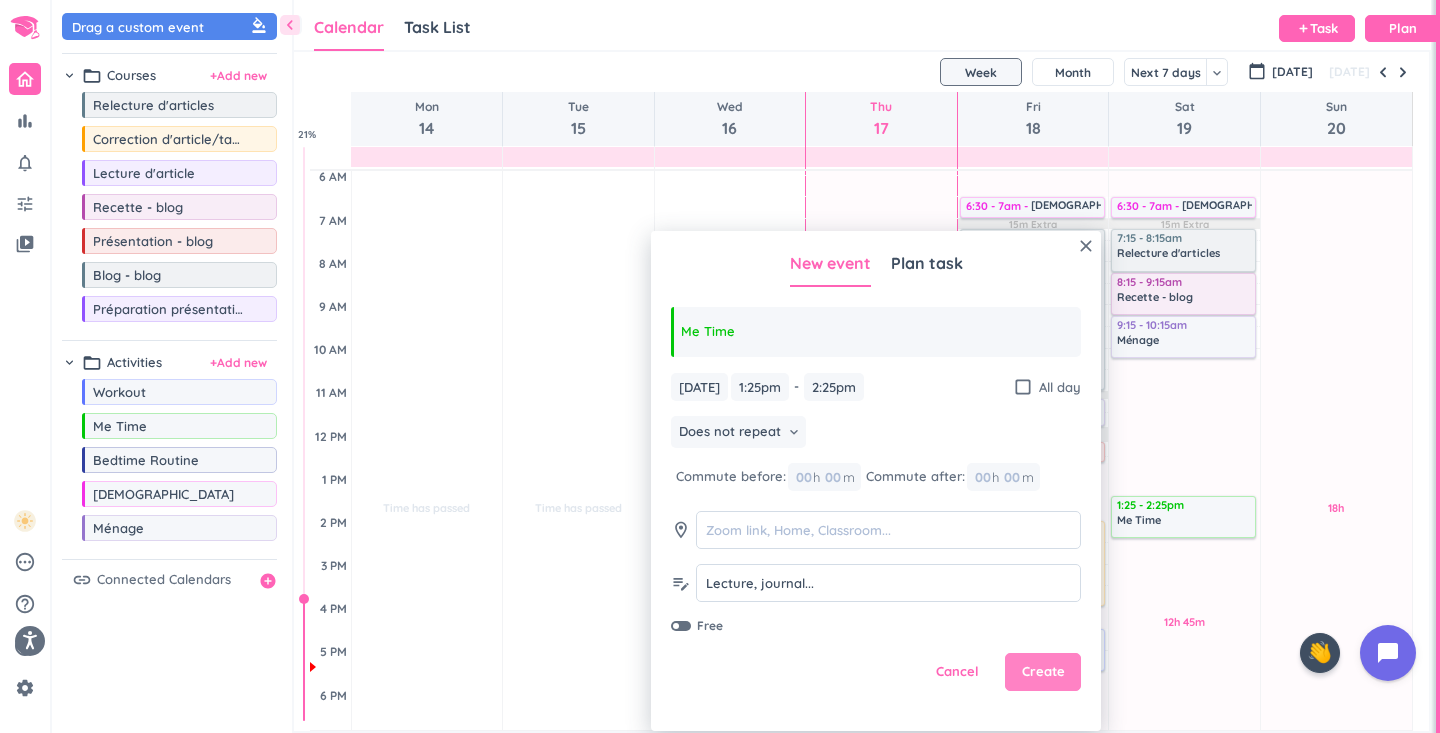 click on "Create" at bounding box center [1043, 672] 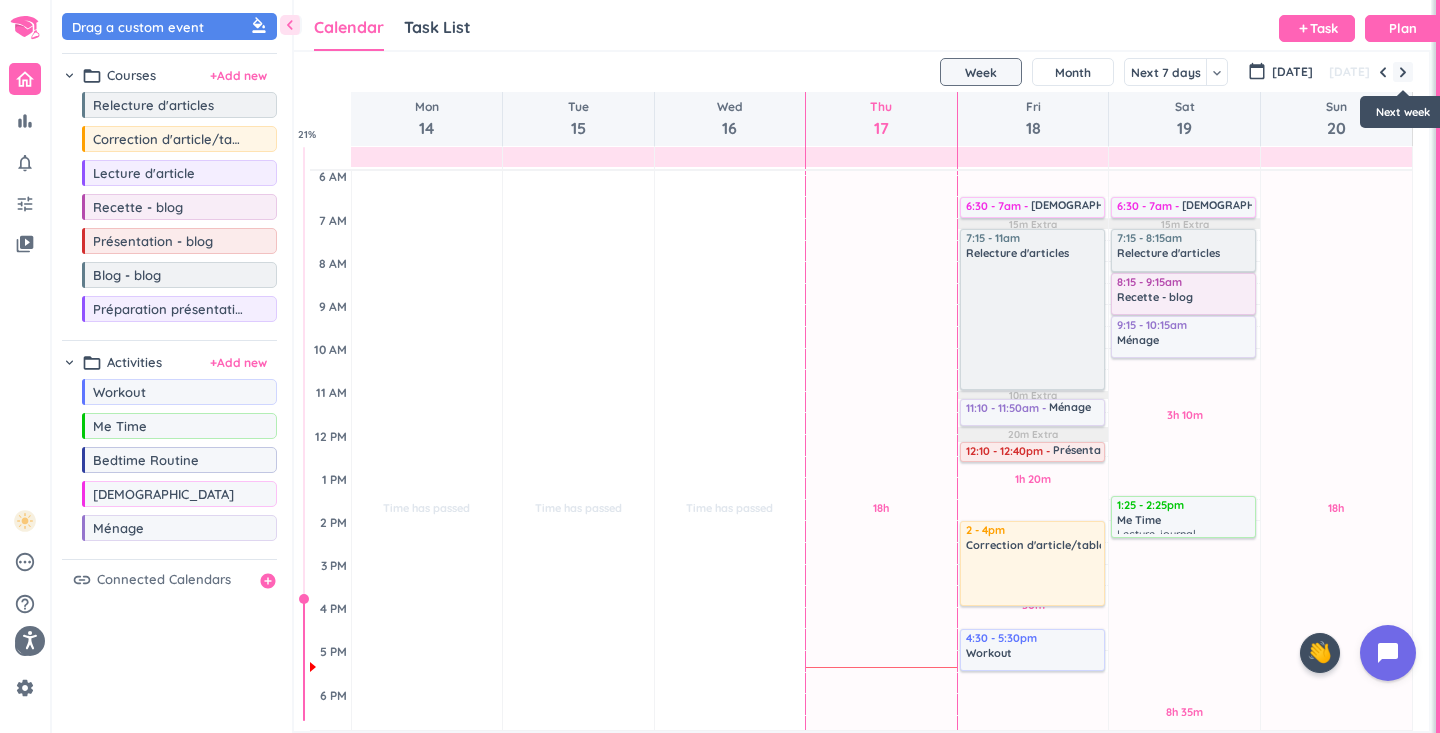 click at bounding box center [1403, 72] 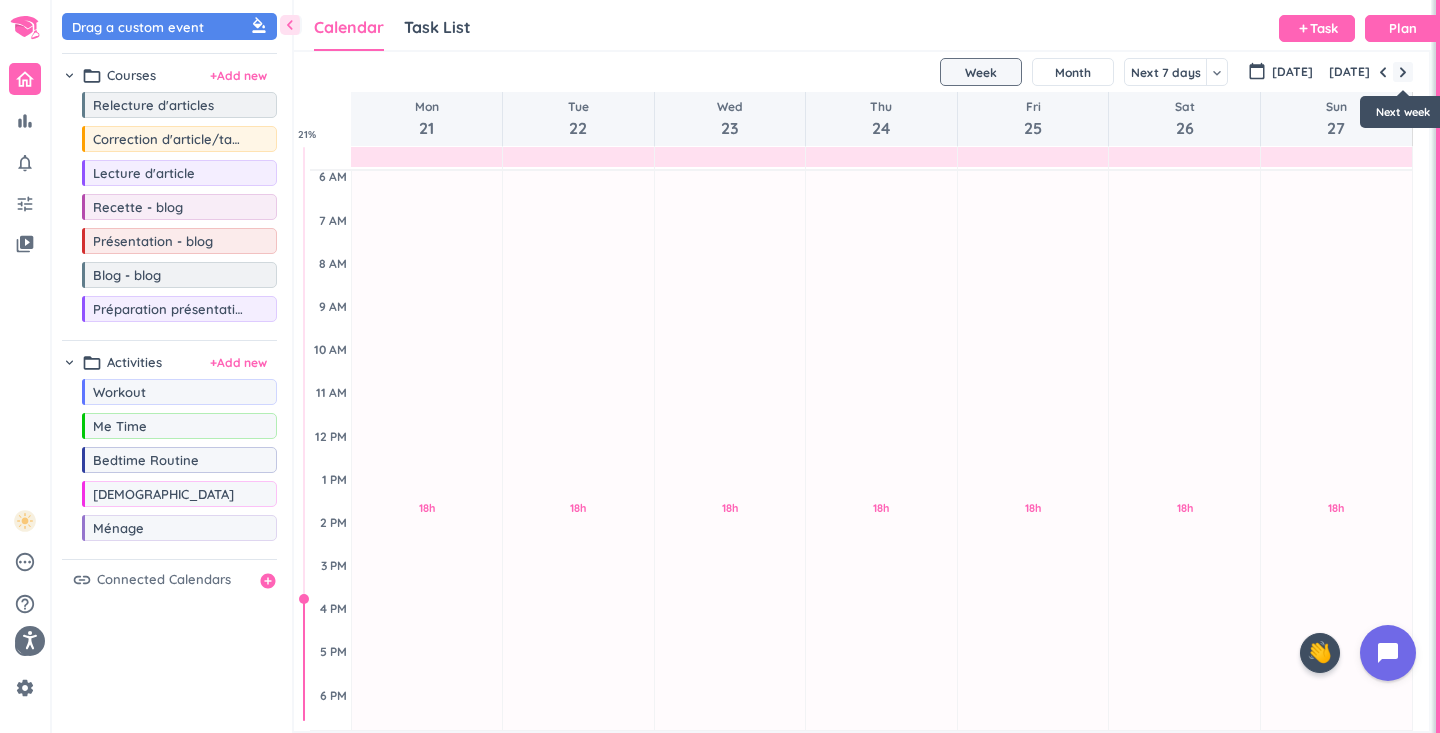 scroll, scrollTop: 45, scrollLeft: 0, axis: vertical 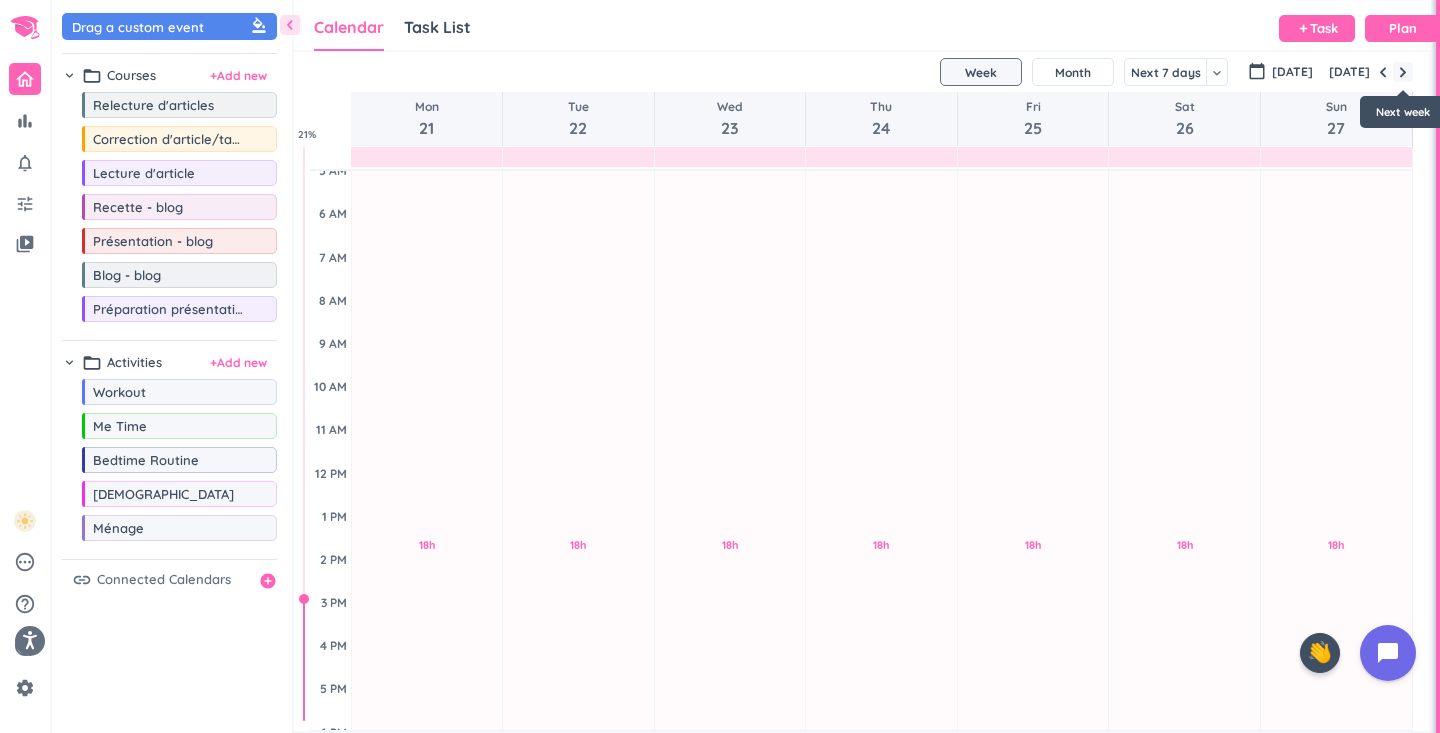 click at bounding box center (1403, 72) 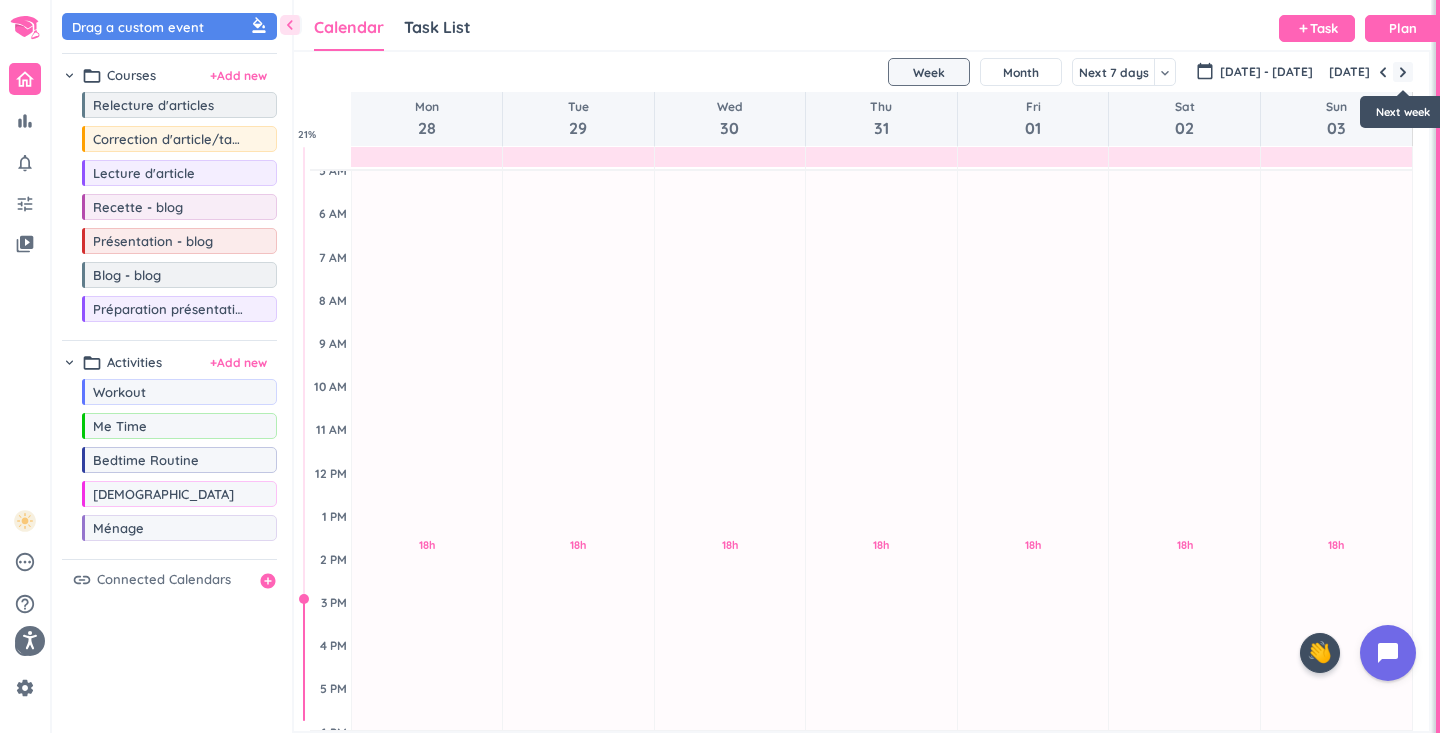 click at bounding box center [1403, 72] 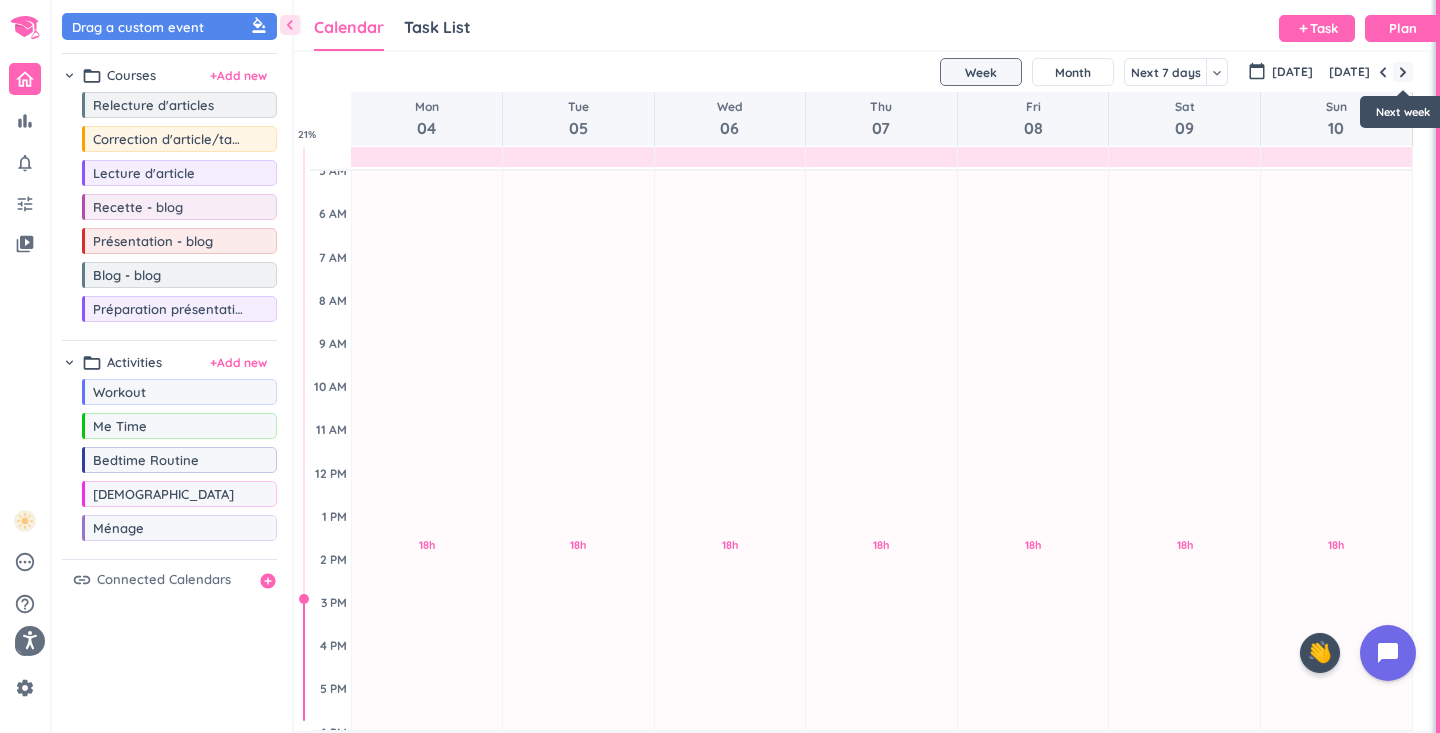 click at bounding box center [1403, 72] 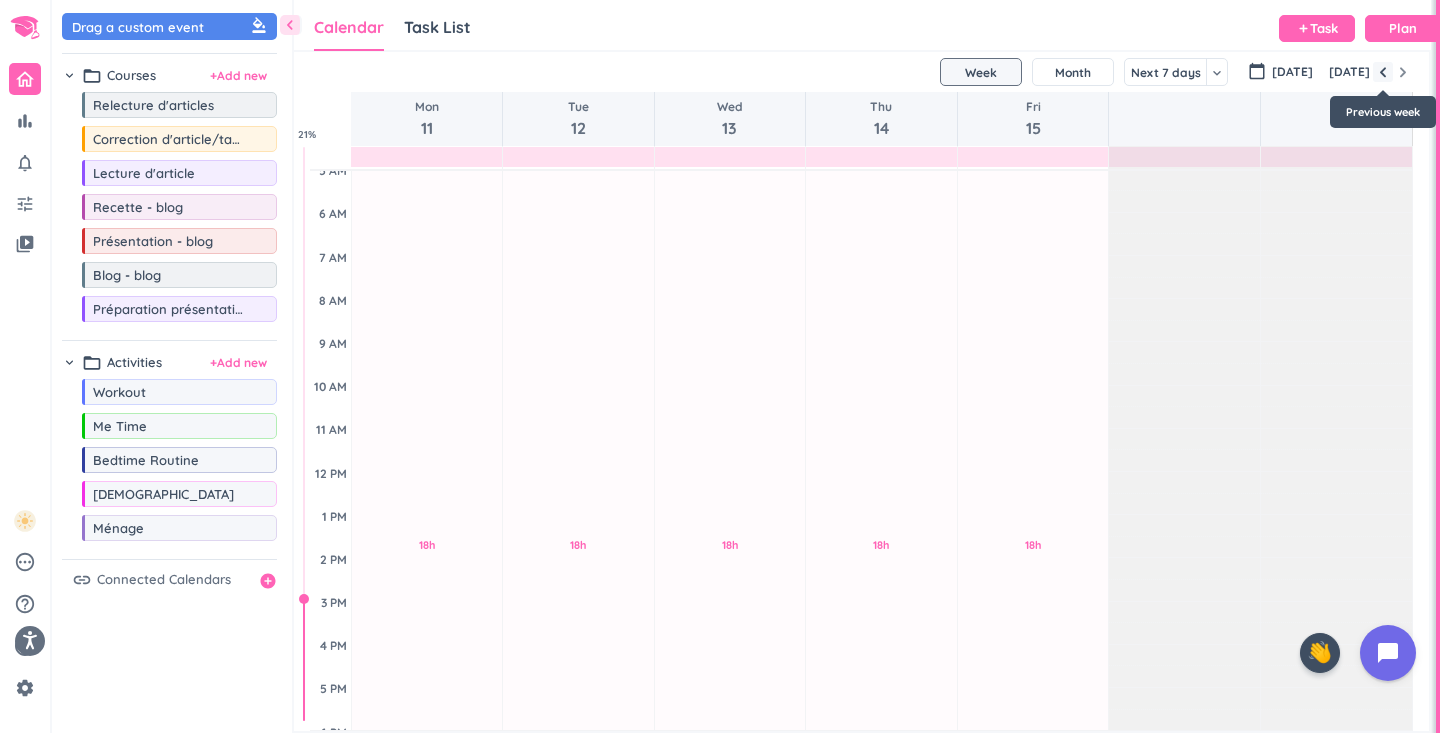 click at bounding box center (1383, 72) 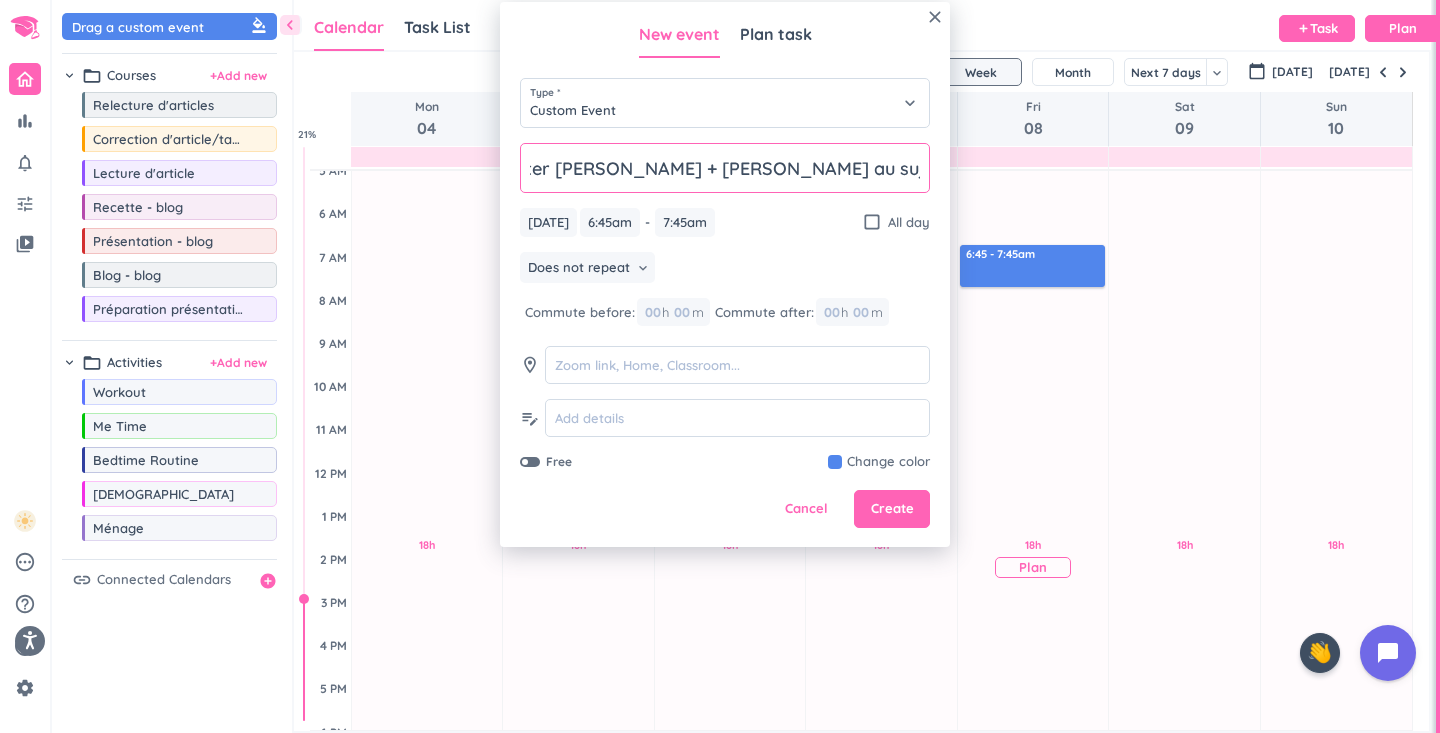 scroll, scrollTop: 0, scrollLeft: 73, axis: horizontal 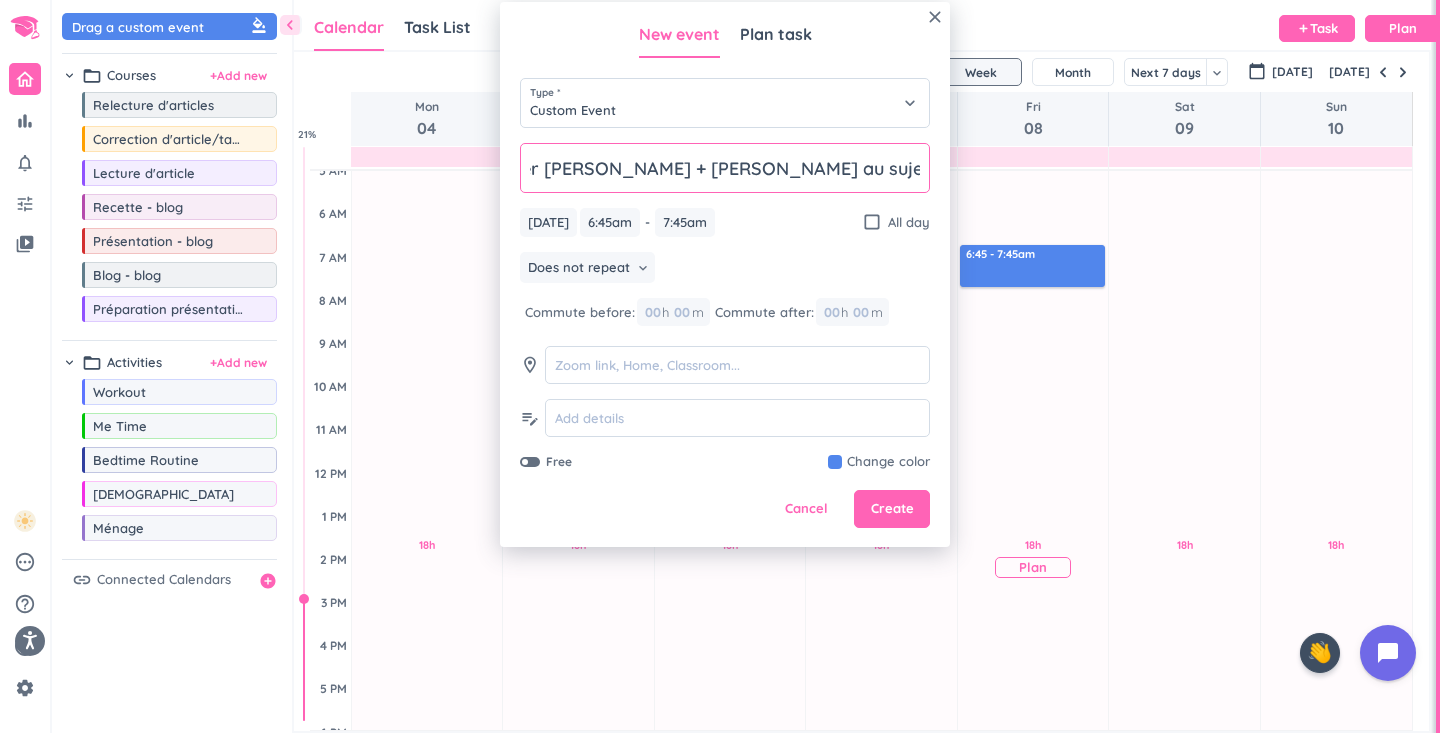 type on "Consulter [PERSON_NAME] + [PERSON_NAME] au sujet présentation" 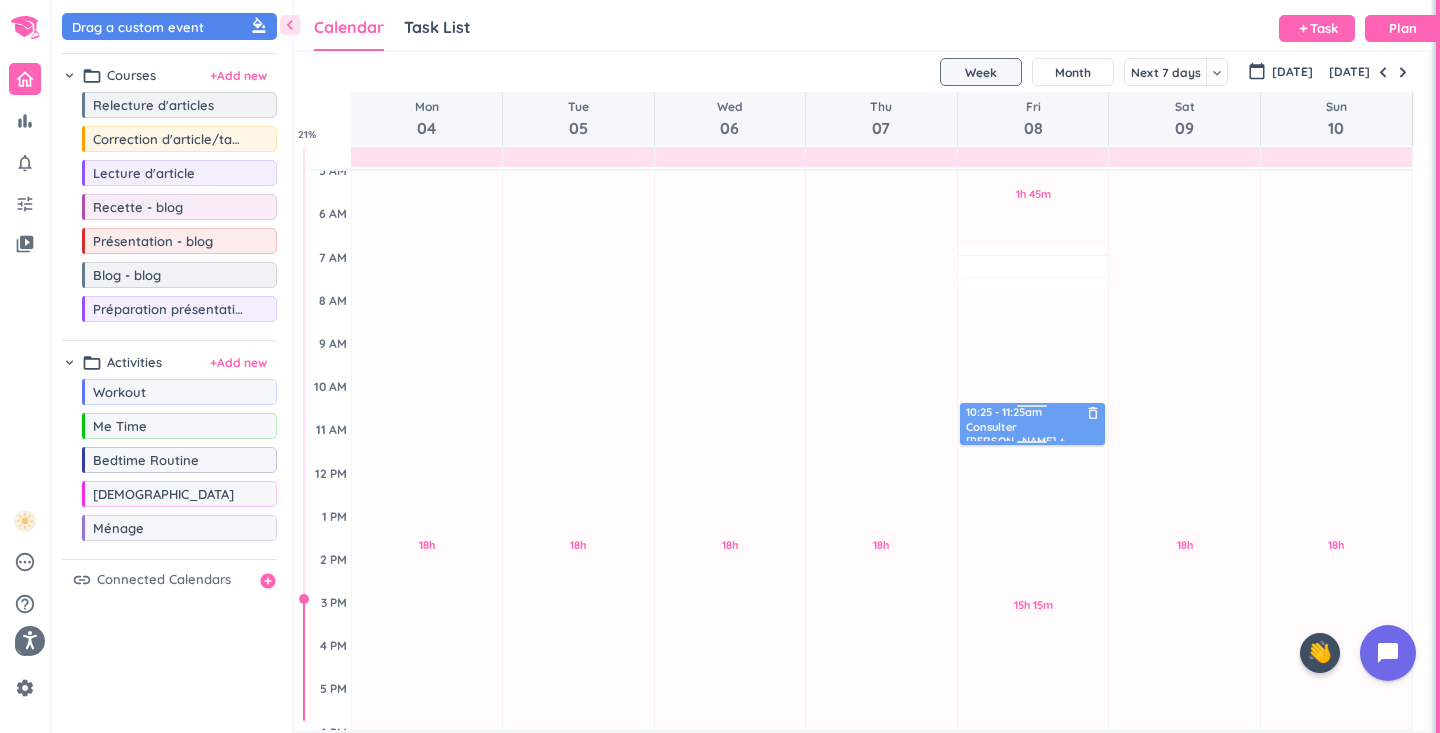 drag, startPoint x: 1057, startPoint y: 262, endPoint x: 1076, endPoint y: 415, distance: 154.17523 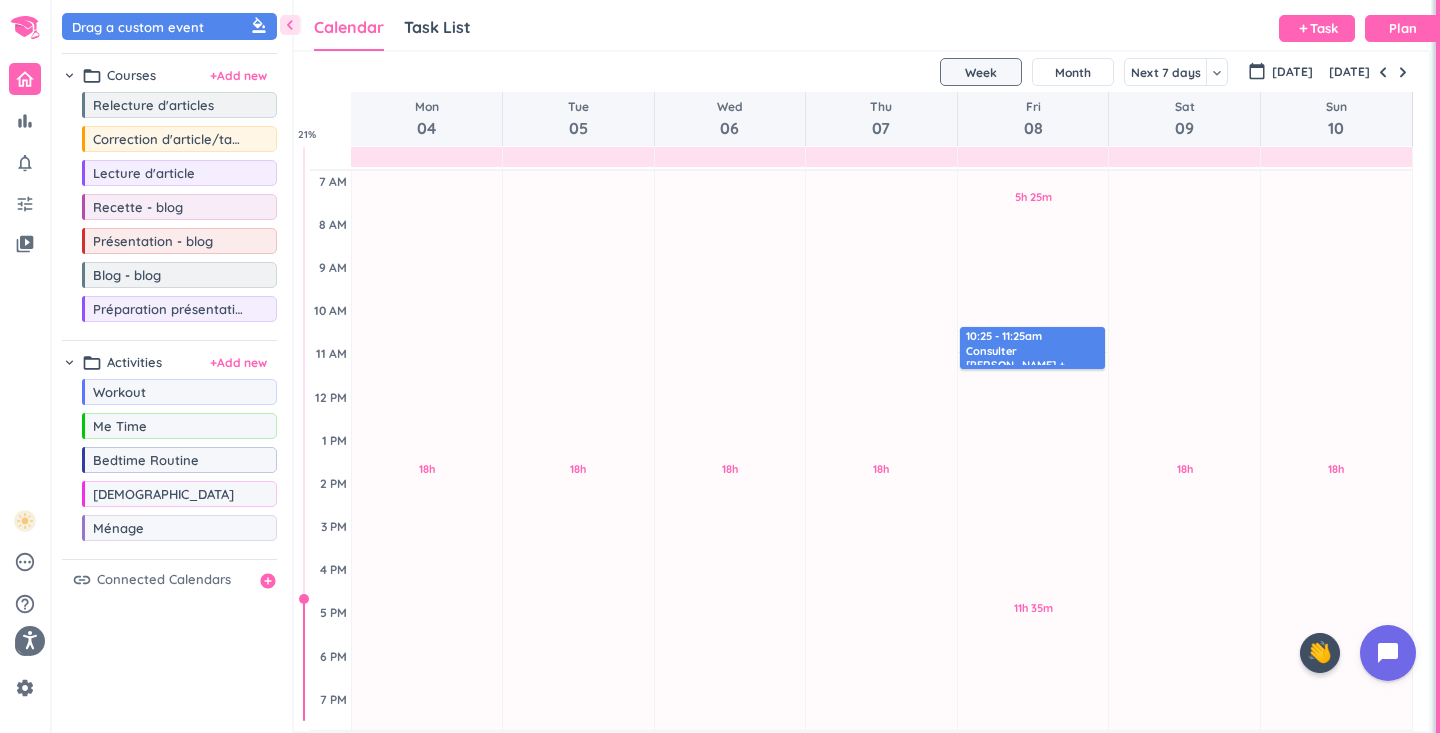 scroll, scrollTop: 125, scrollLeft: 0, axis: vertical 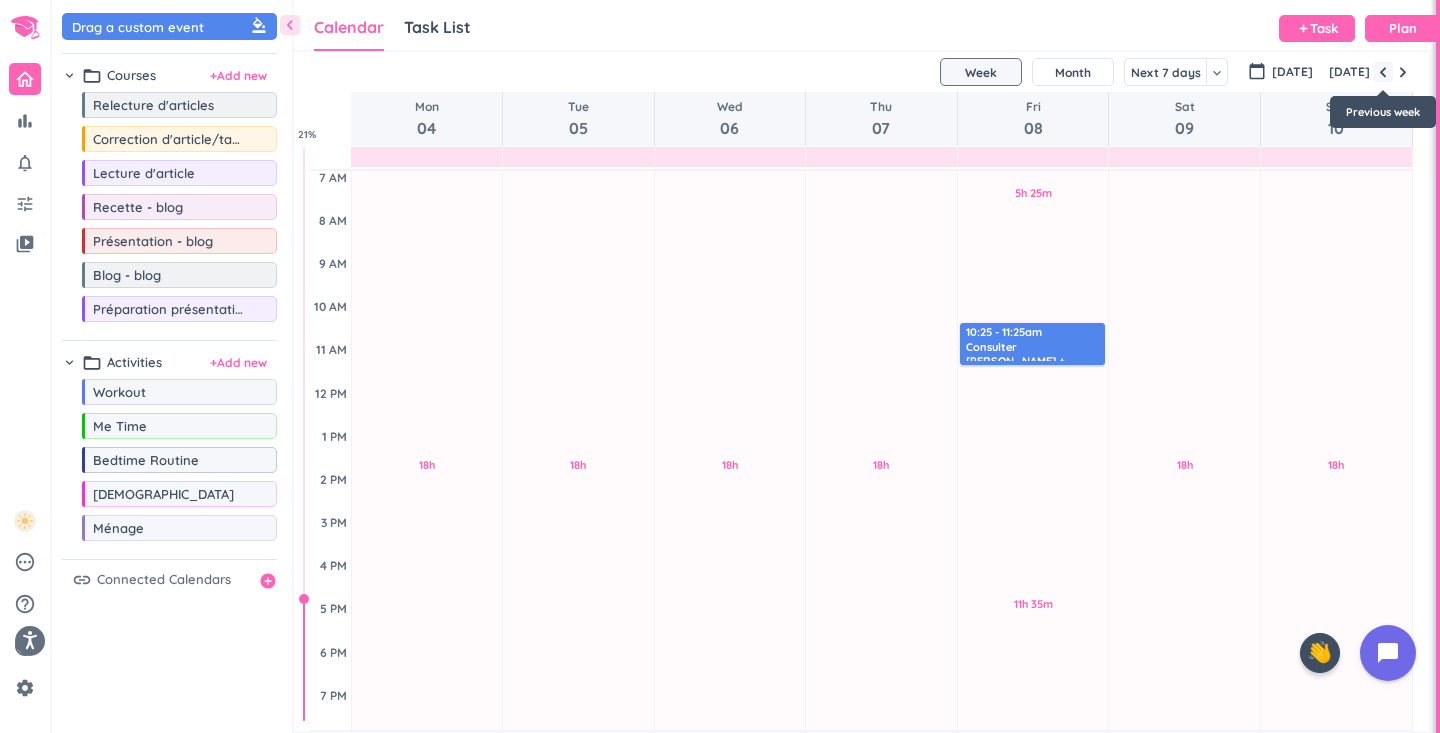 click at bounding box center [1383, 72] 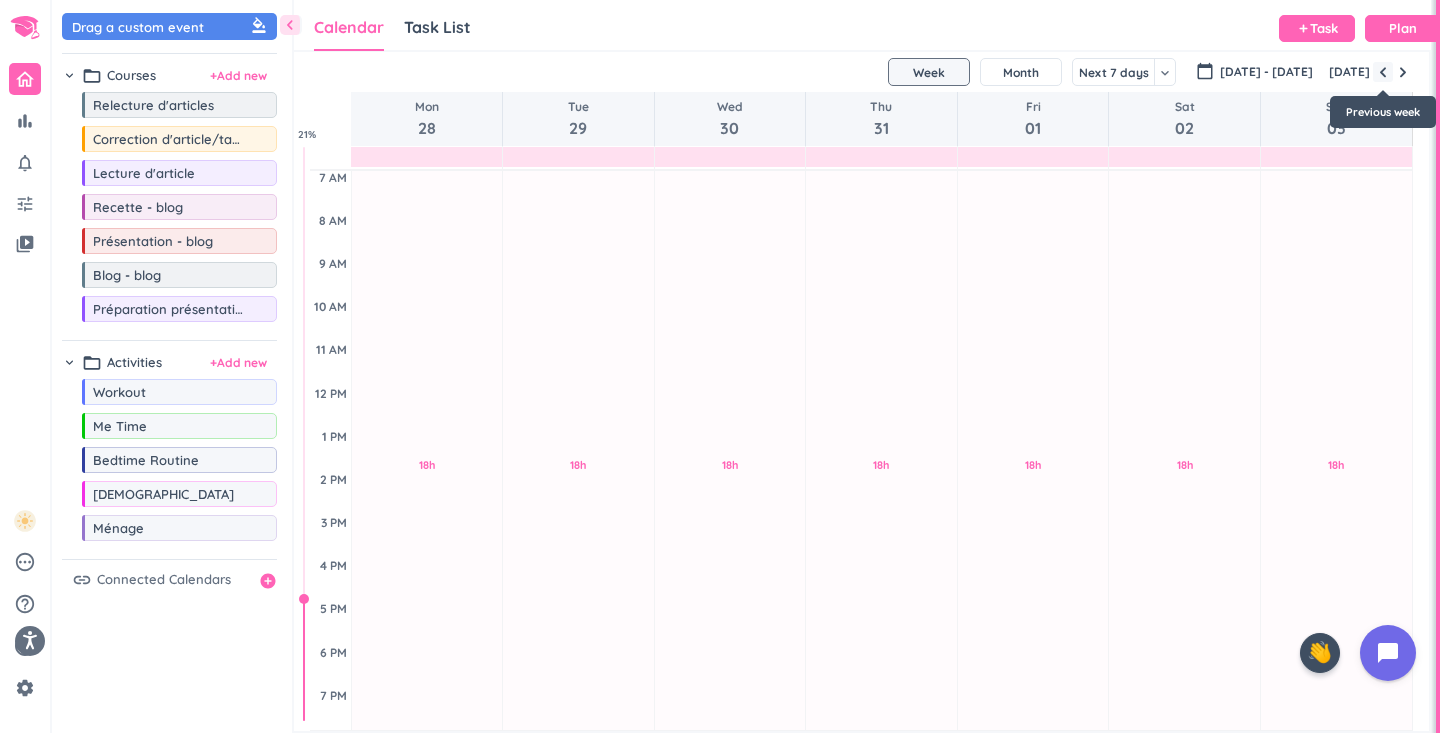 scroll, scrollTop: 45, scrollLeft: 0, axis: vertical 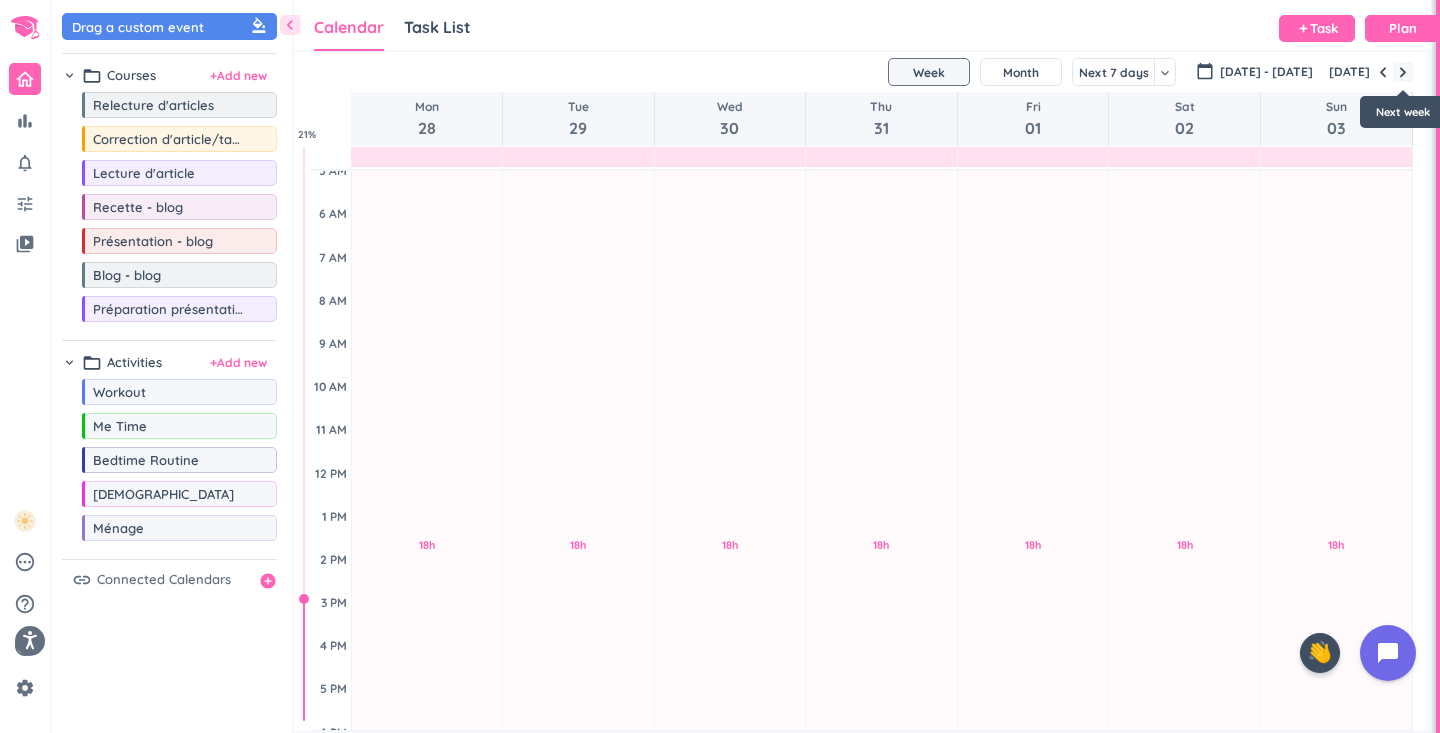 click at bounding box center [1403, 72] 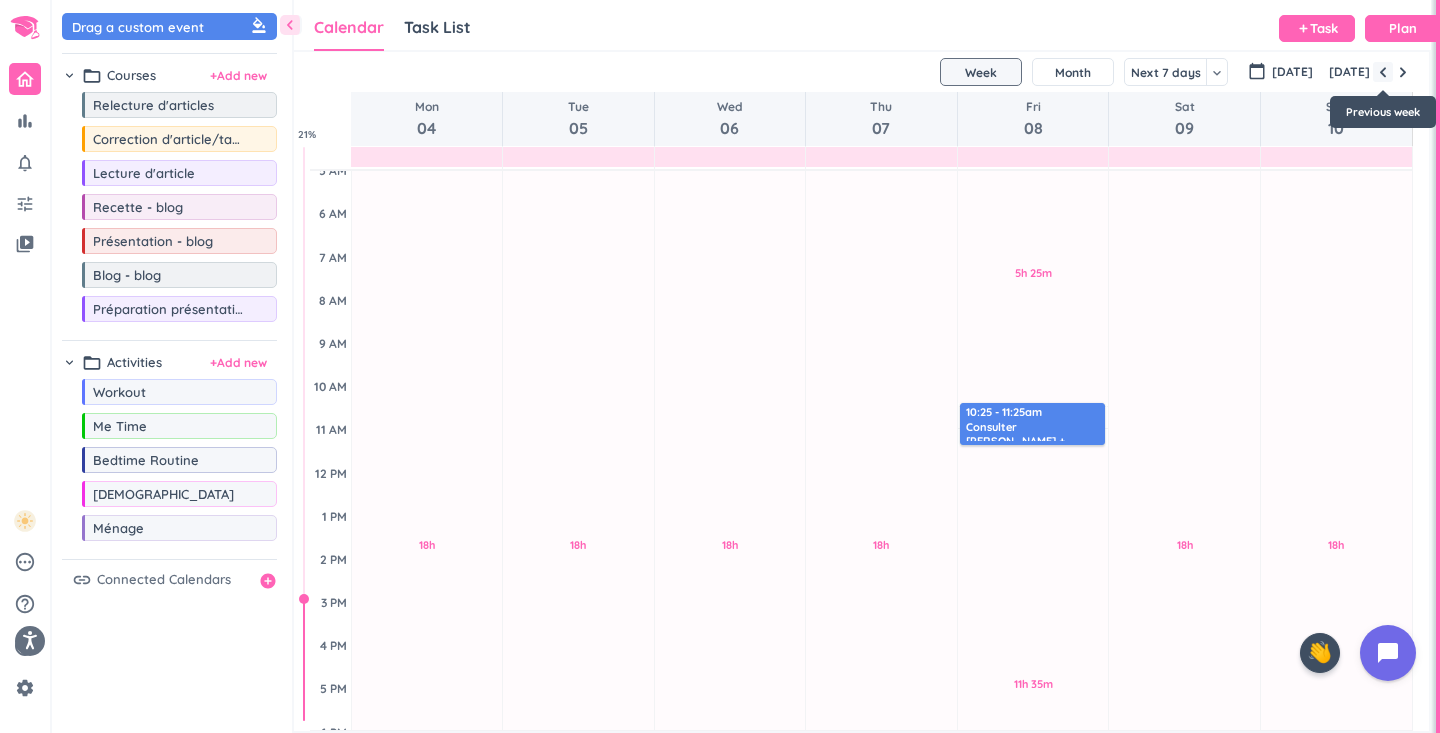 click at bounding box center (1383, 72) 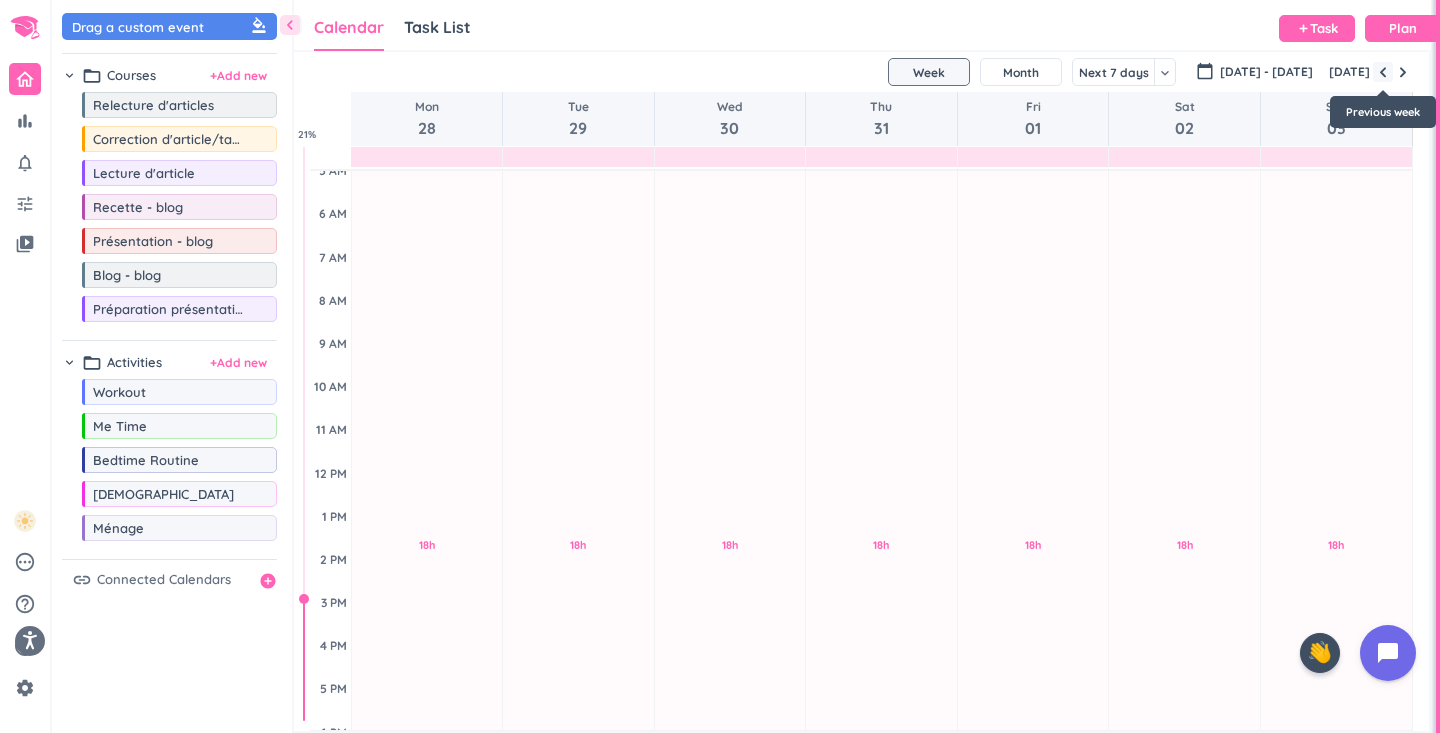 click at bounding box center [1383, 72] 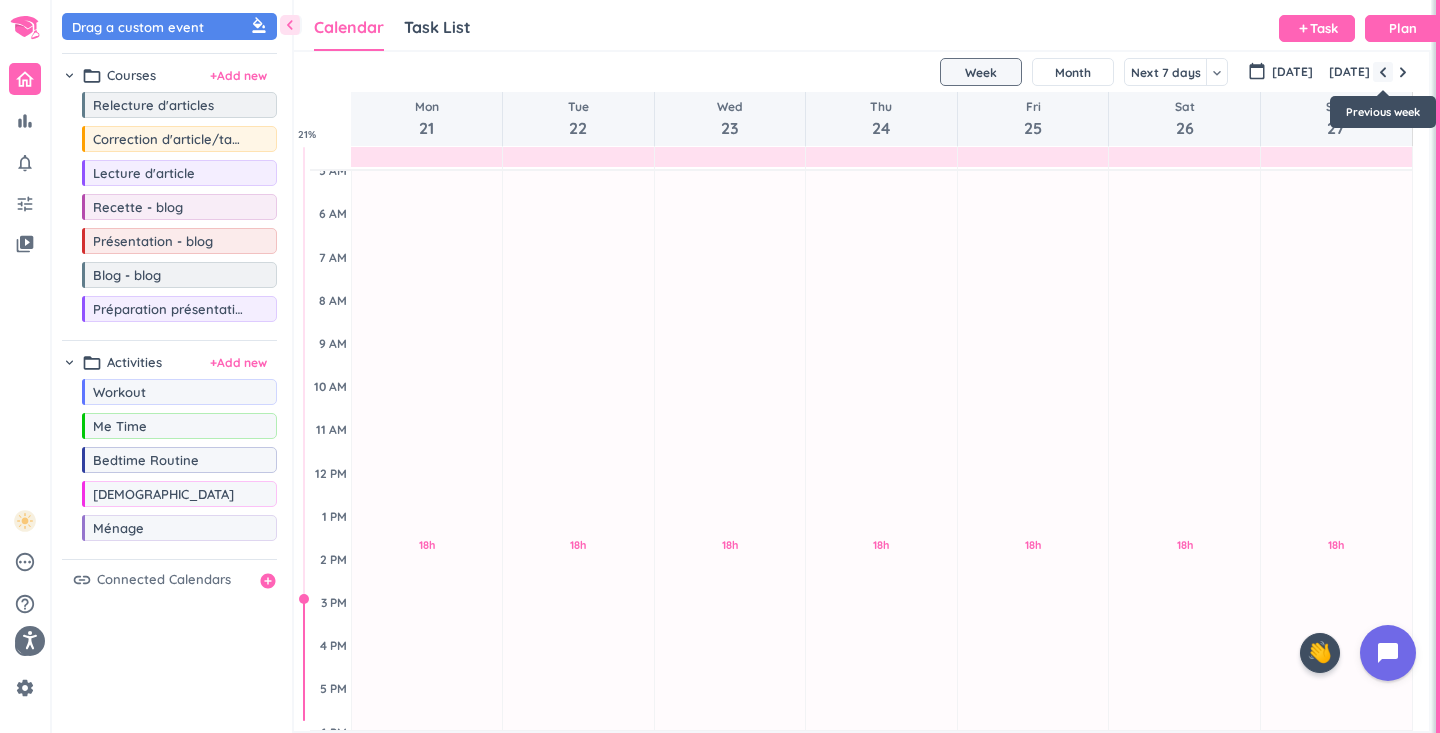 click at bounding box center [1383, 72] 